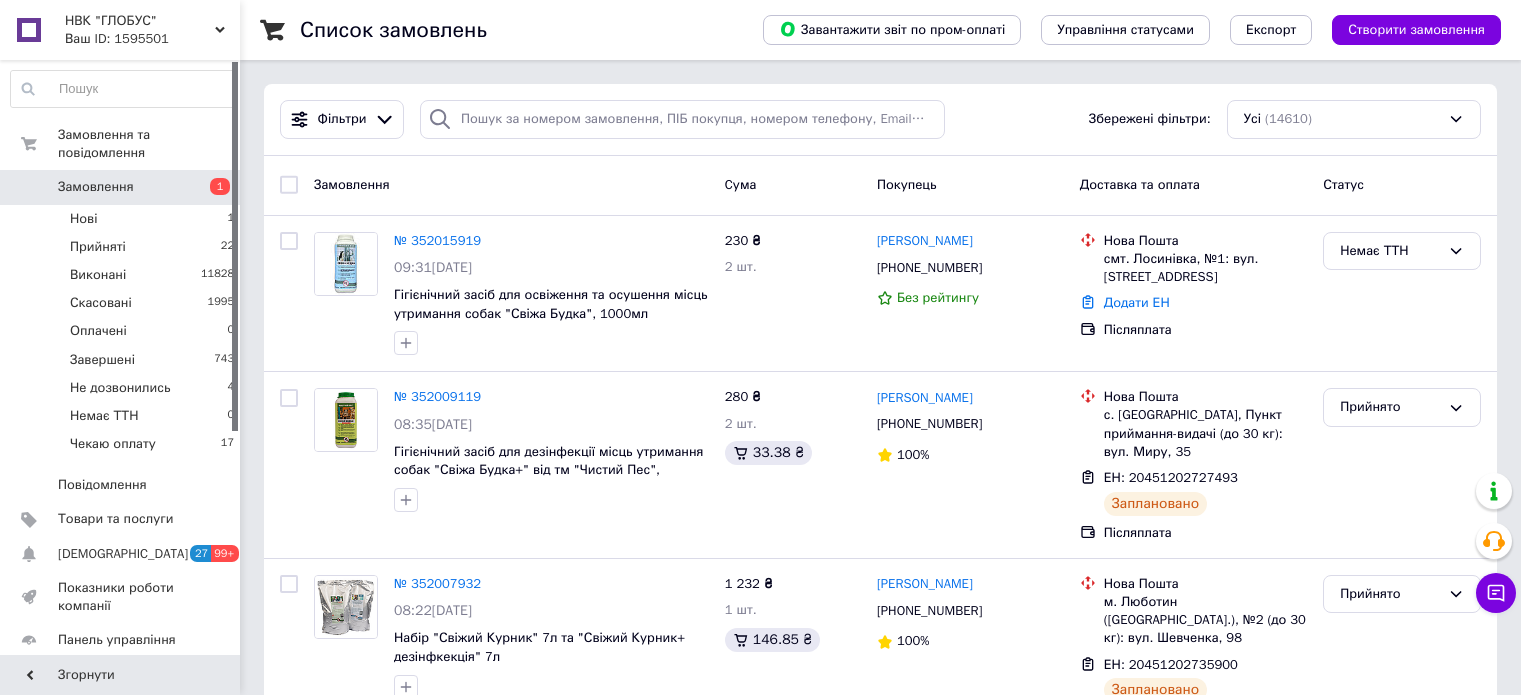 scroll, scrollTop: 0, scrollLeft: 0, axis: both 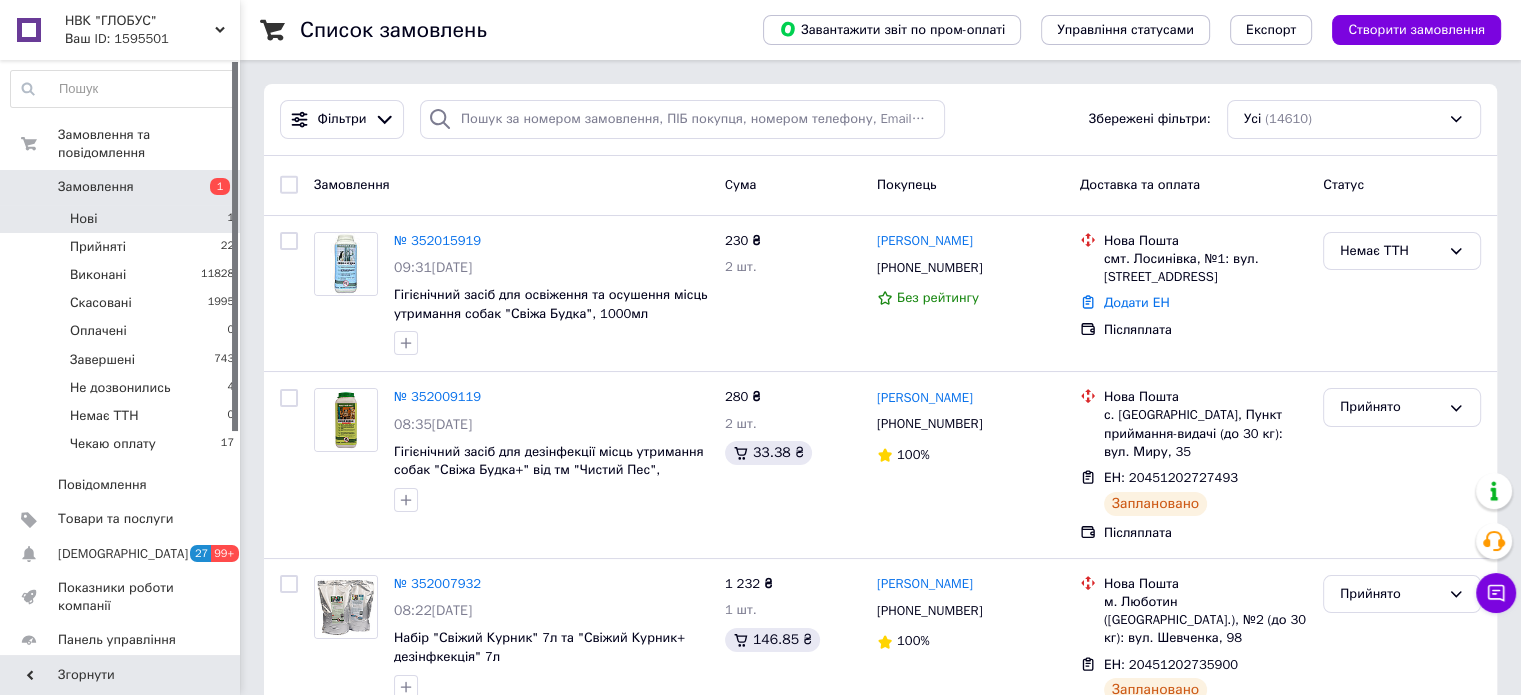 click on "Нові 1" at bounding box center [123, 219] 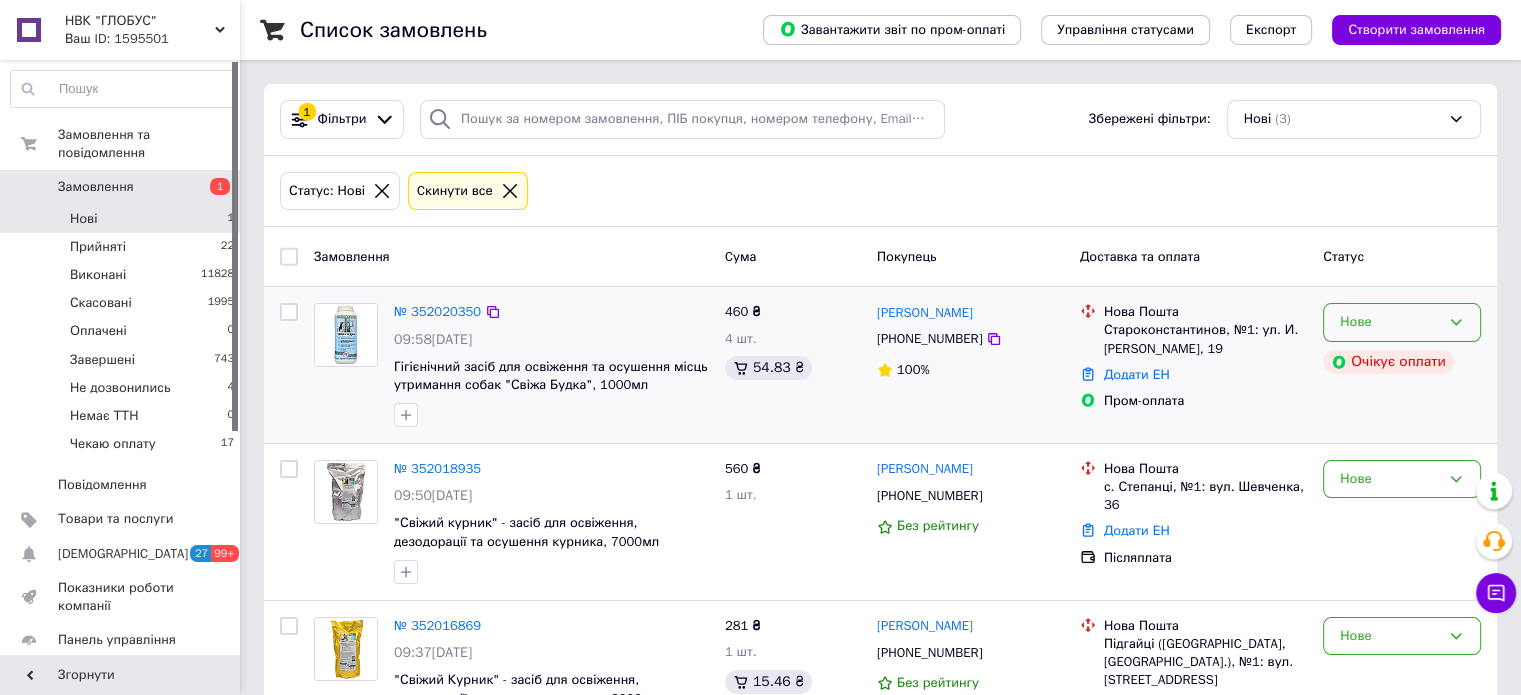click 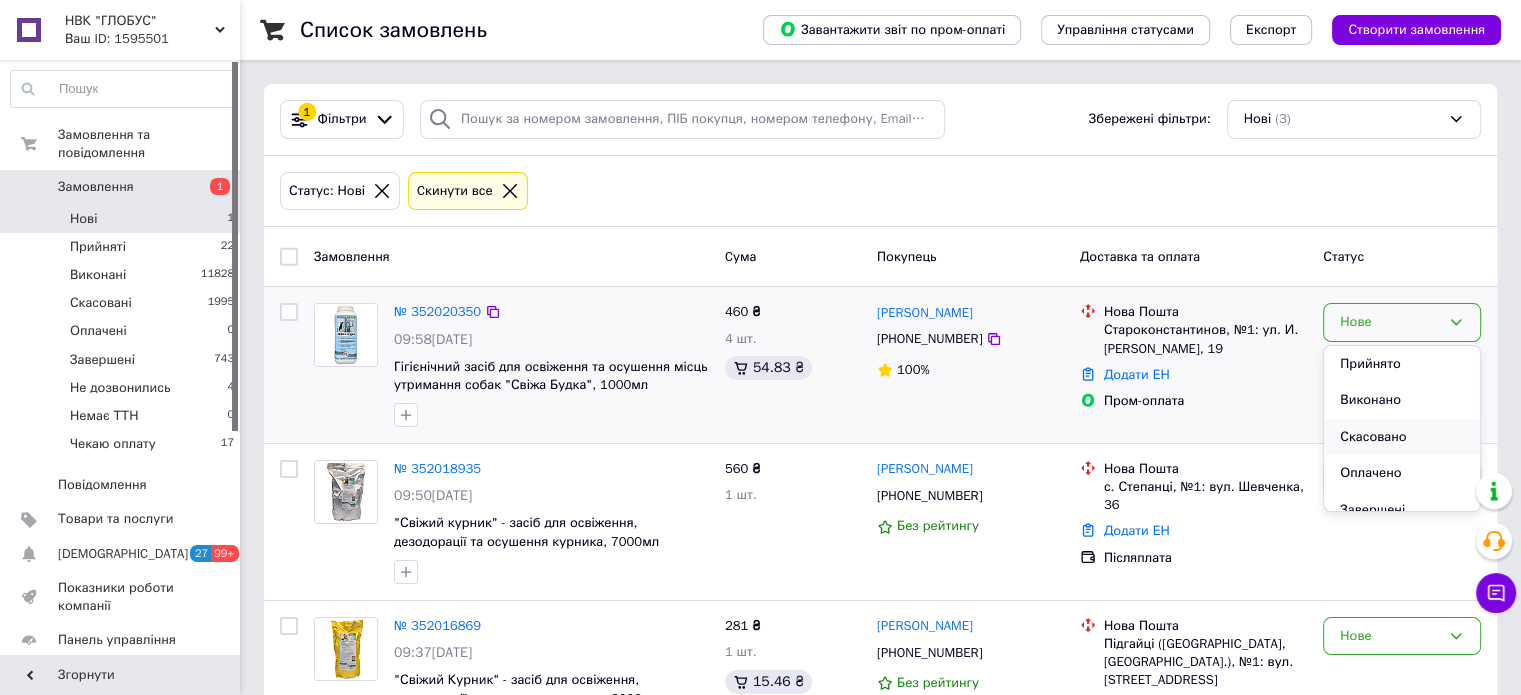 scroll, scrollTop: 85, scrollLeft: 0, axis: vertical 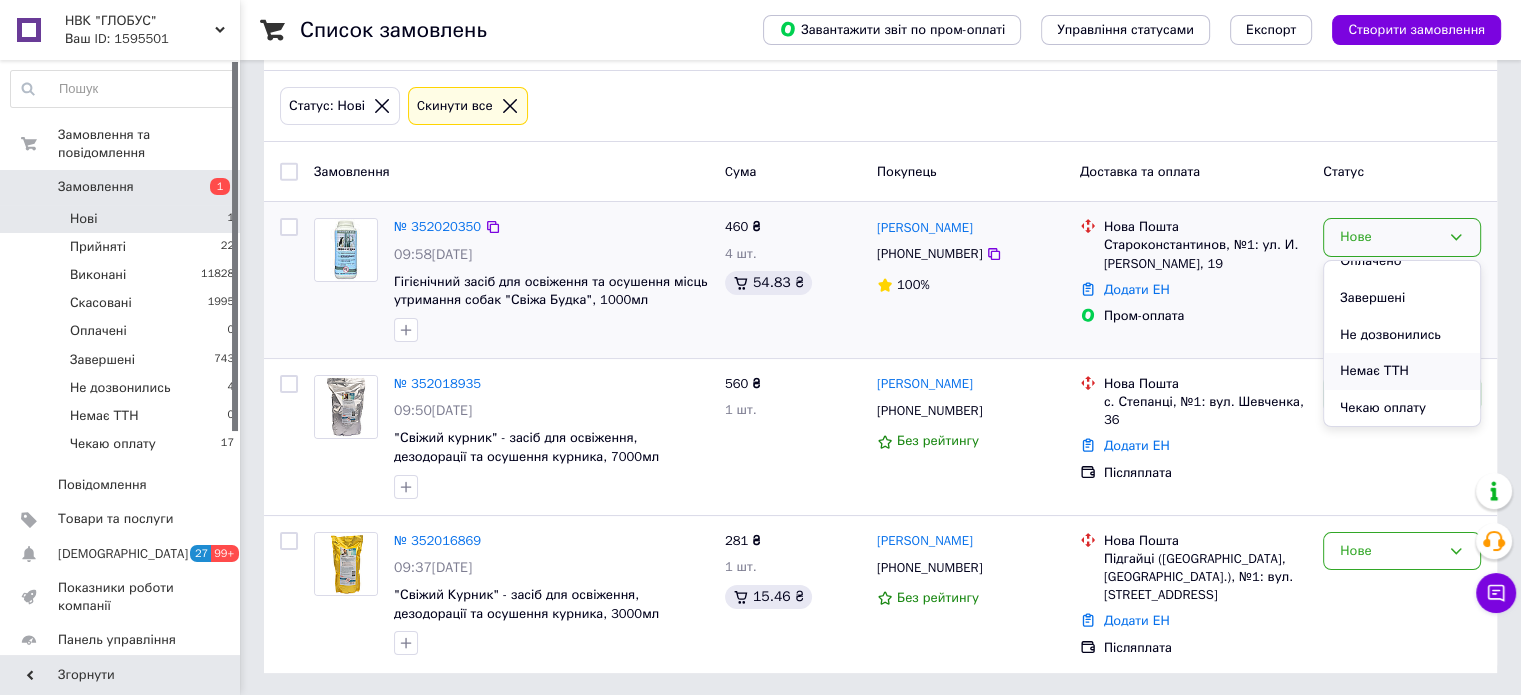click on "Немає ТТН" at bounding box center (1402, 371) 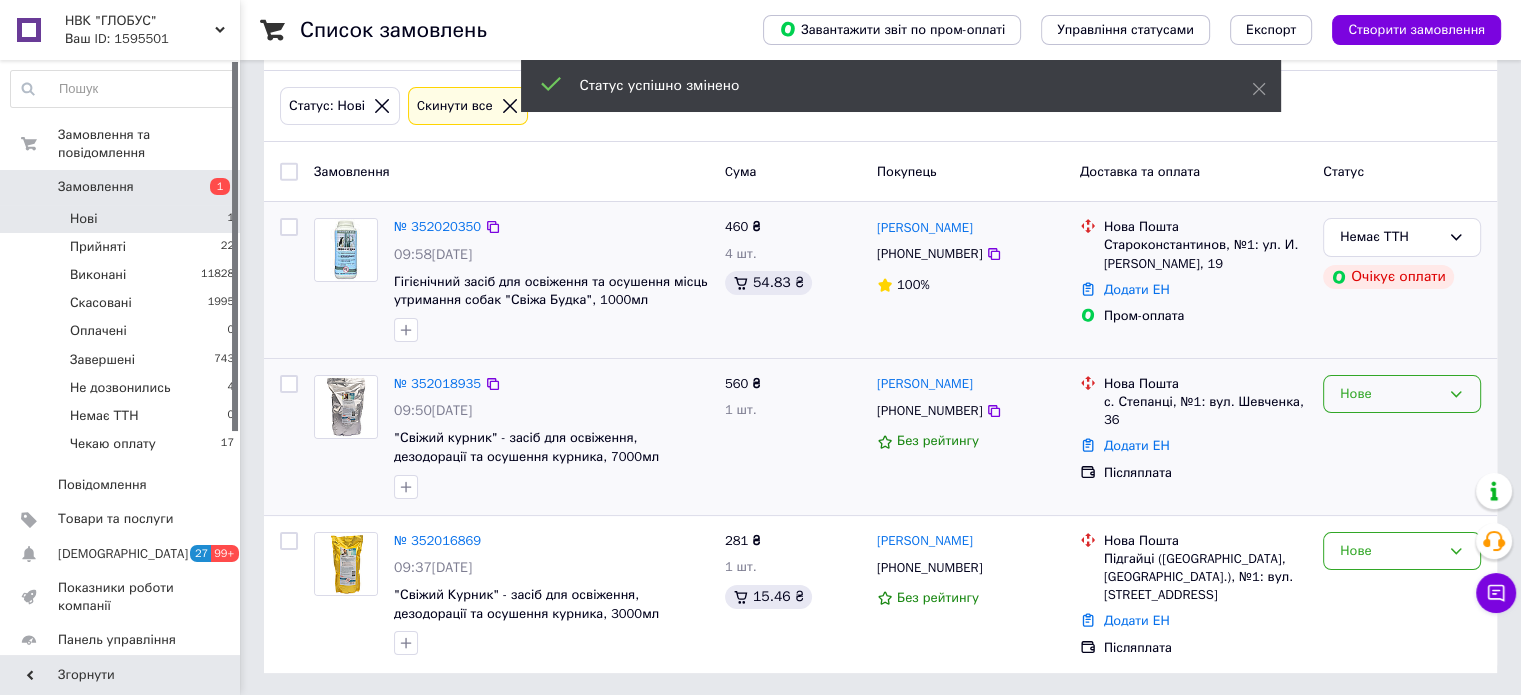 click on "Нове" at bounding box center (1390, 394) 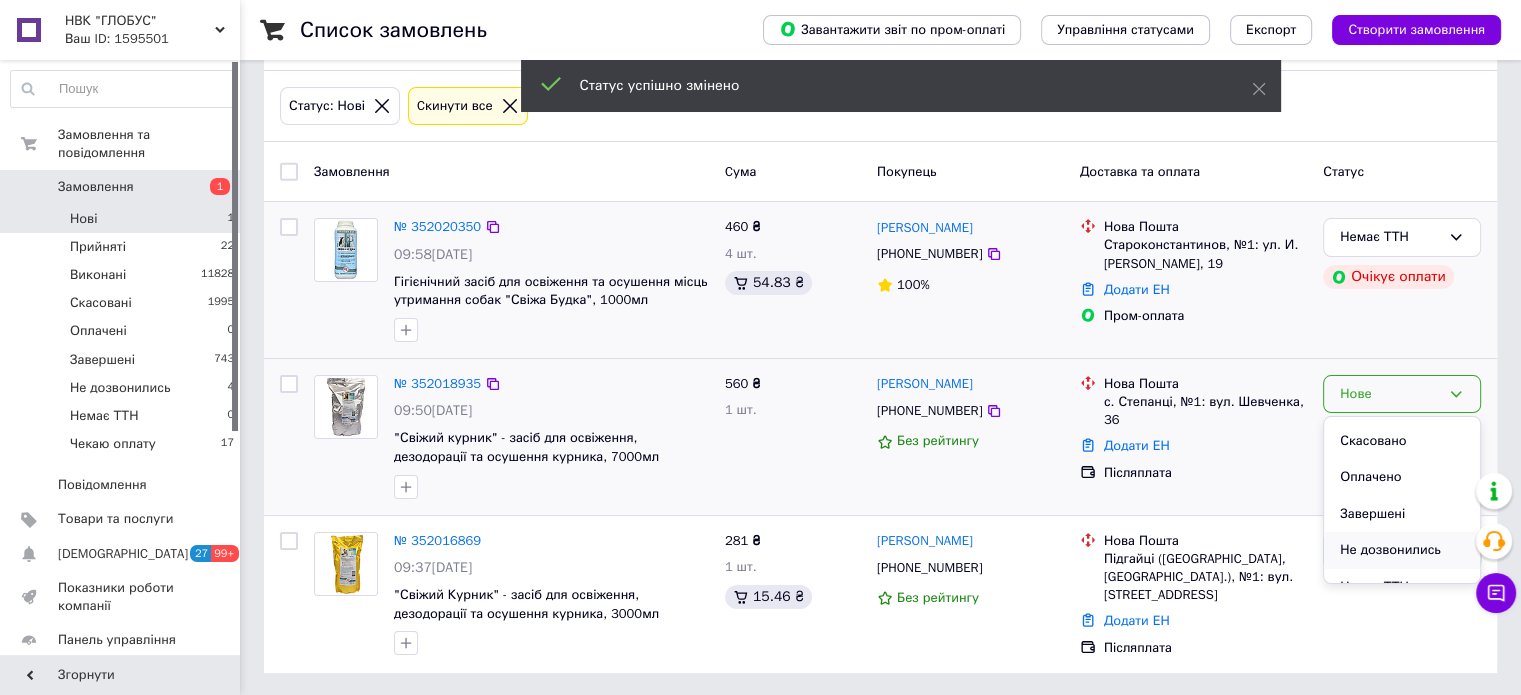 scroll, scrollTop: 127, scrollLeft: 0, axis: vertical 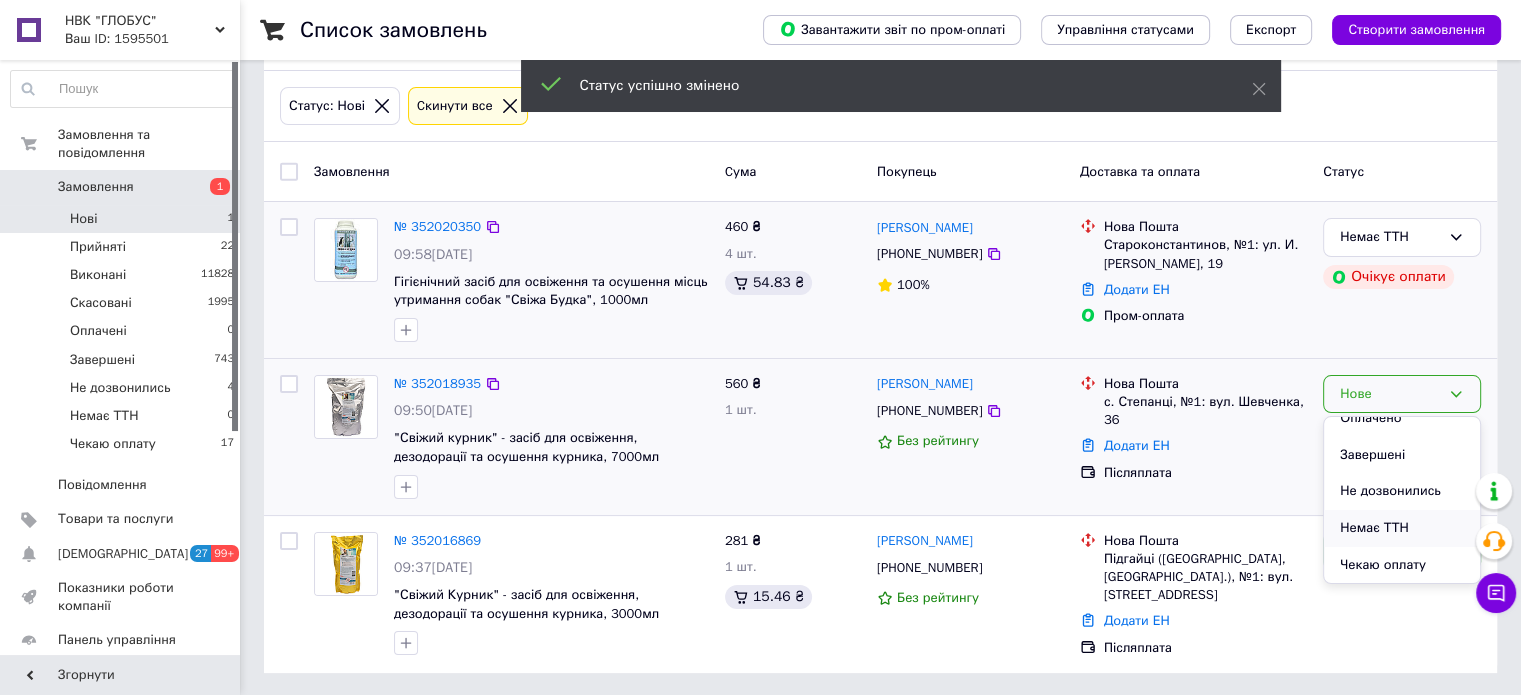 click on "Немає ТТН" at bounding box center (1402, 528) 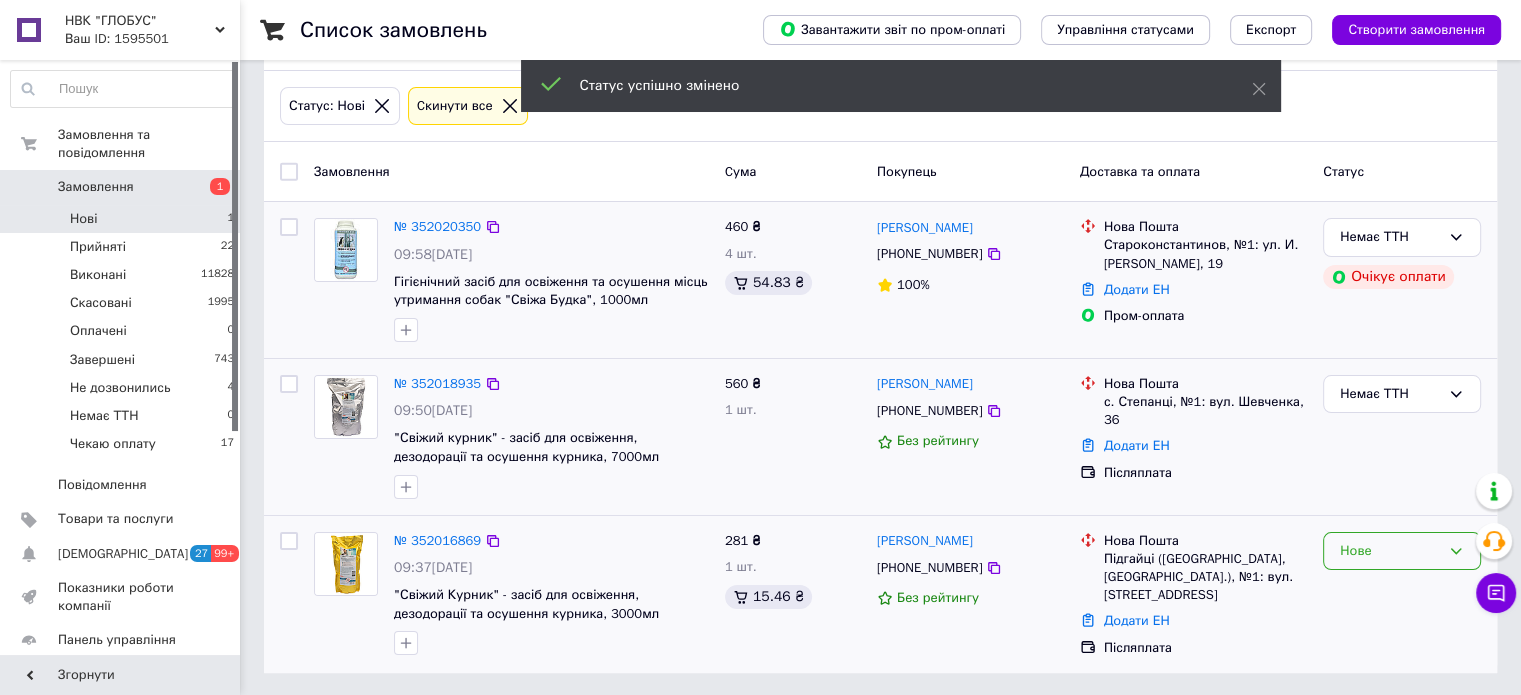 click on "Нове" at bounding box center [1390, 551] 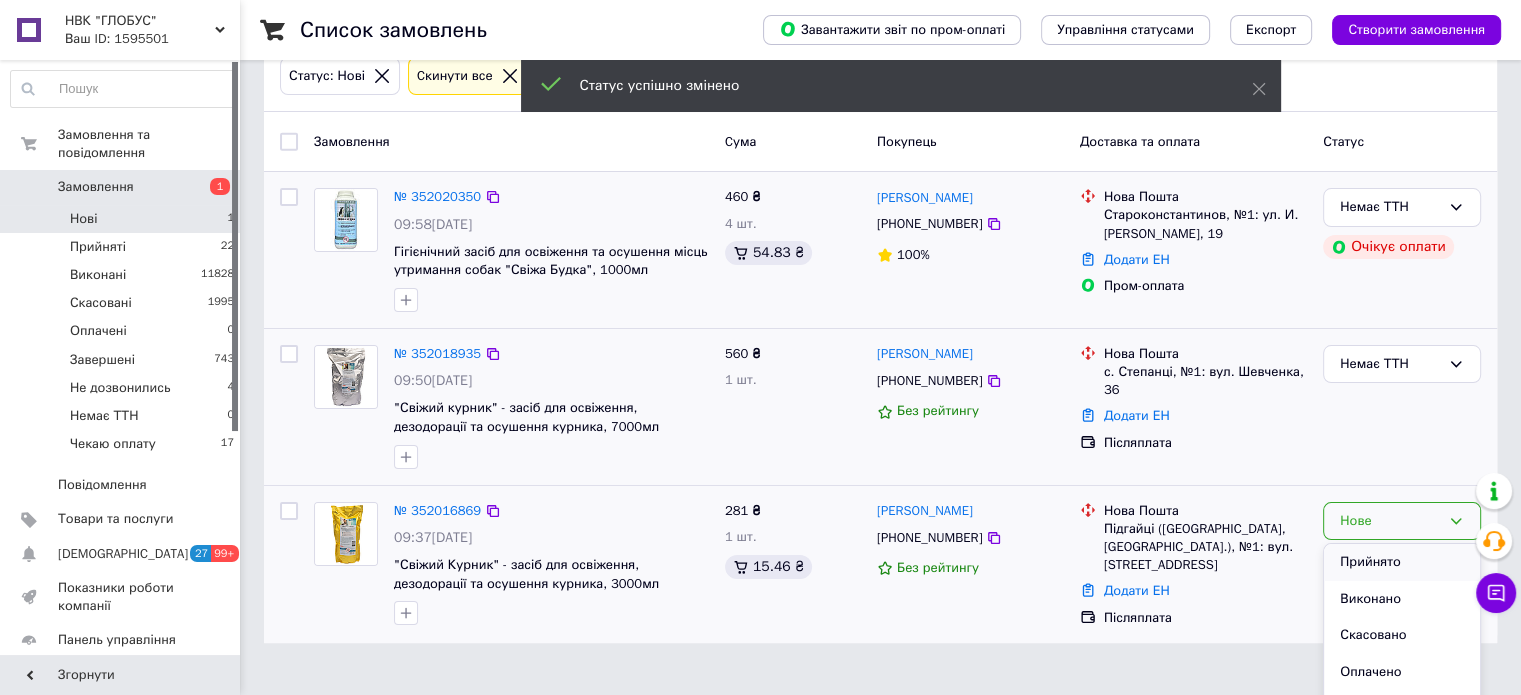 scroll, scrollTop: 128, scrollLeft: 0, axis: vertical 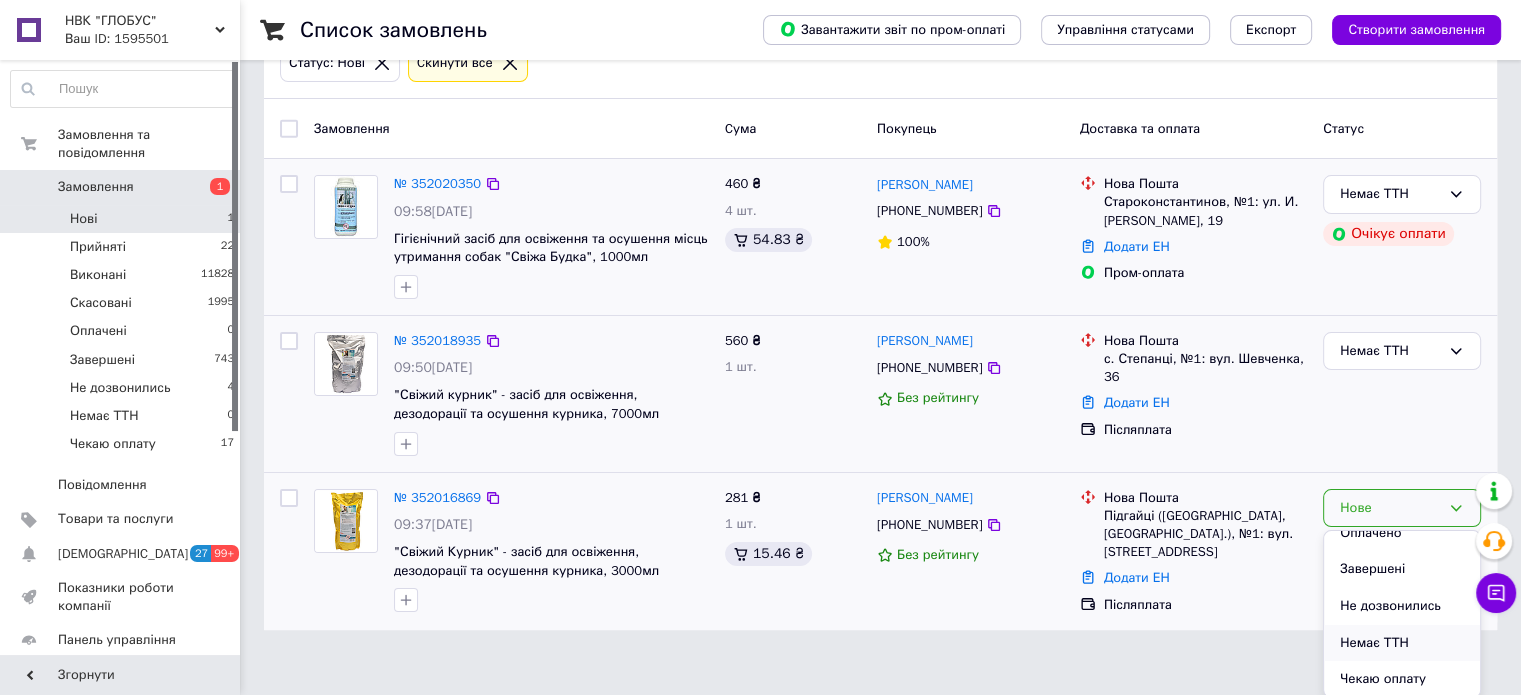 click on "Немає ТТН" at bounding box center (1402, 643) 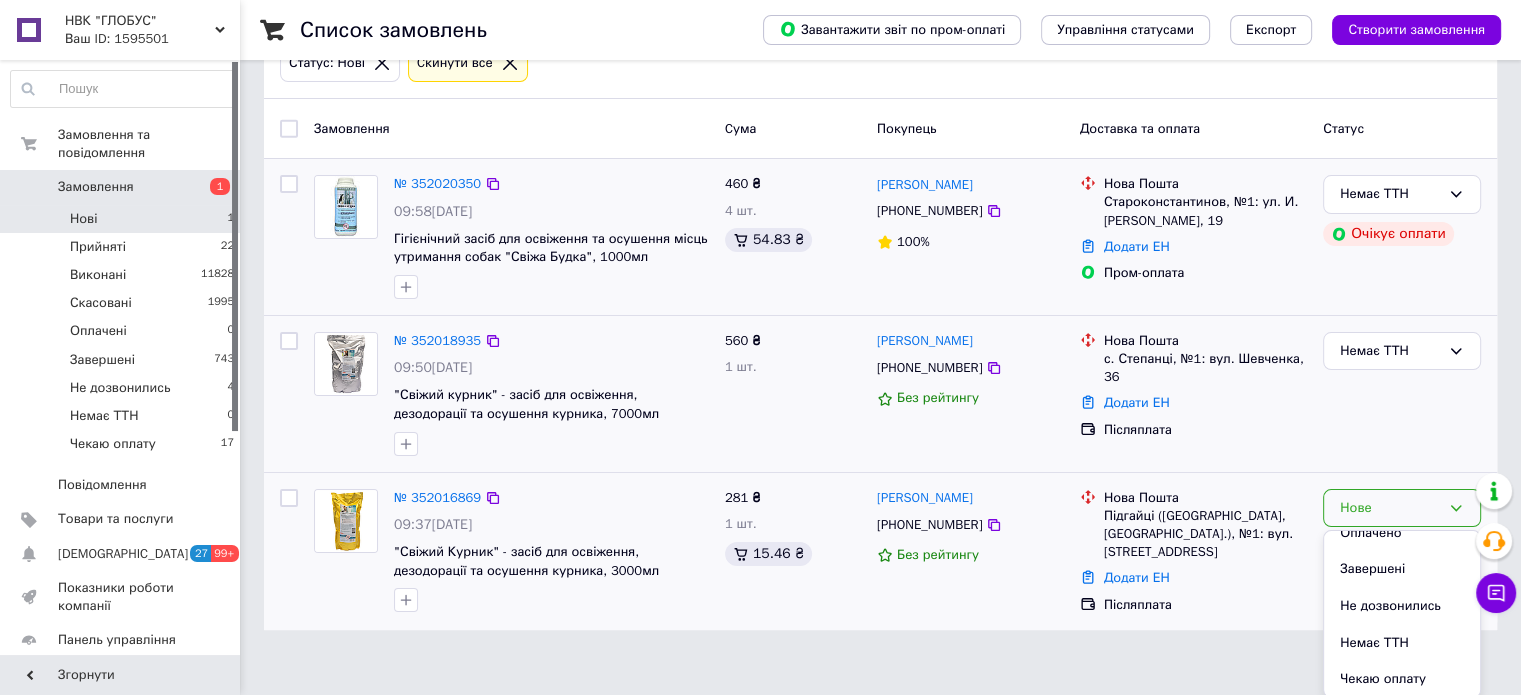 scroll, scrollTop: 85, scrollLeft: 0, axis: vertical 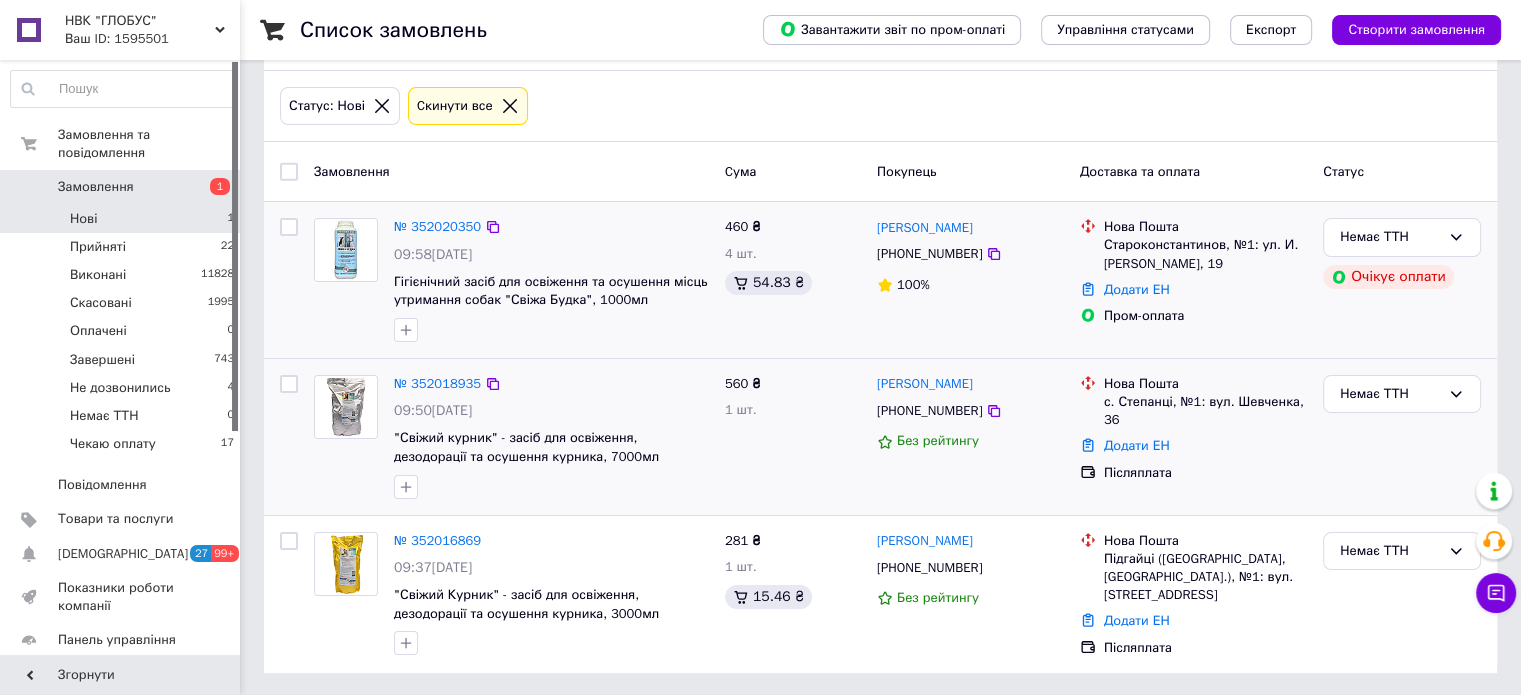 click 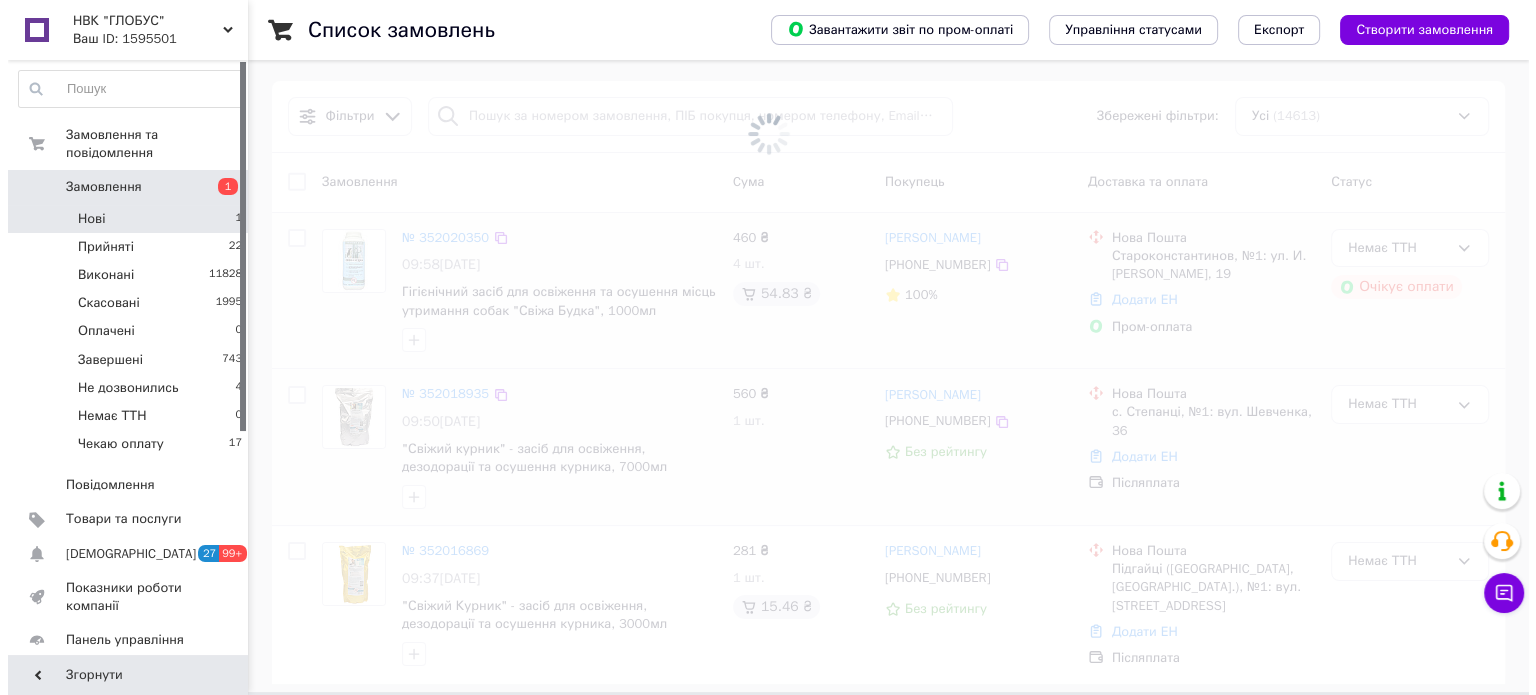 scroll, scrollTop: 0, scrollLeft: 0, axis: both 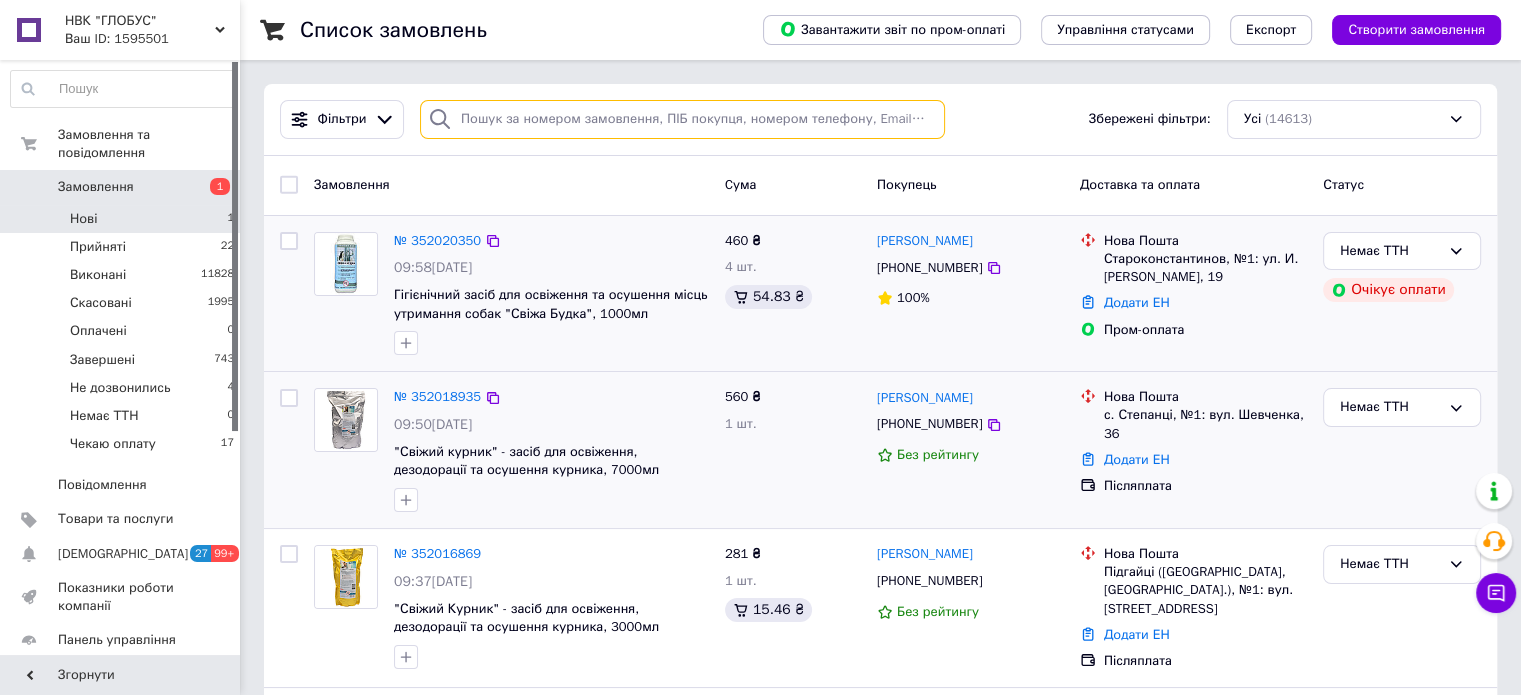 paste on "352004945" 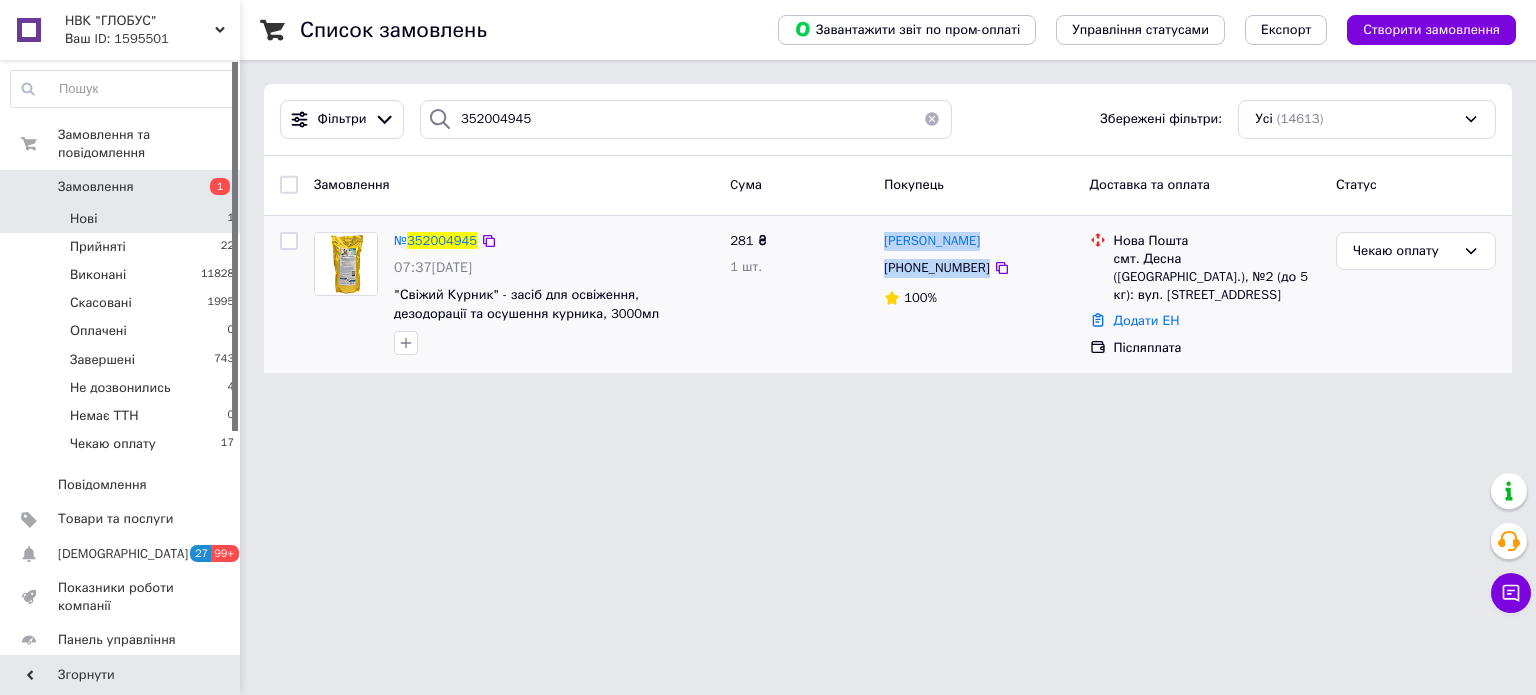 drag, startPoint x: 1002, startPoint y: 271, endPoint x: 875, endPoint y: 251, distance: 128.56516 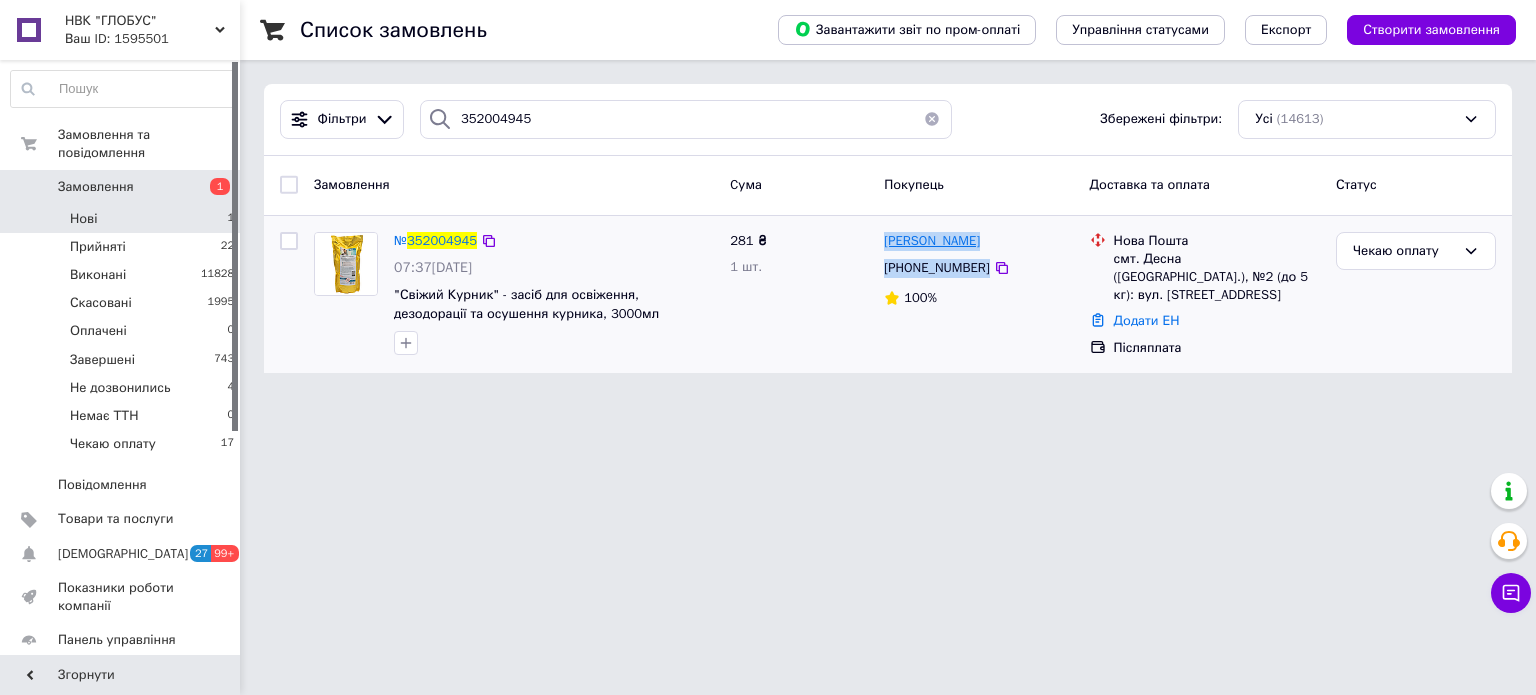 copy on "1 шт. Вадим Шкурко +380634902403" 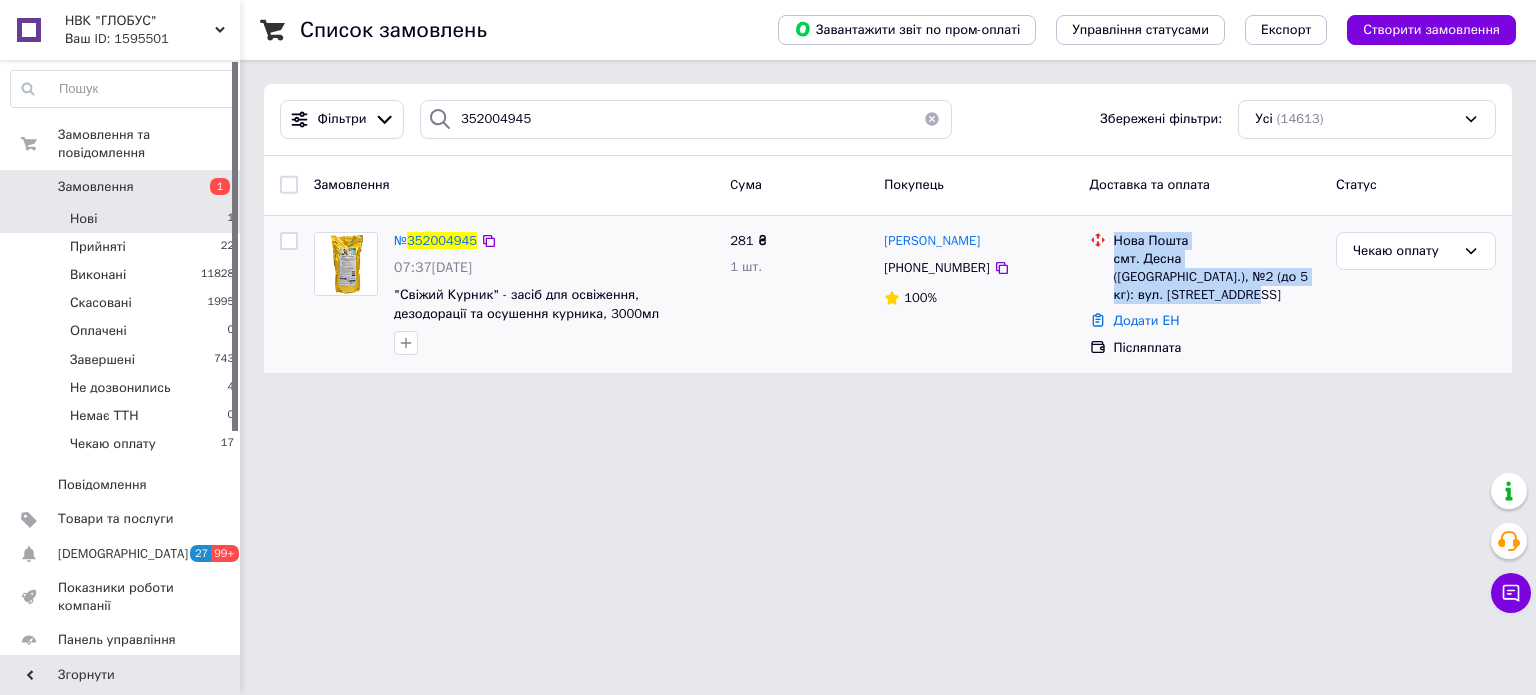 drag, startPoint x: 1296, startPoint y: 277, endPoint x: 1111, endPoint y: 231, distance: 190.63315 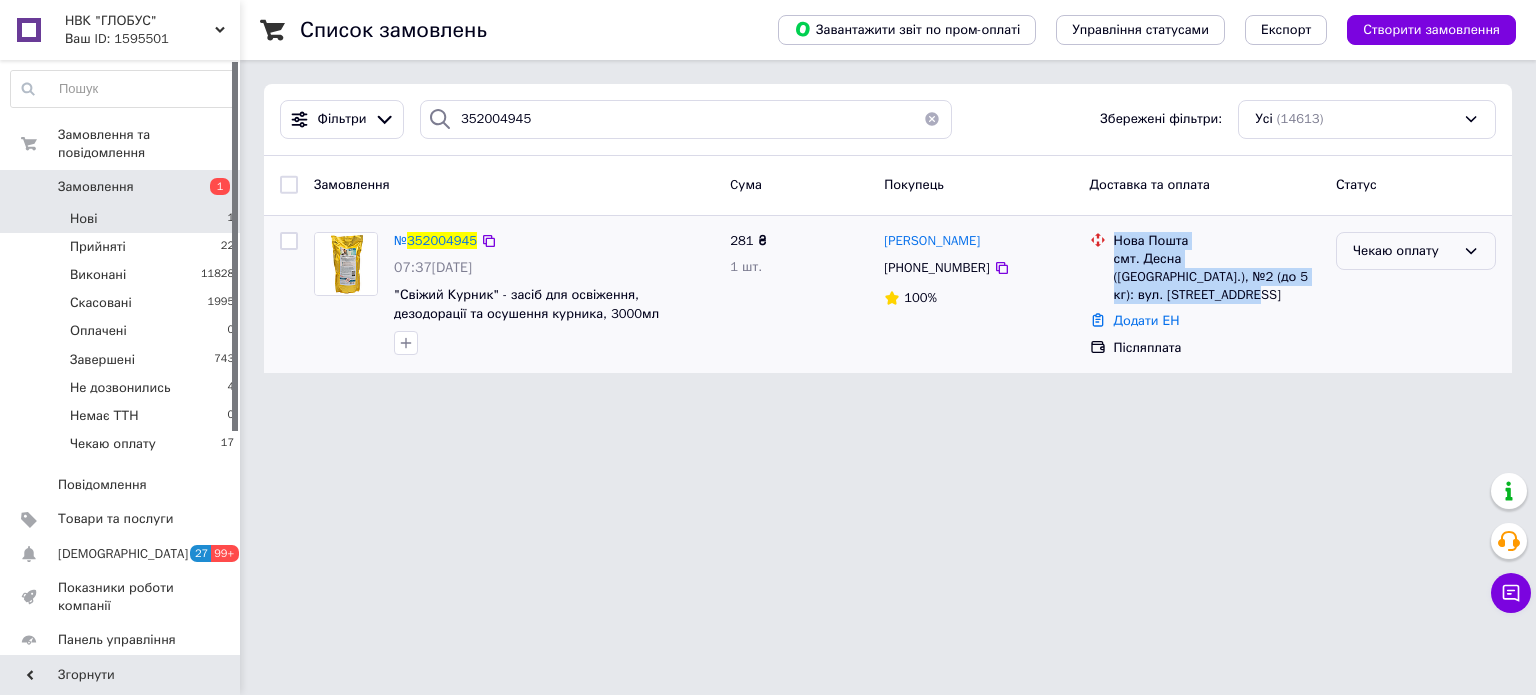 click on "Чекаю оплату" at bounding box center (1404, 251) 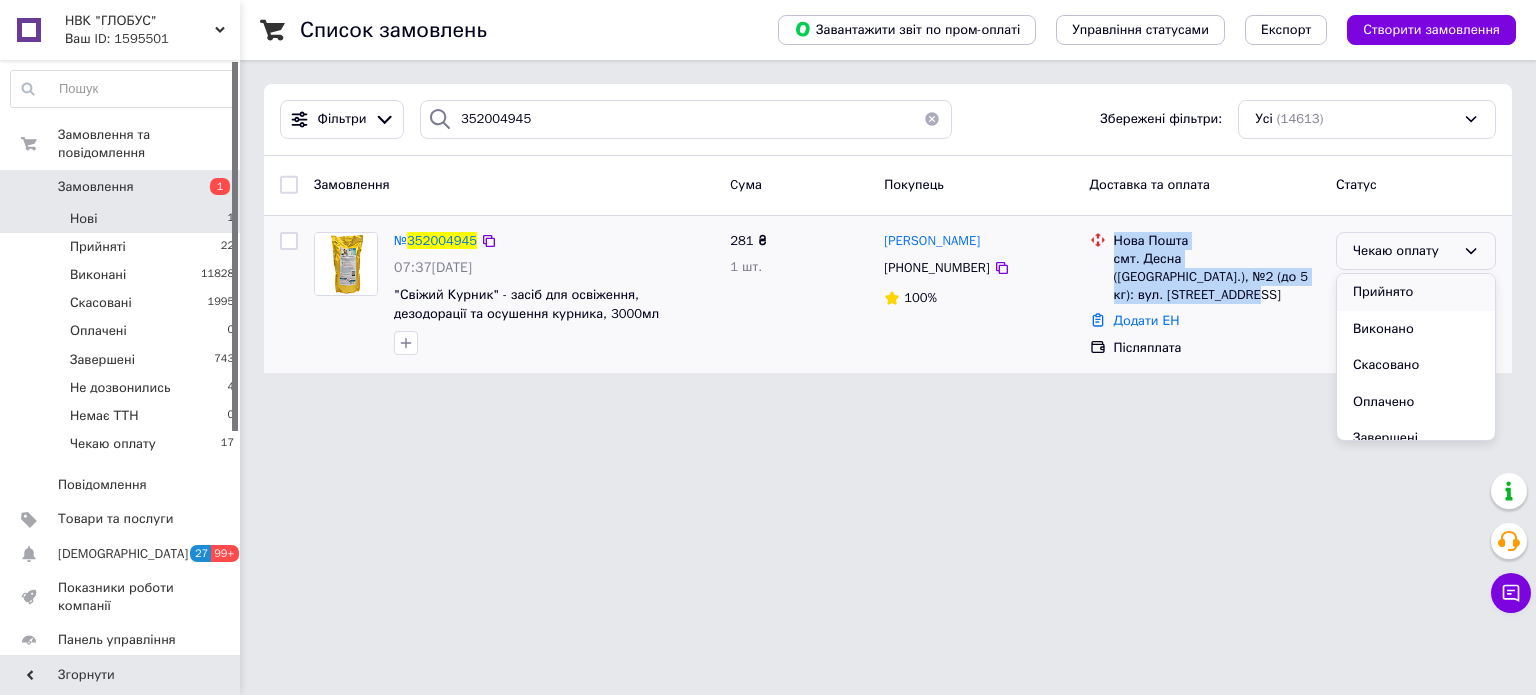 click on "Прийнято" at bounding box center [1416, 292] 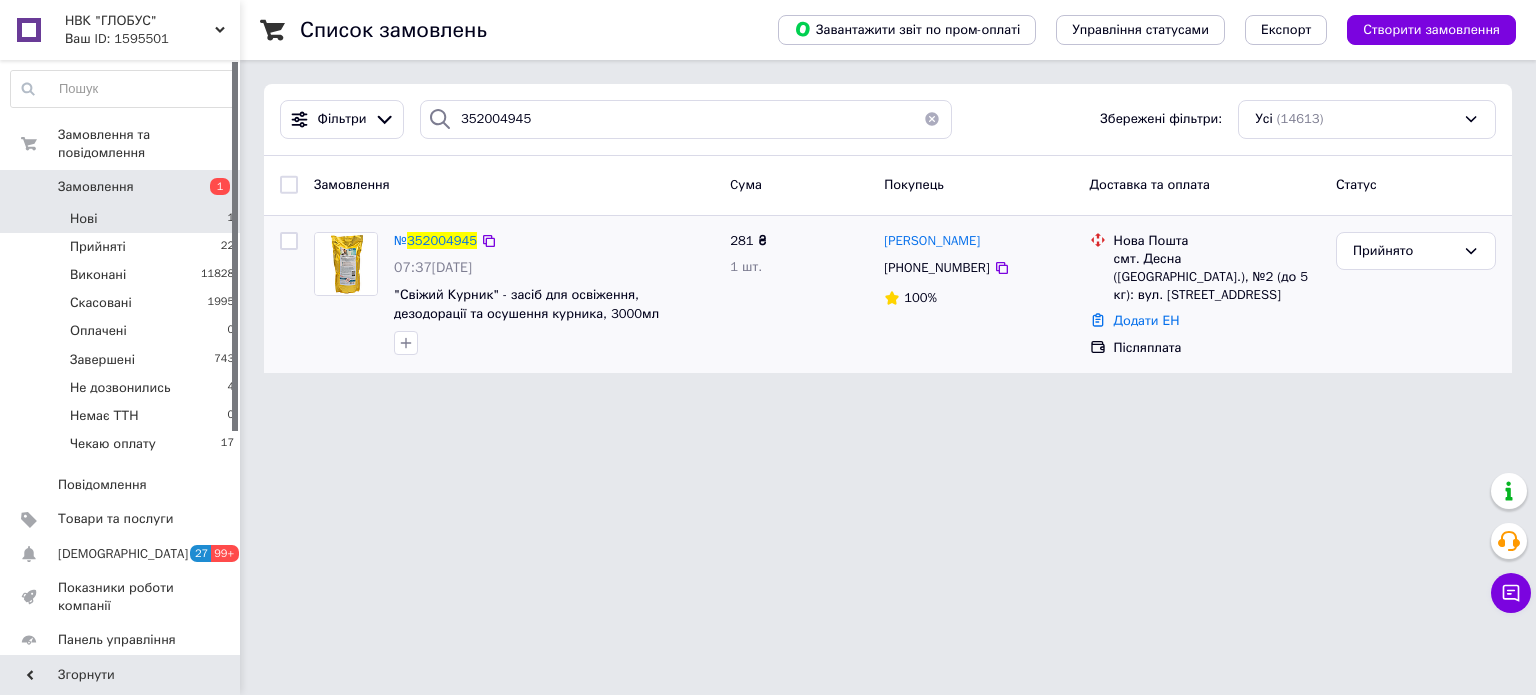click on "Замовлення" at bounding box center (514, 185) 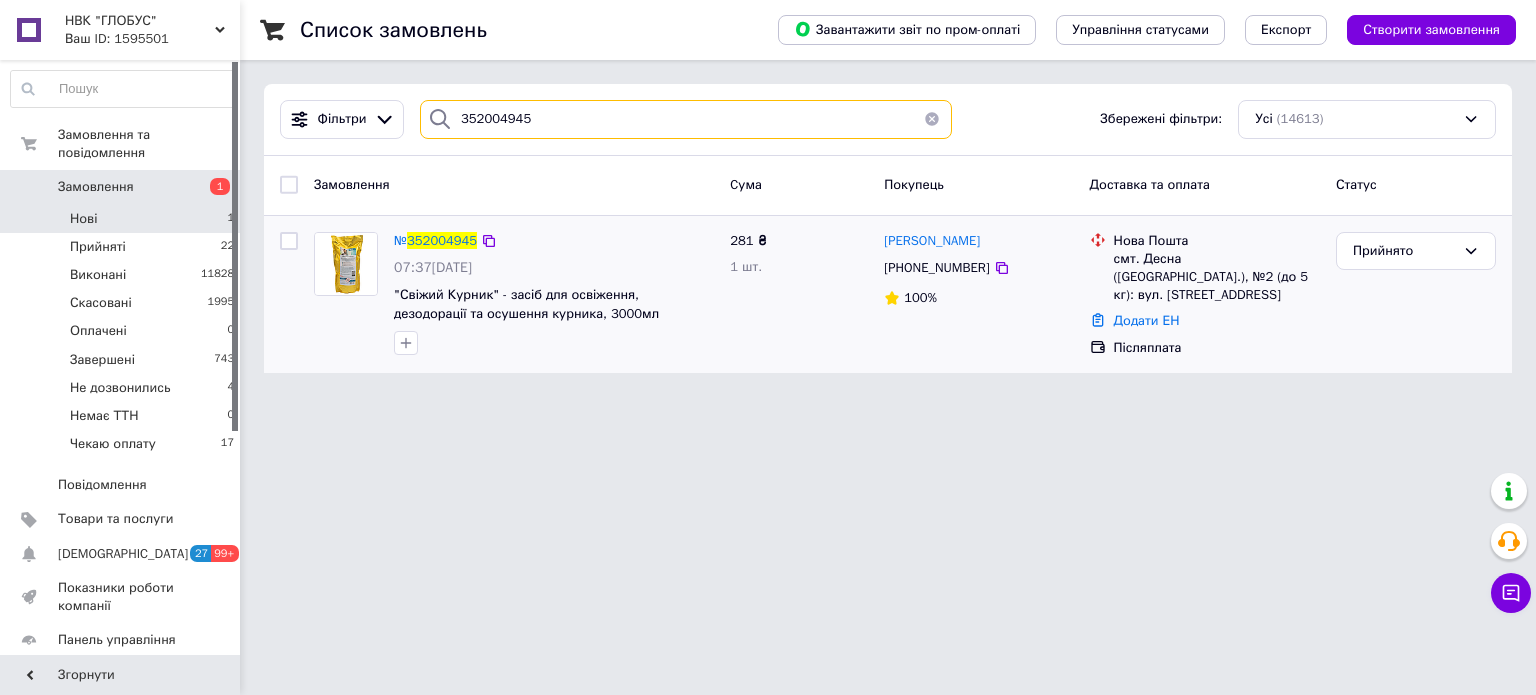 drag, startPoint x: 556, startPoint y: 124, endPoint x: 420, endPoint y: 133, distance: 136.29747 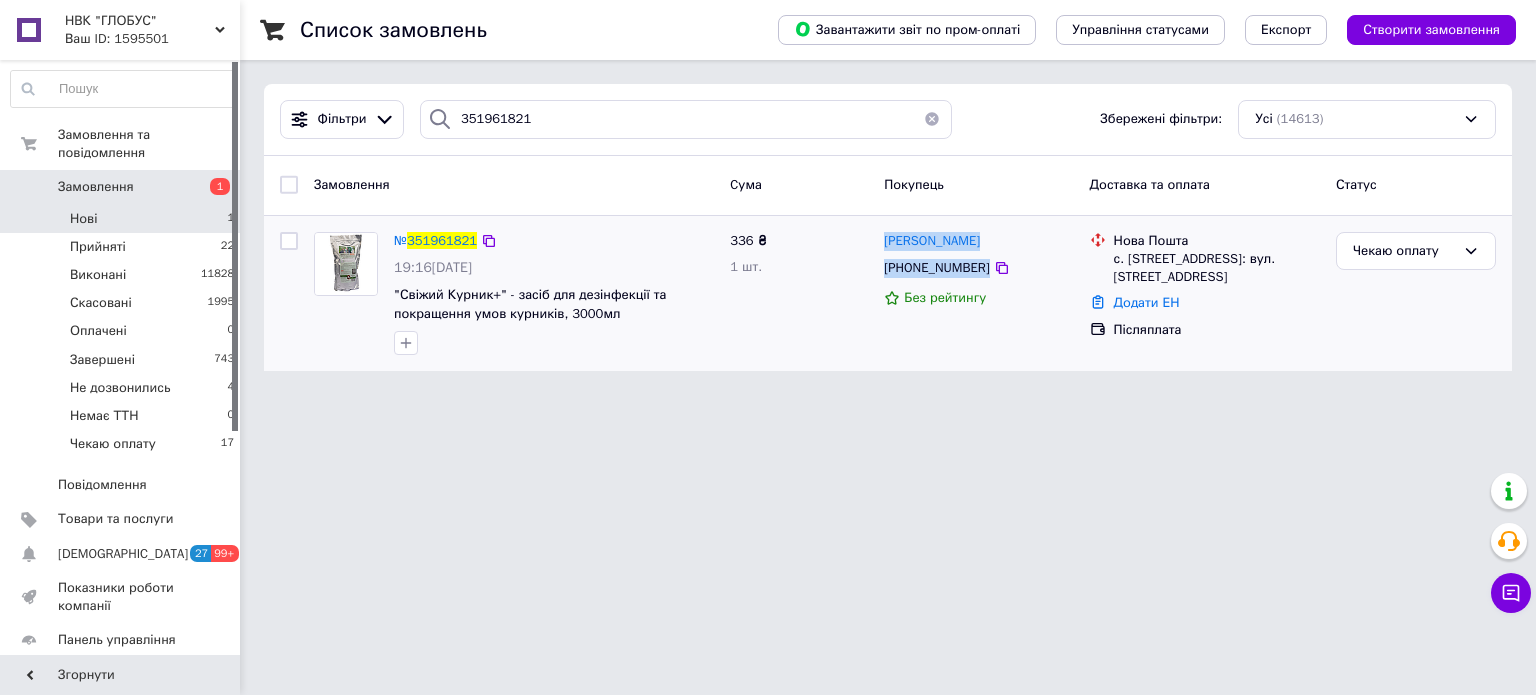 drag, startPoint x: 1016, startPoint y: 279, endPoint x: 880, endPoint y: 238, distance: 142.04576 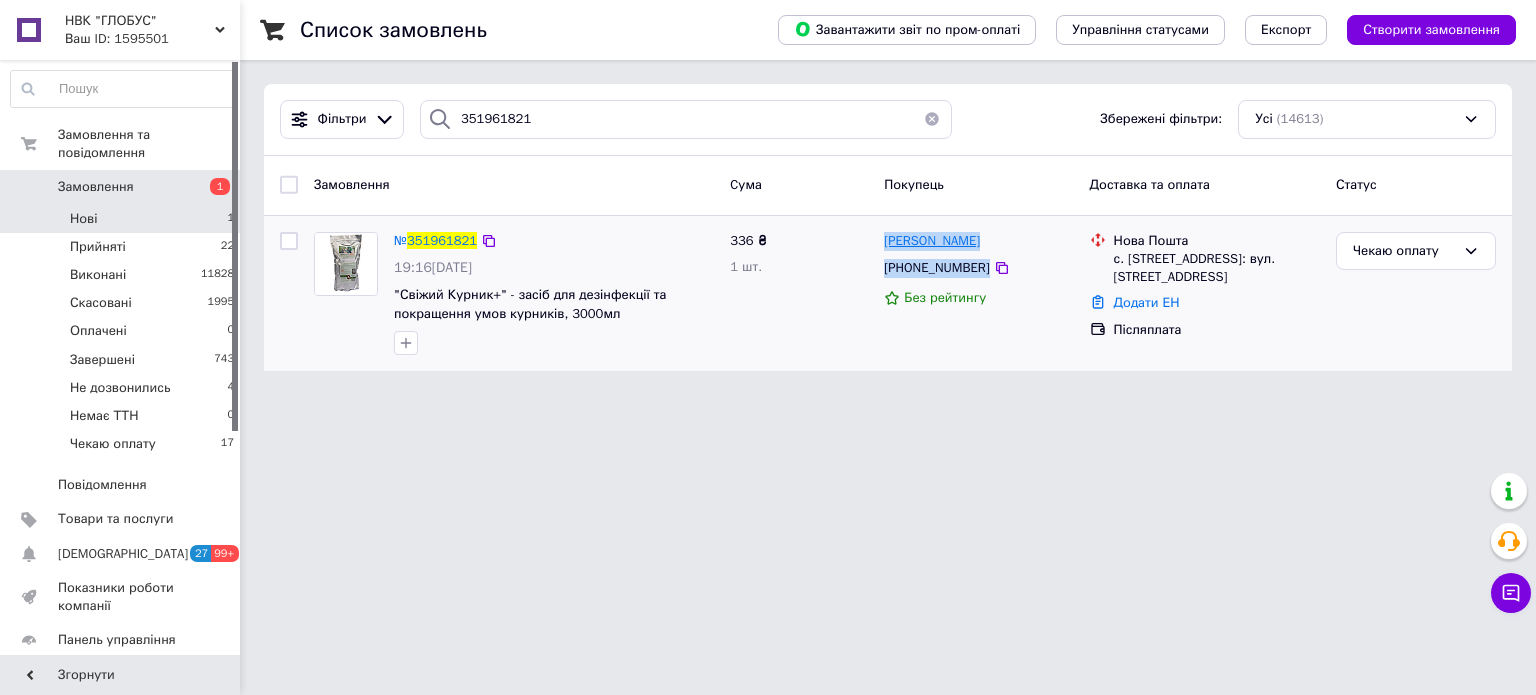 copy on "Елена Мойш +380972605216" 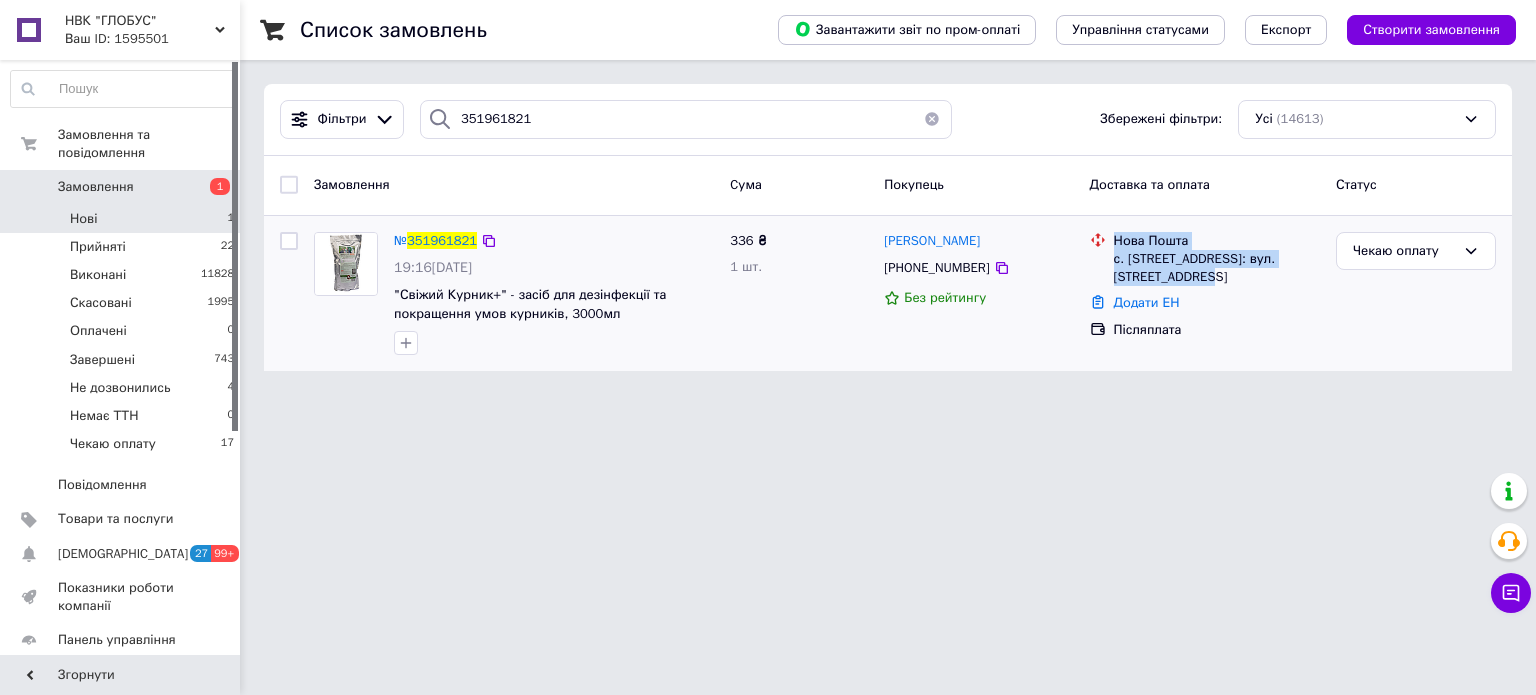 drag, startPoint x: 1224, startPoint y: 278, endPoint x: 1112, endPoint y: 239, distance: 118.595955 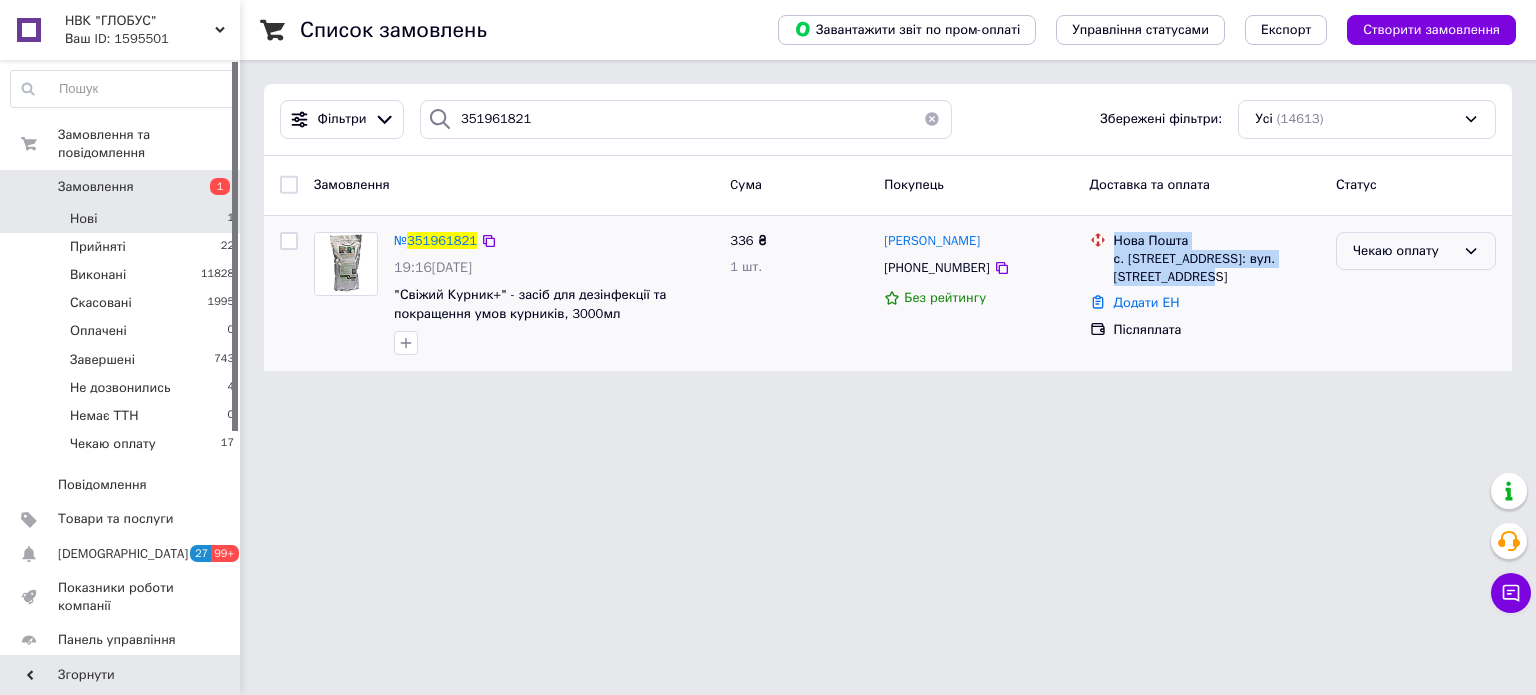 click on "Чекаю оплату" at bounding box center (1404, 251) 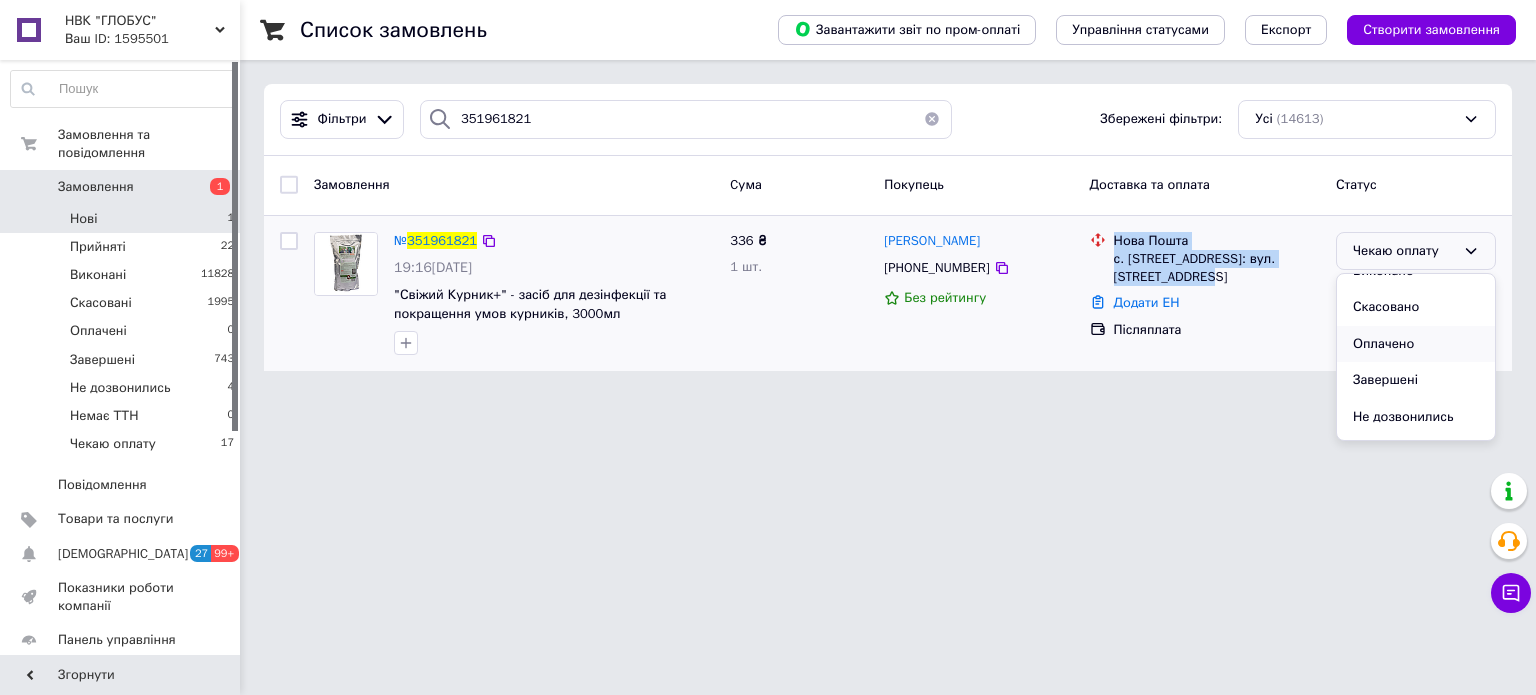 scroll, scrollTop: 89, scrollLeft: 0, axis: vertical 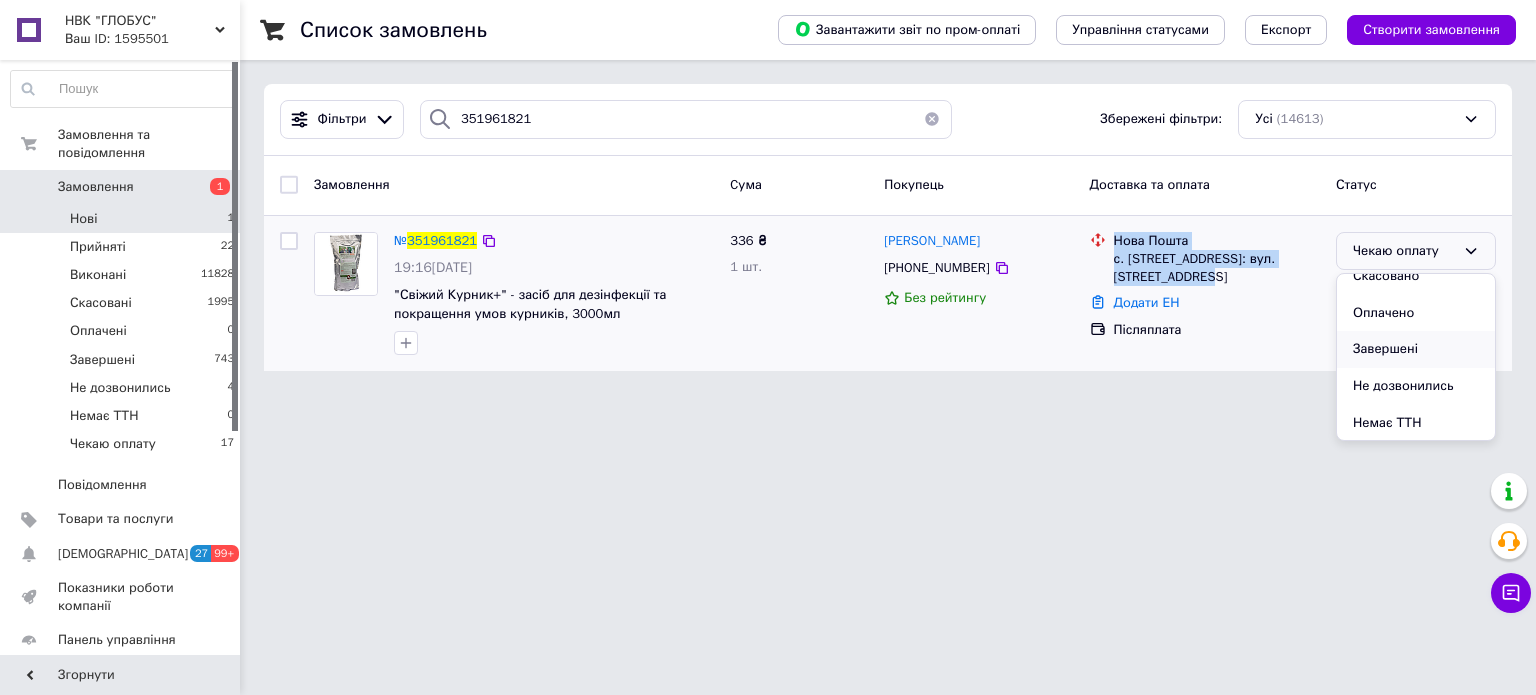 click on "Завершені" at bounding box center (1416, 349) 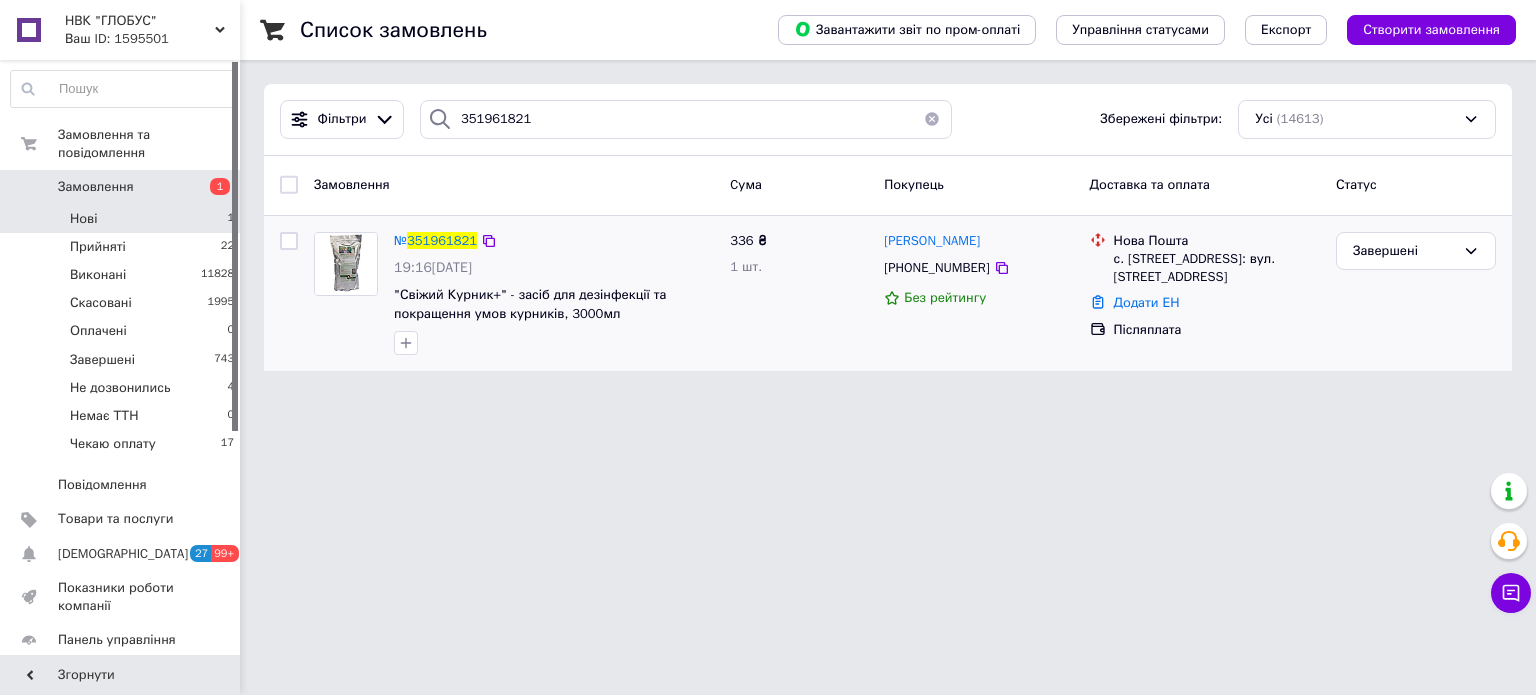 click on "351961821" at bounding box center [686, 119] 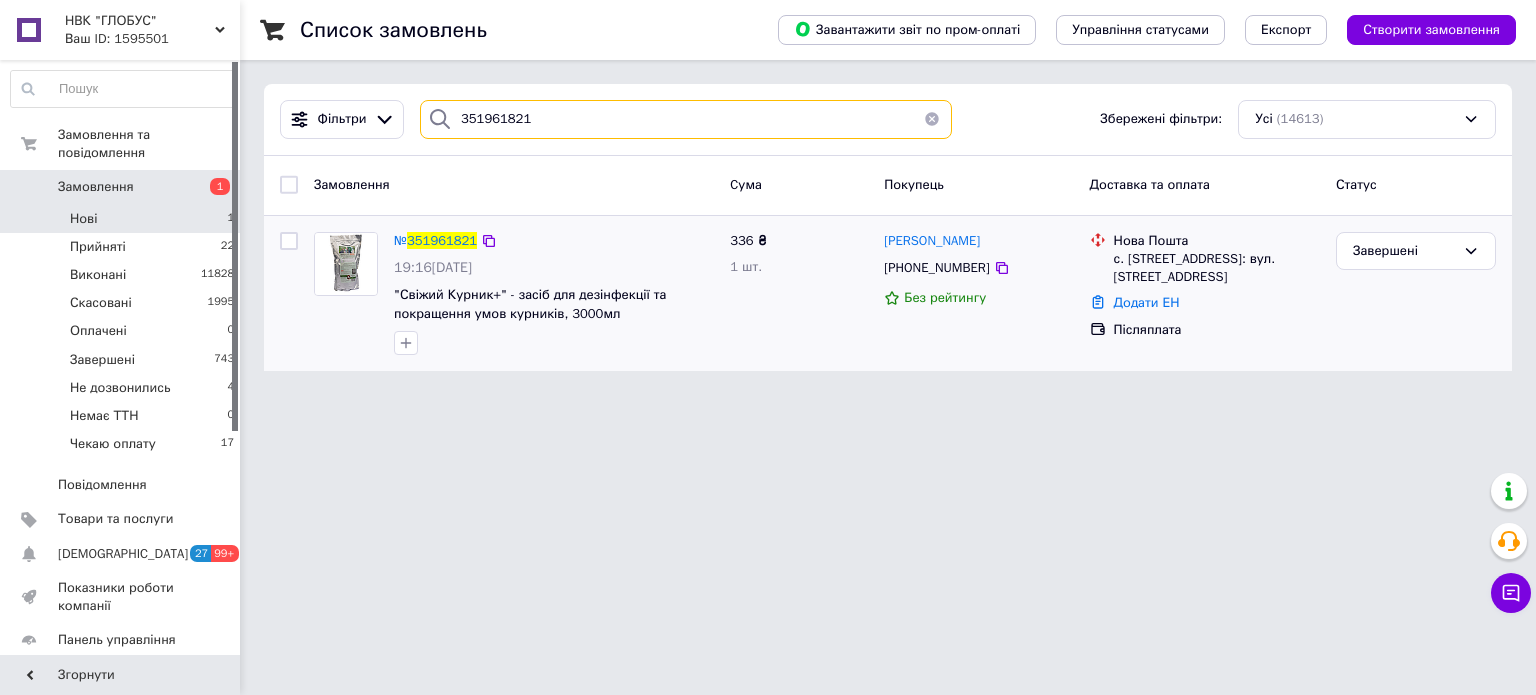 drag, startPoint x: 540, startPoint y: 125, endPoint x: 440, endPoint y: 123, distance: 100.02 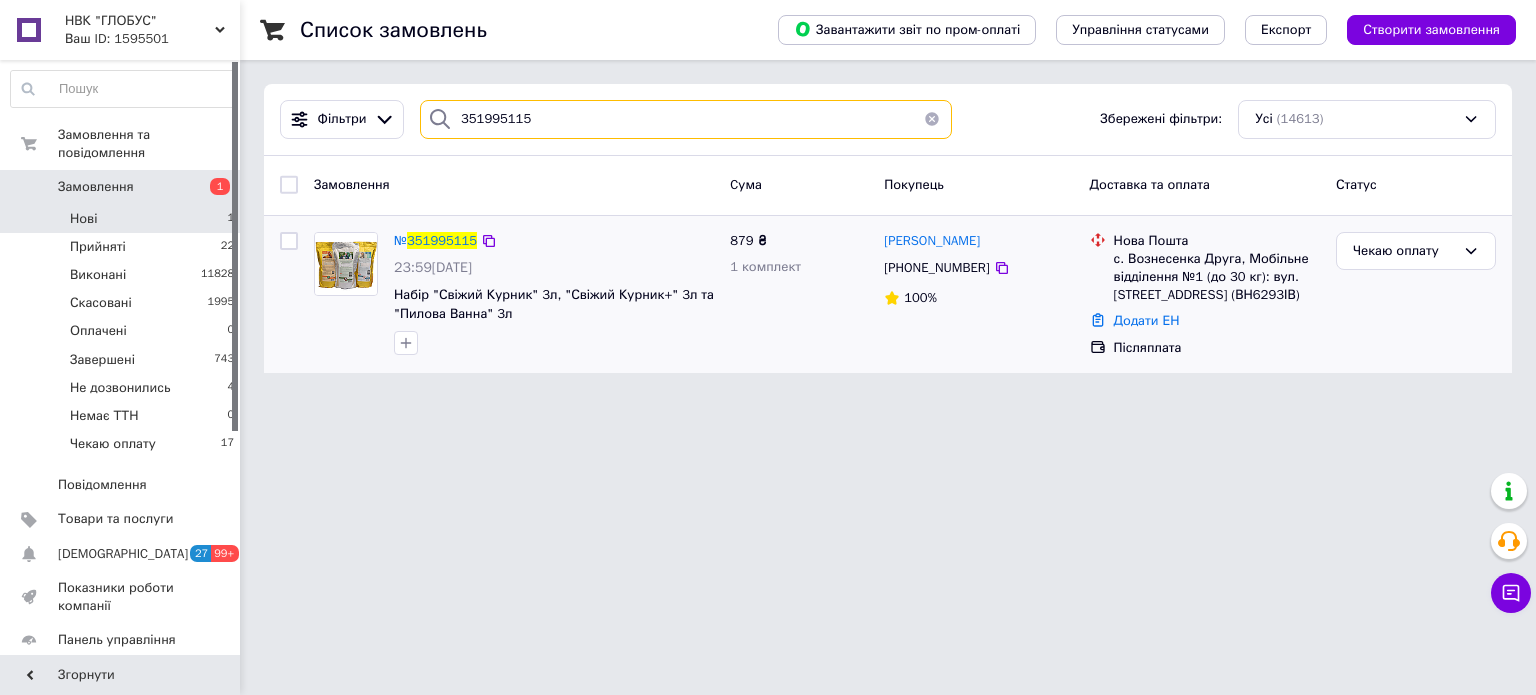 type on "351995115" 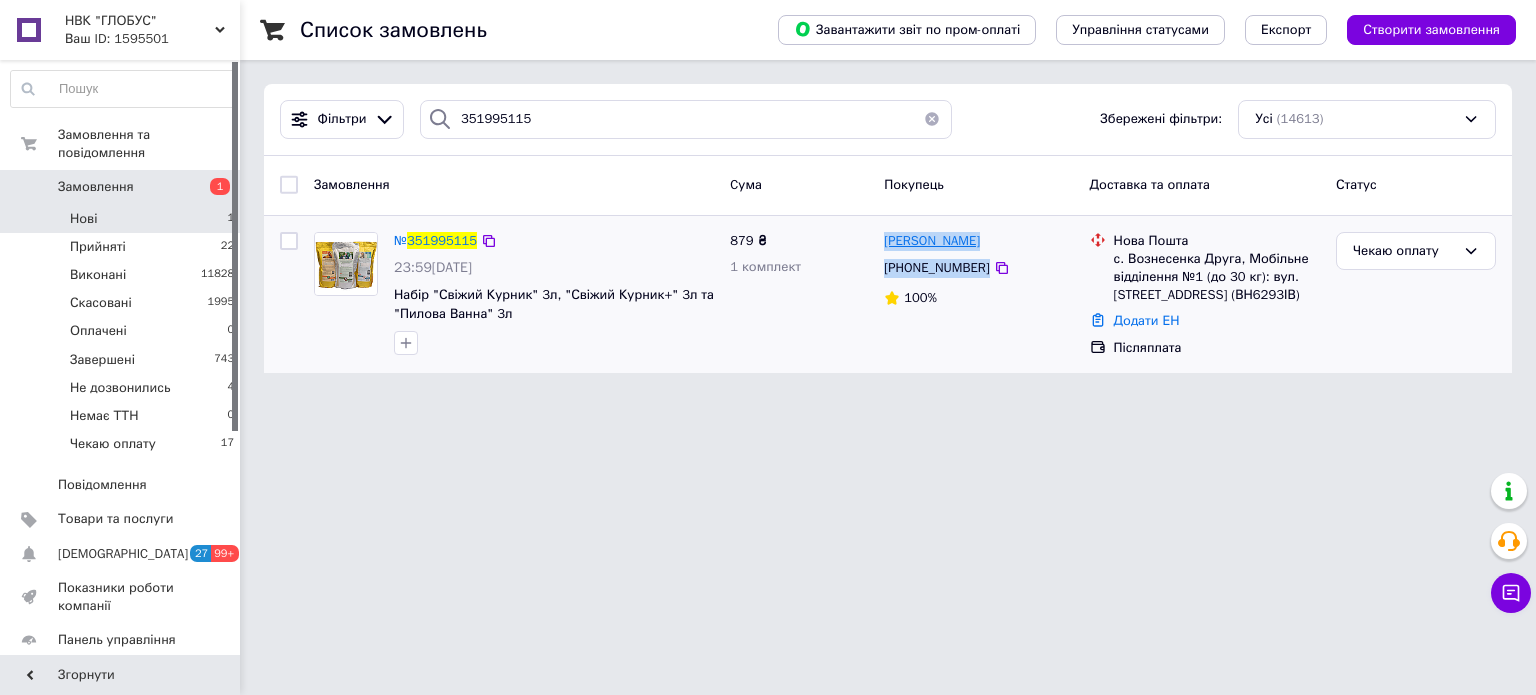 drag, startPoint x: 1016, startPoint y: 266, endPoint x: 884, endPoint y: 235, distance: 135.5913 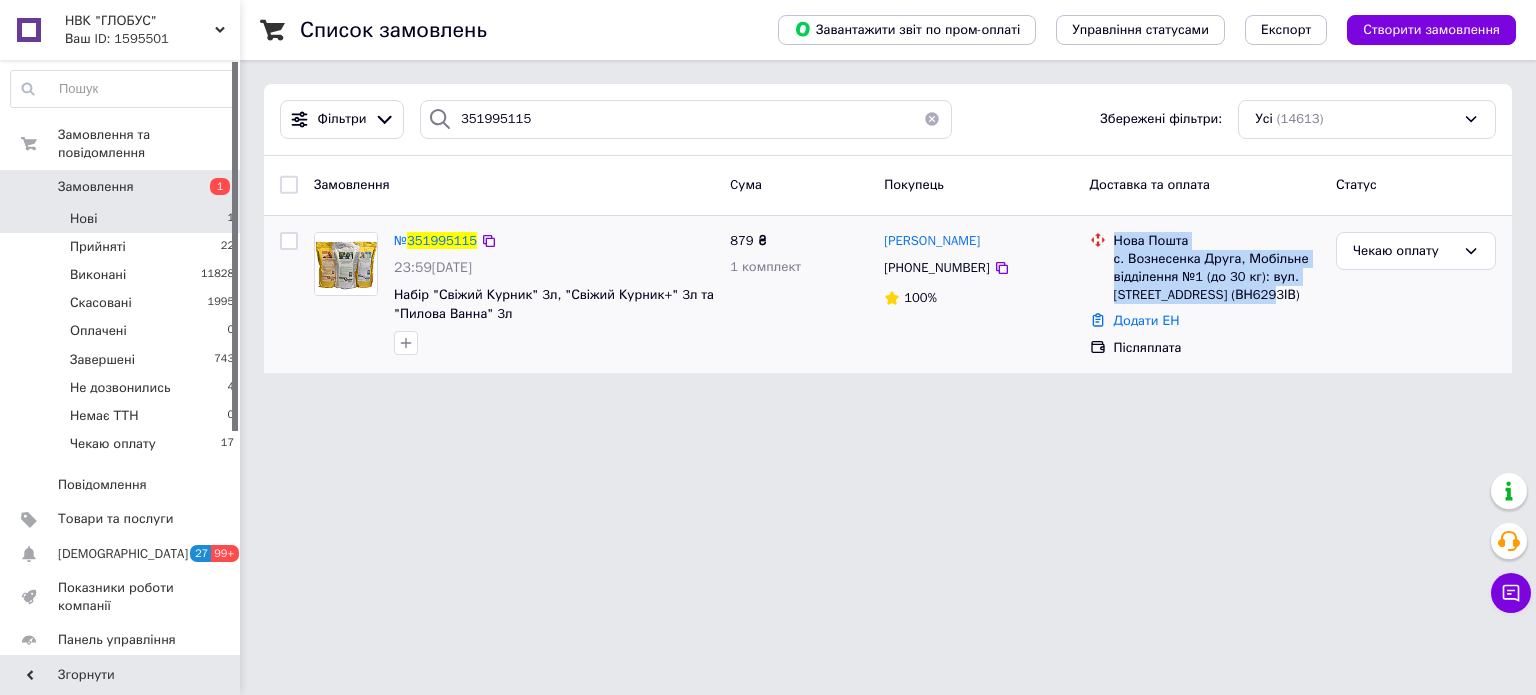 drag, startPoint x: 1274, startPoint y: 303, endPoint x: 1120, endPoint y: 243, distance: 165.27553 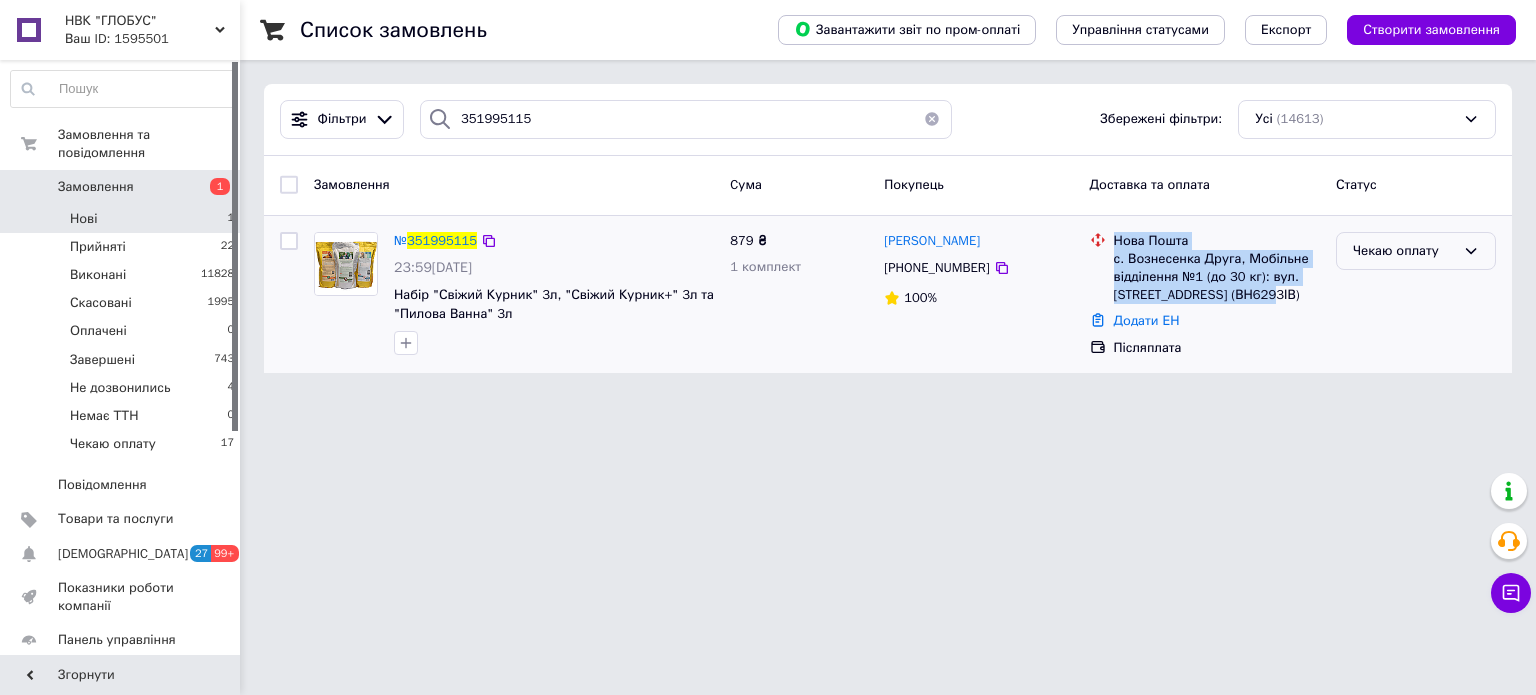 click on "Чекаю оплату" at bounding box center [1404, 251] 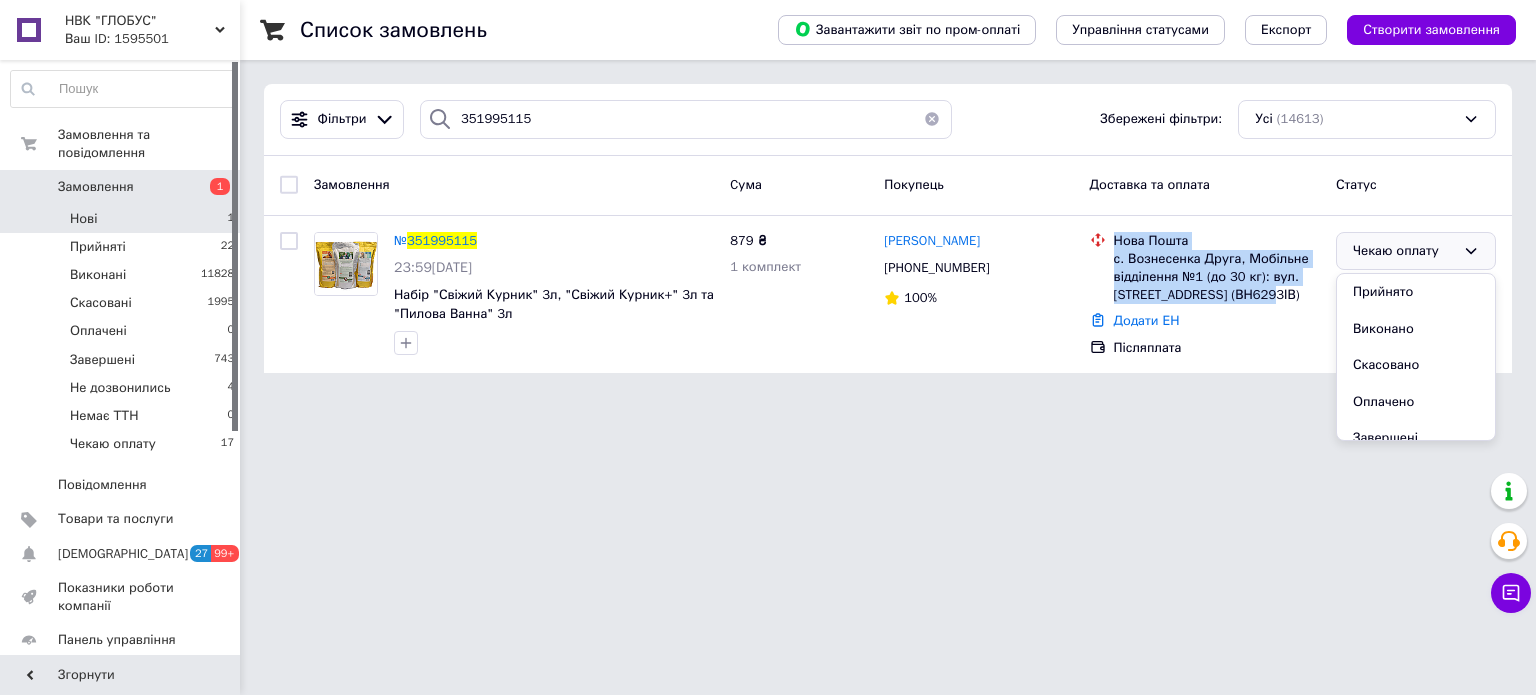 drag, startPoint x: 1363, startPoint y: 292, endPoint x: 1157, endPoint y: 198, distance: 226.43321 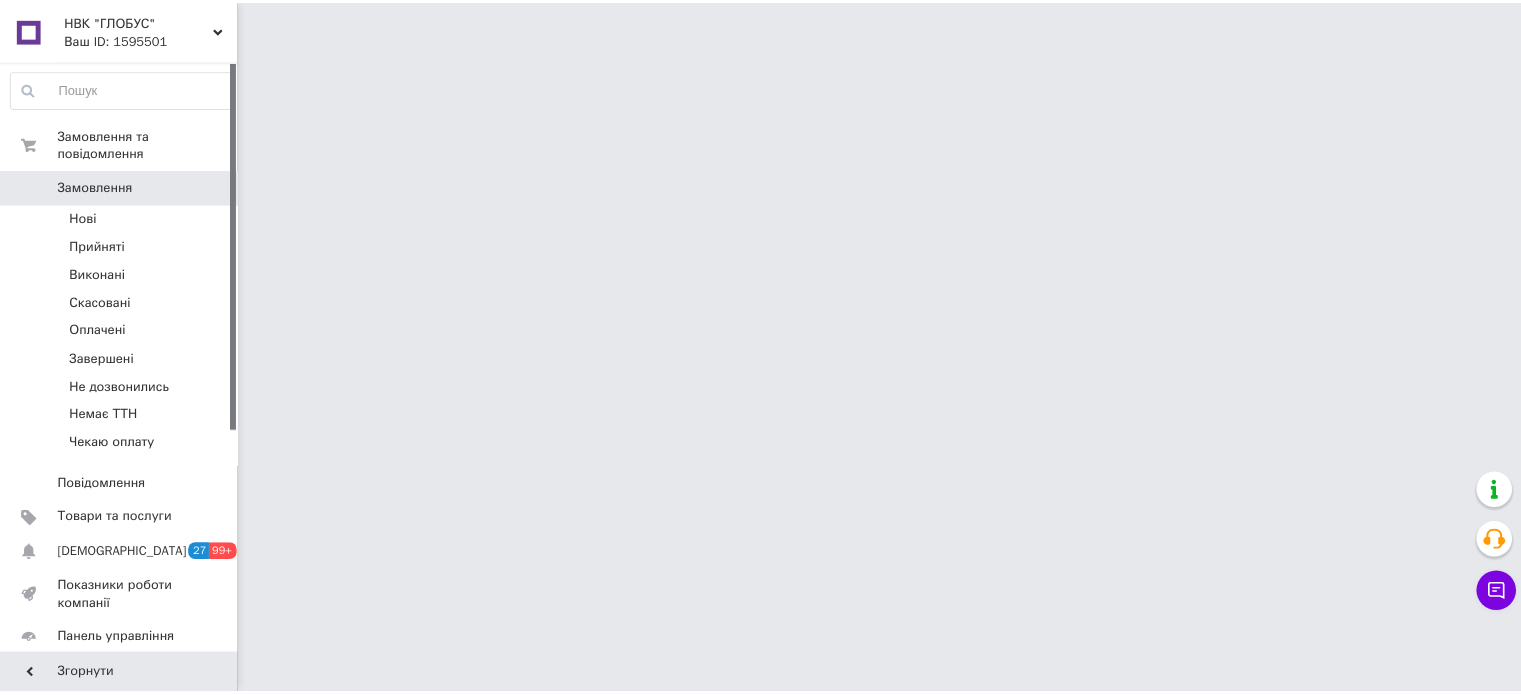 scroll, scrollTop: 0, scrollLeft: 0, axis: both 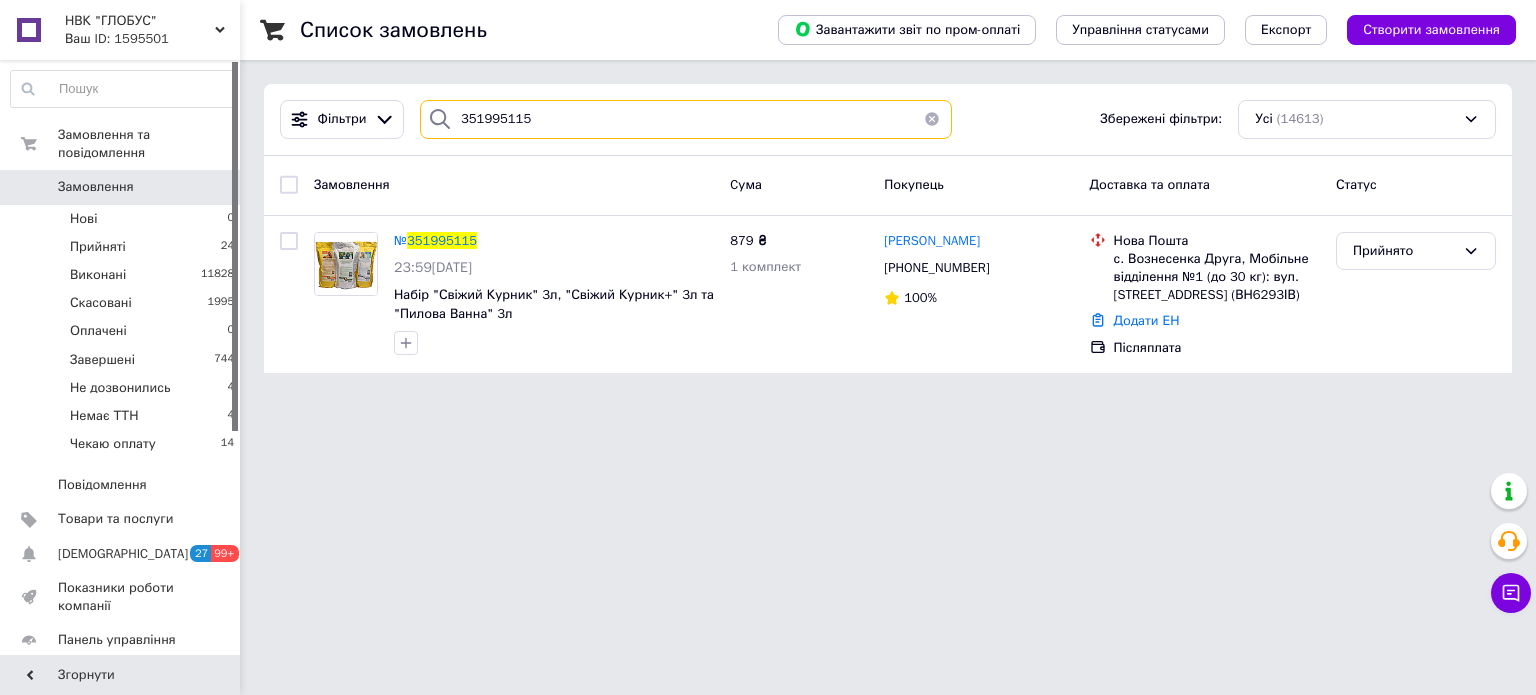 drag, startPoint x: 552, startPoint y: 119, endPoint x: 472, endPoint y: 135, distance: 81.58431 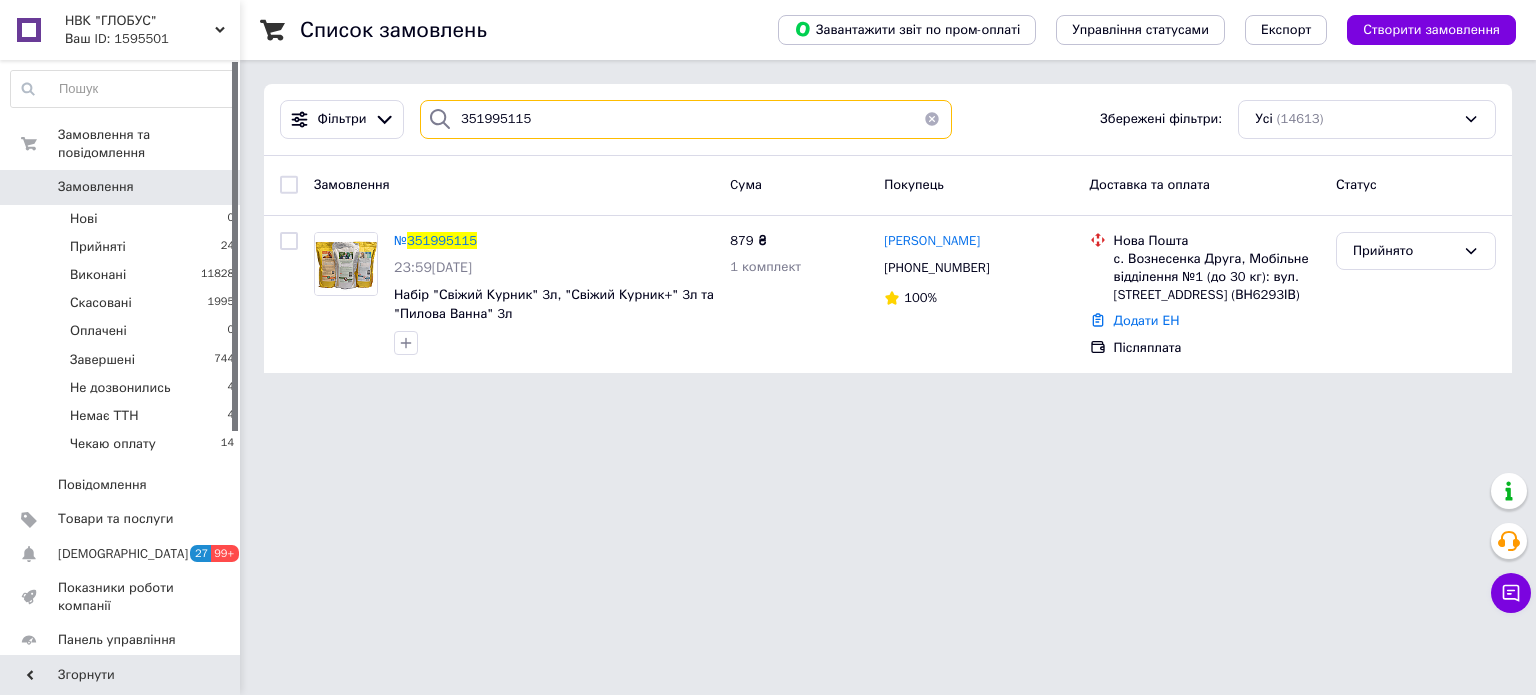 paste on "" Вадим Шкурко +380634902403 "" 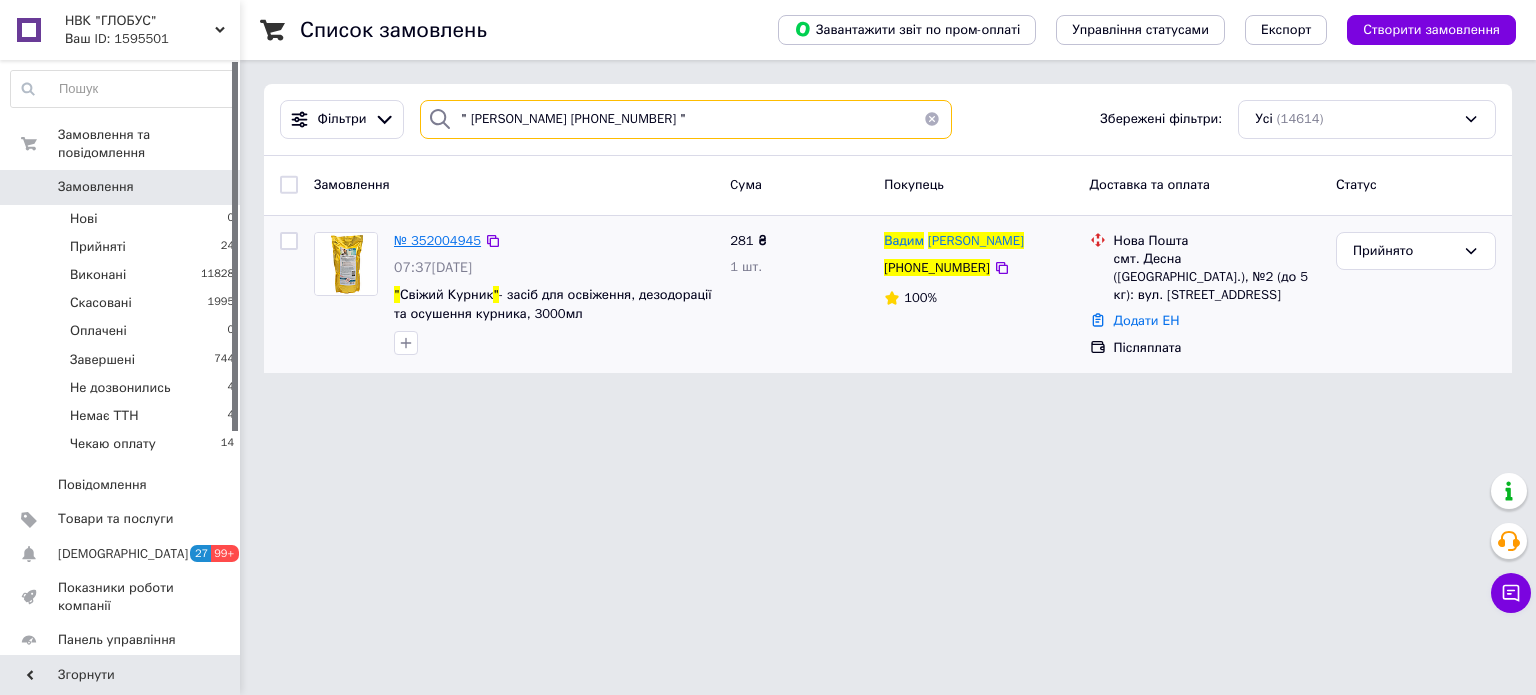 type on "" Вадим Шкурко +380634902403 "" 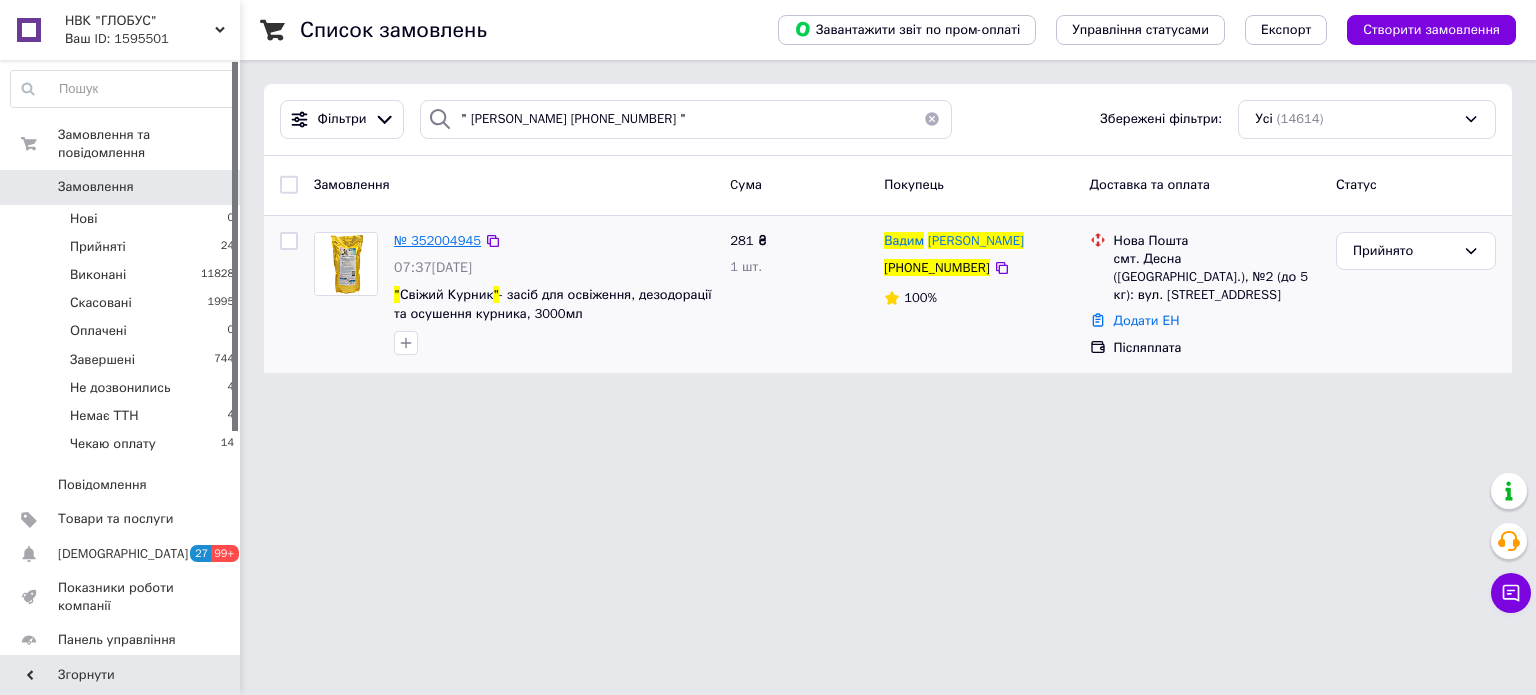 click on "№ 352004945" at bounding box center (437, 240) 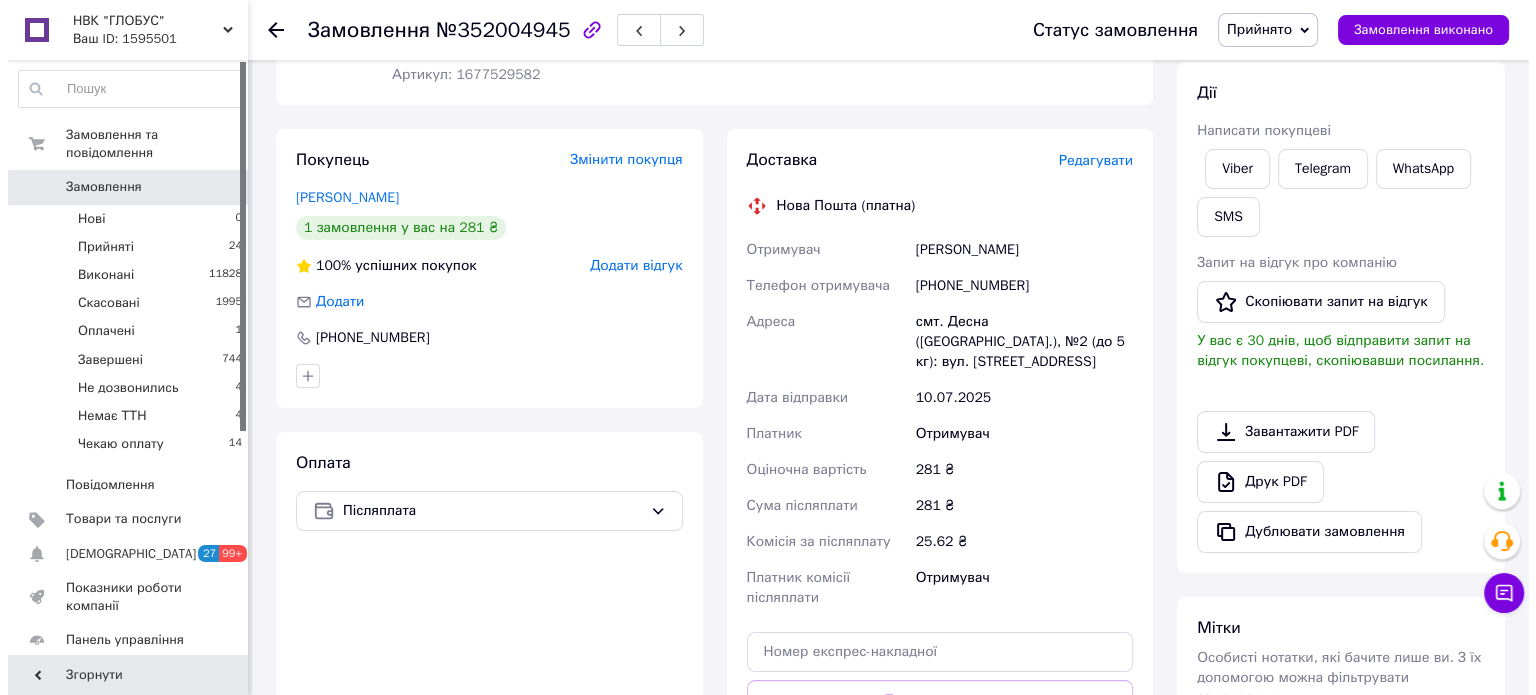 scroll, scrollTop: 178, scrollLeft: 0, axis: vertical 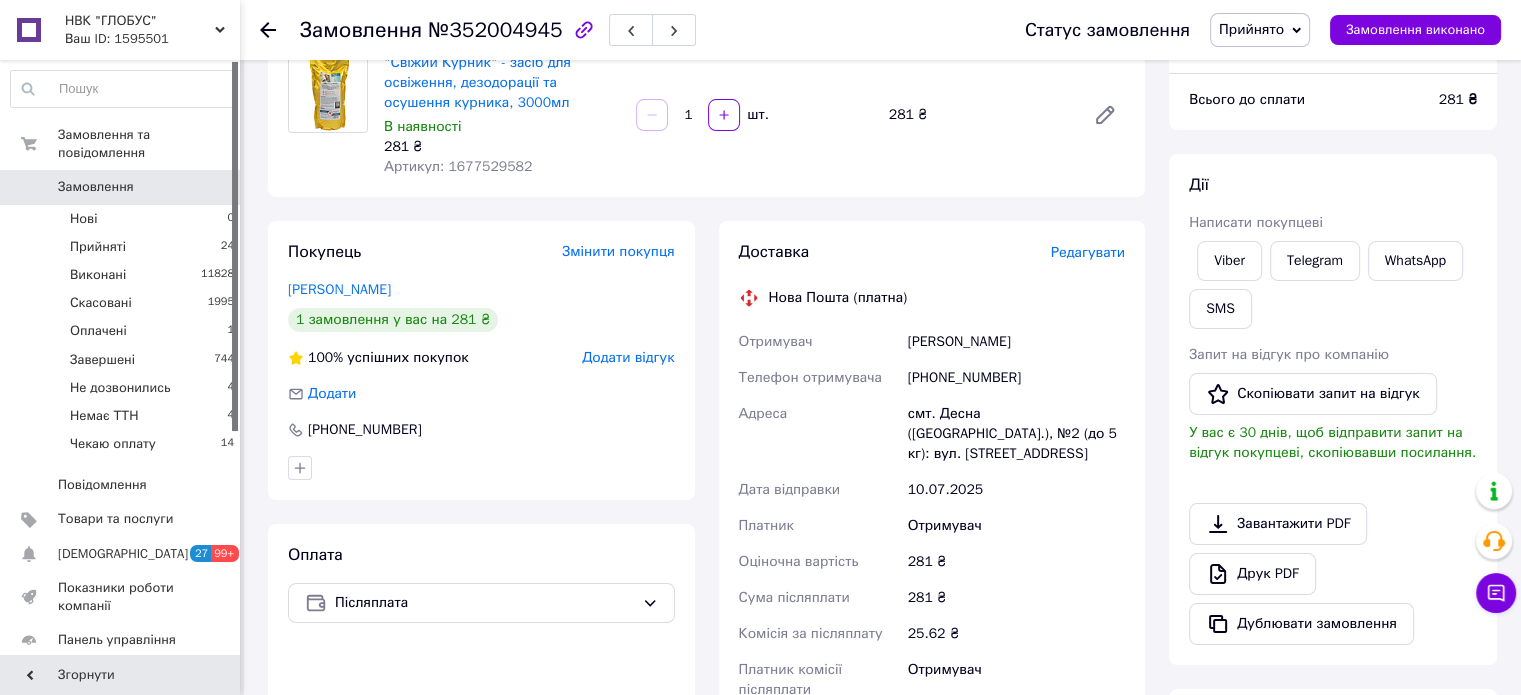 click on "Редагувати" at bounding box center [1088, 252] 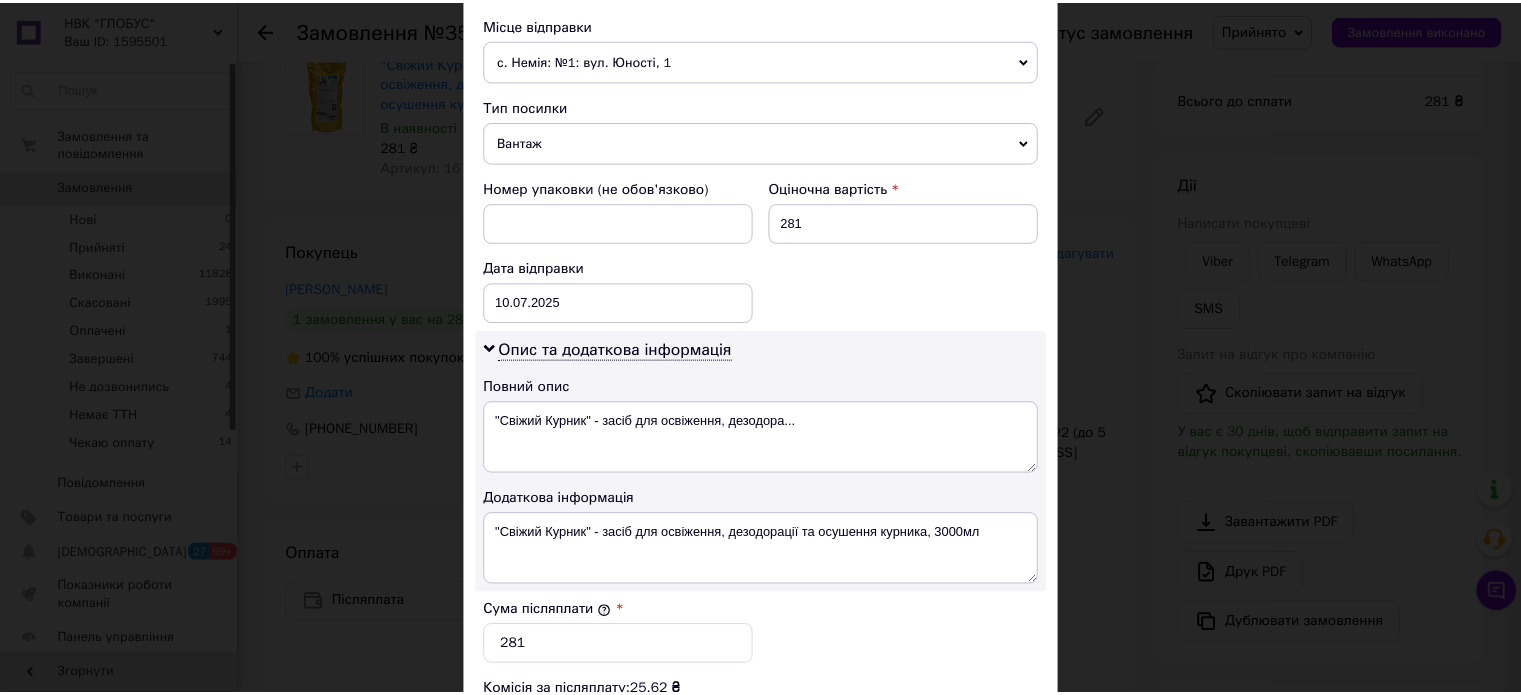 scroll, scrollTop: 1048, scrollLeft: 0, axis: vertical 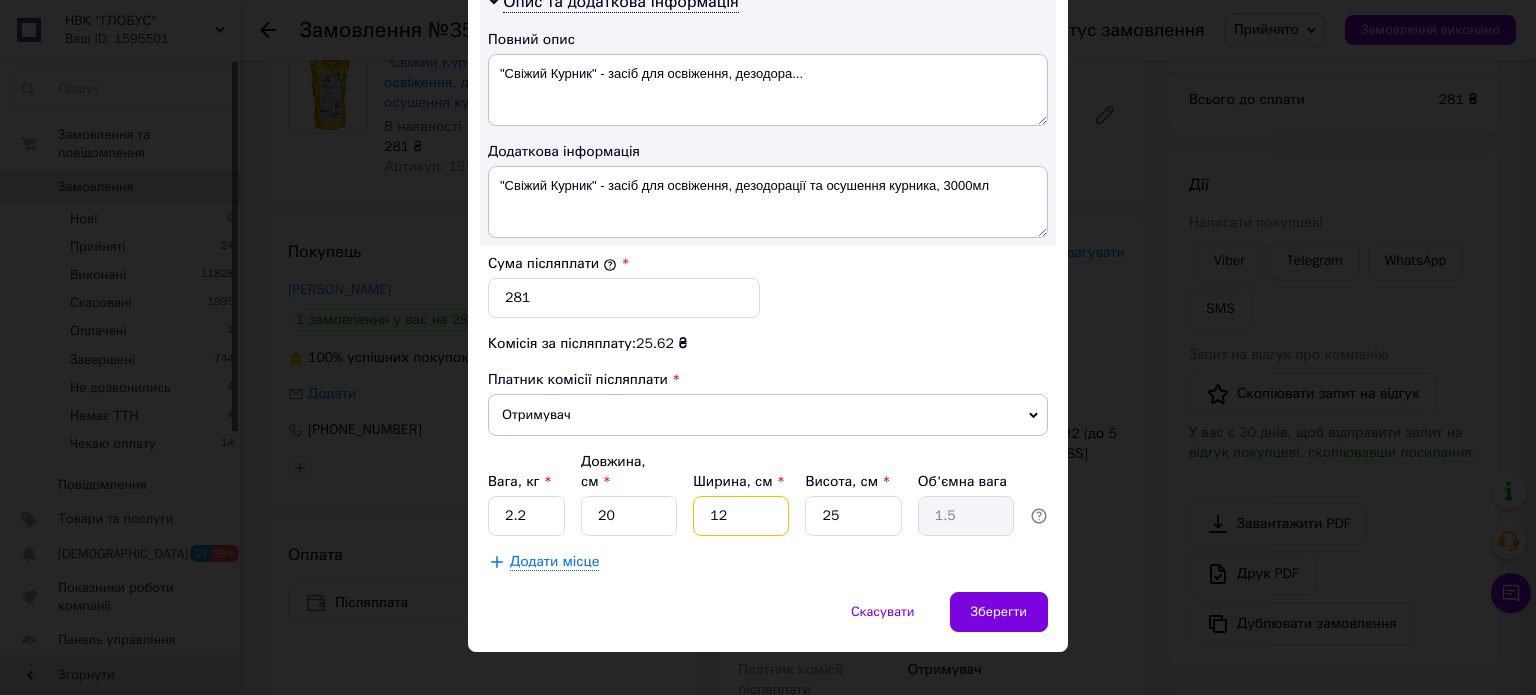 click on "12" at bounding box center [741, 516] 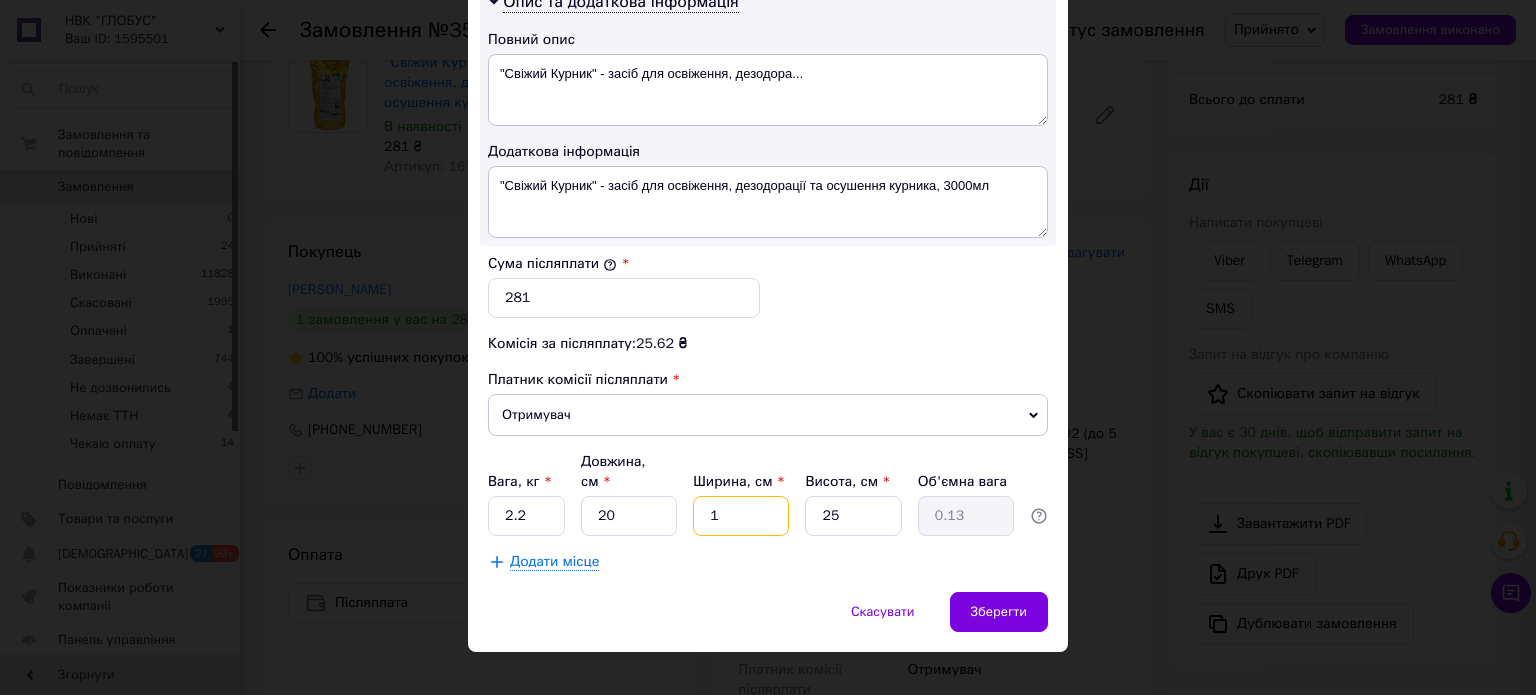 type 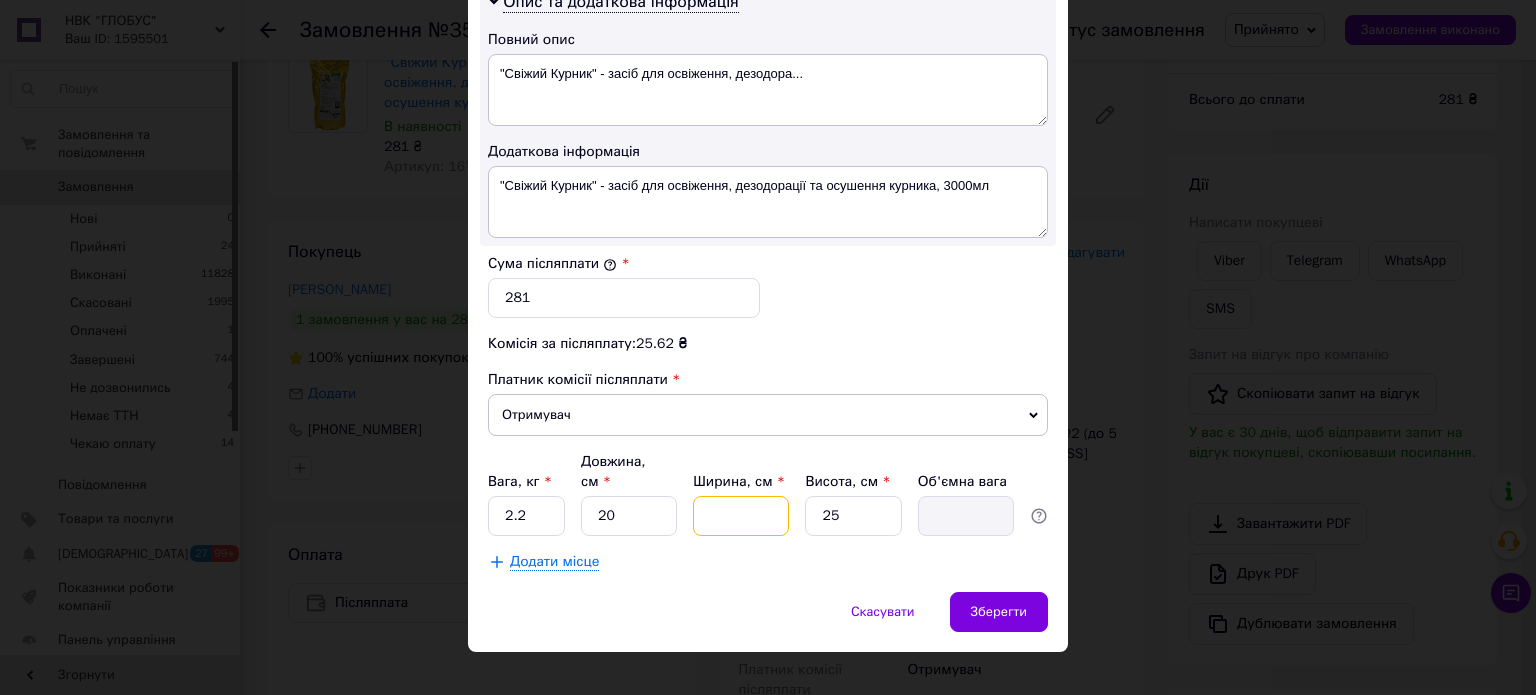 type on "2" 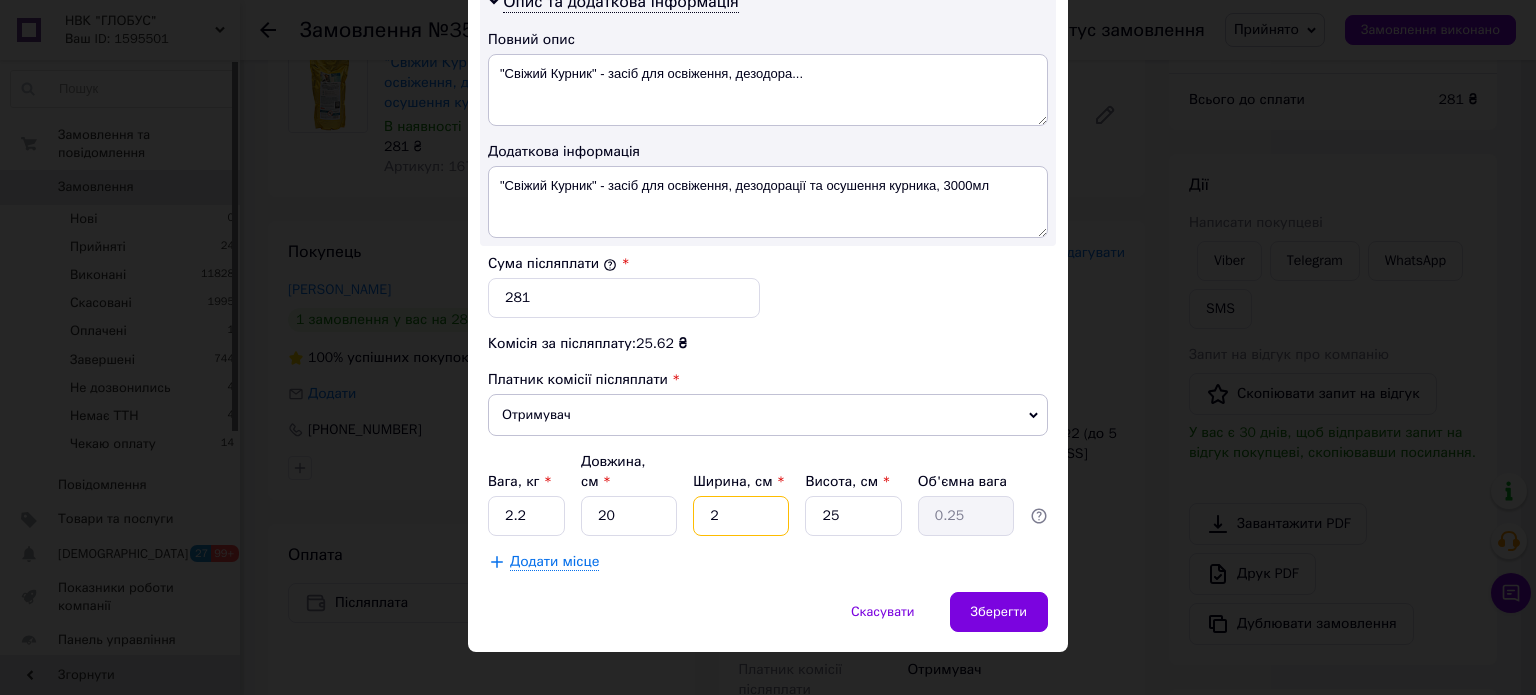 type on "23" 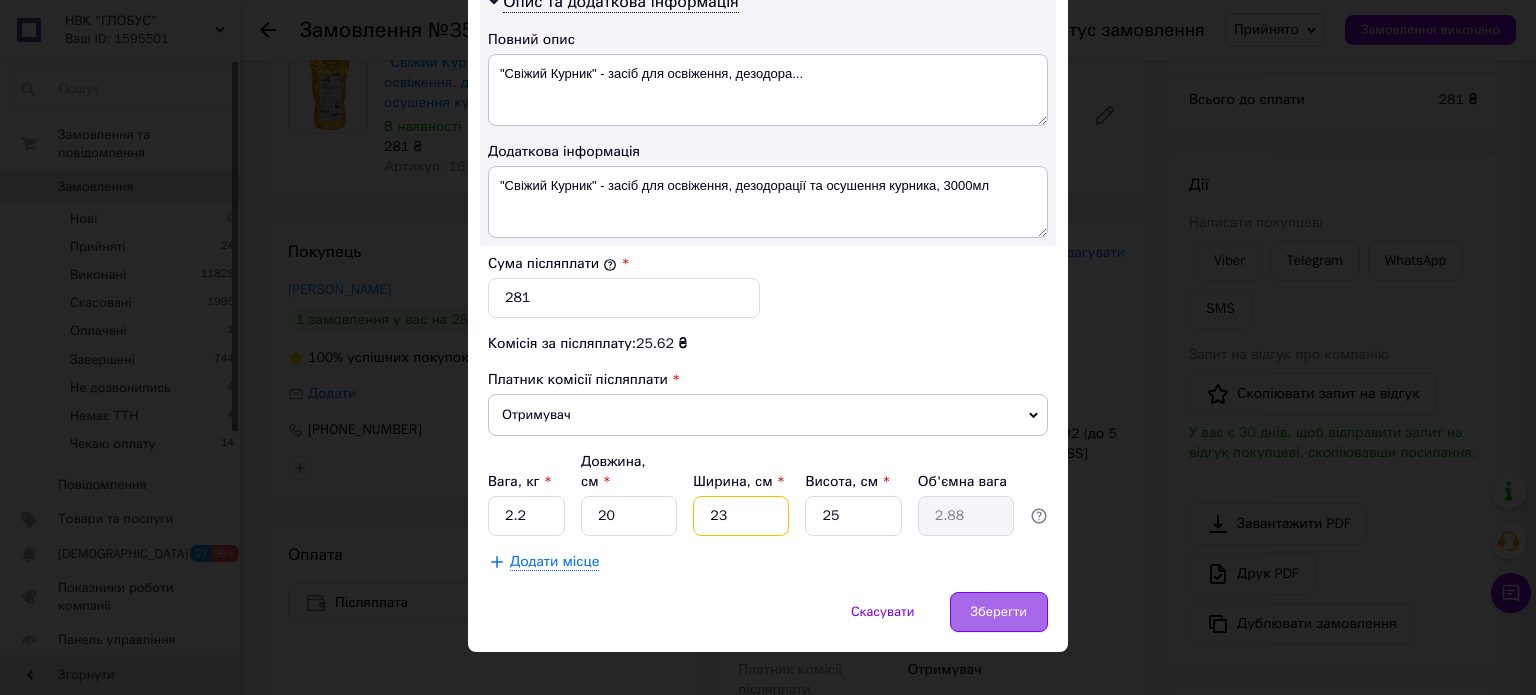 type on "23" 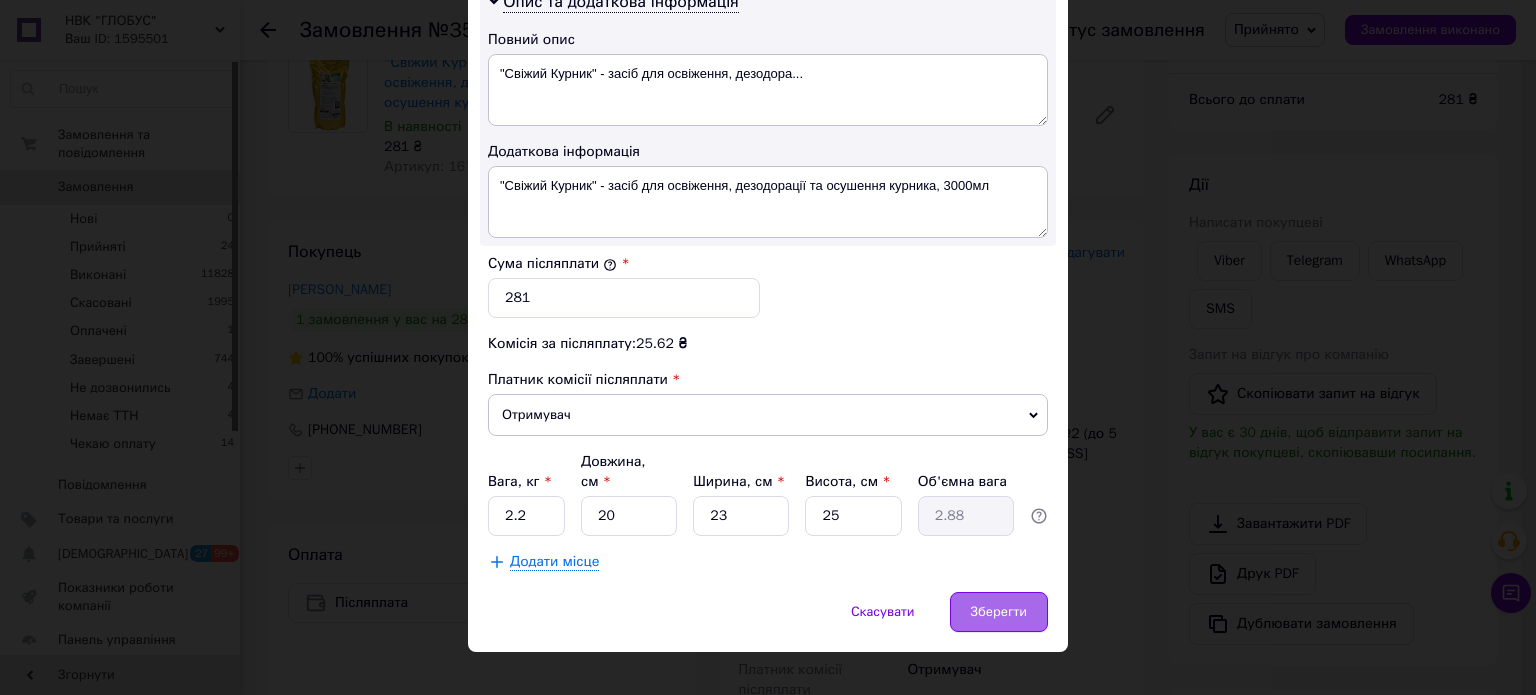 click on "Зберегти" at bounding box center [999, 612] 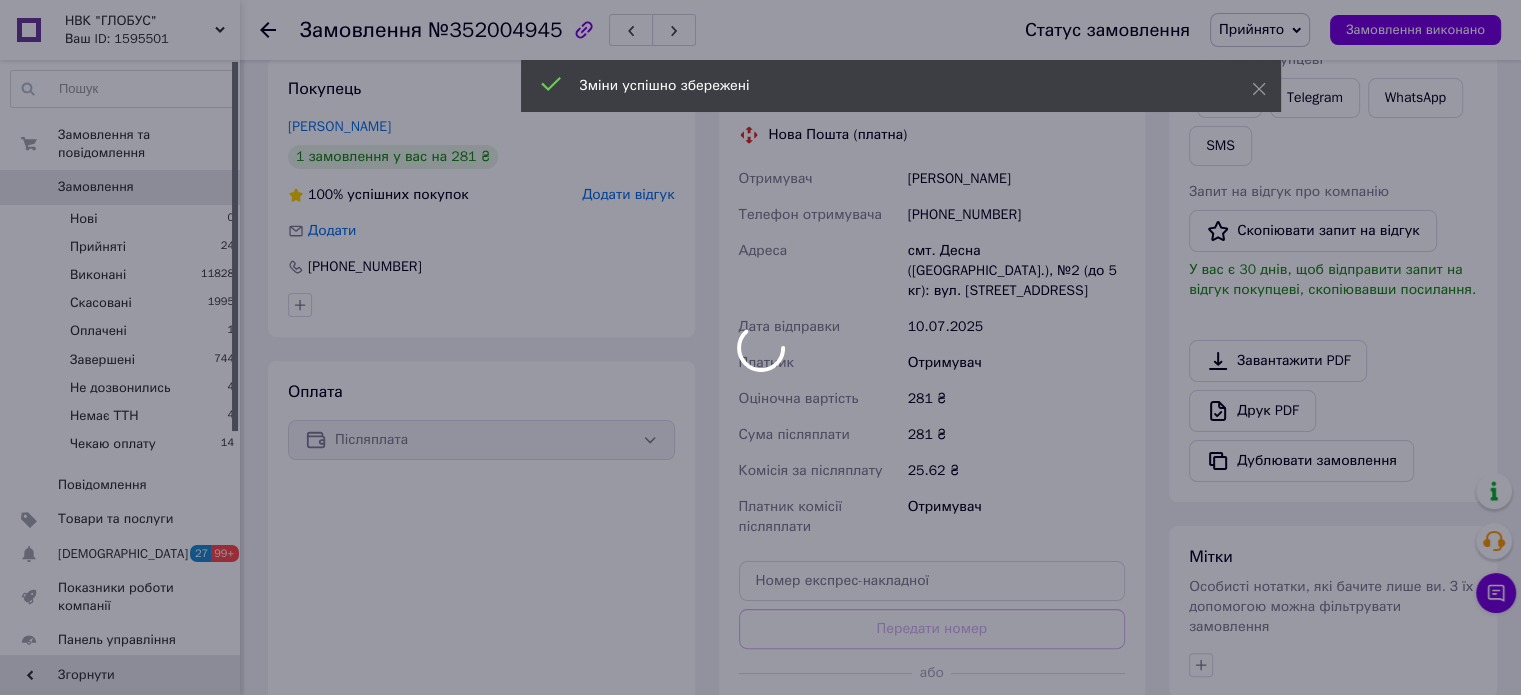 scroll, scrollTop: 478, scrollLeft: 0, axis: vertical 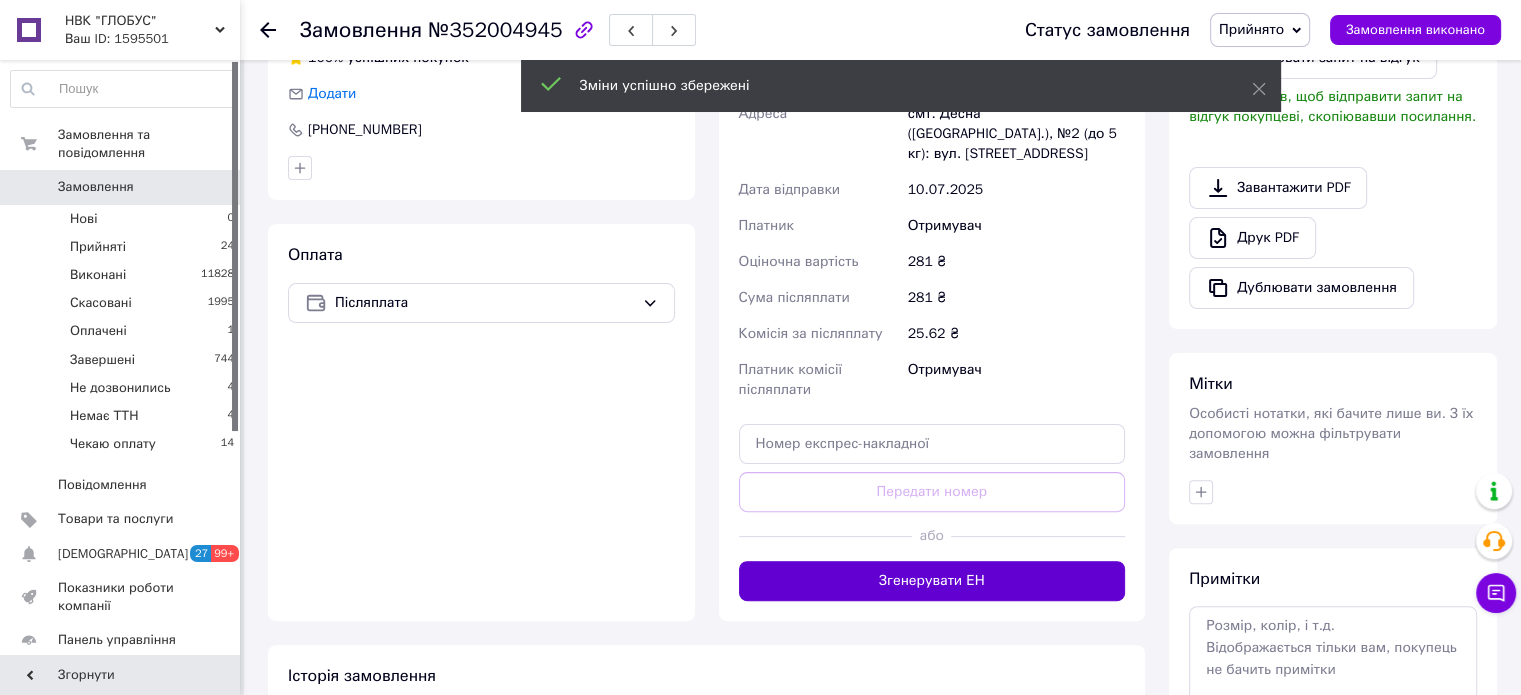 click on "Згенерувати ЕН" at bounding box center (932, 581) 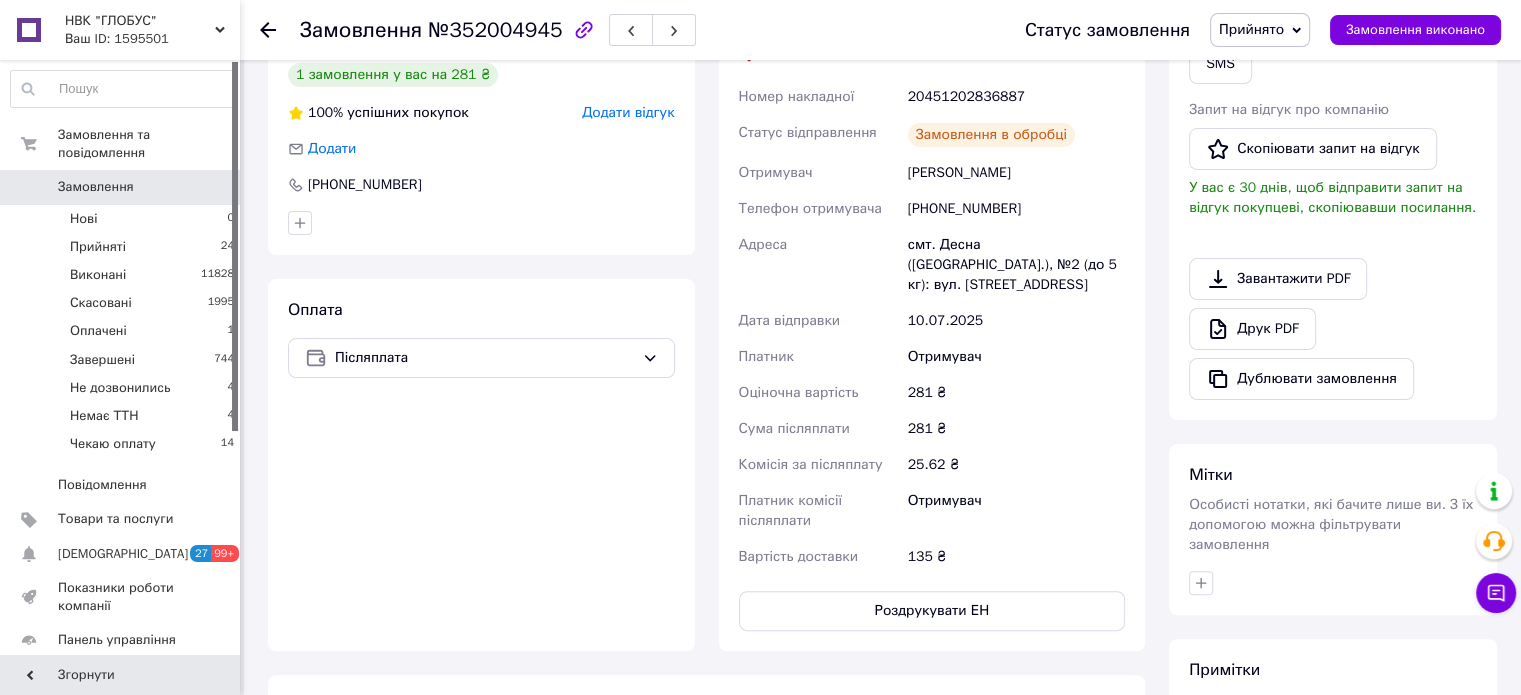 scroll, scrollTop: 378, scrollLeft: 0, axis: vertical 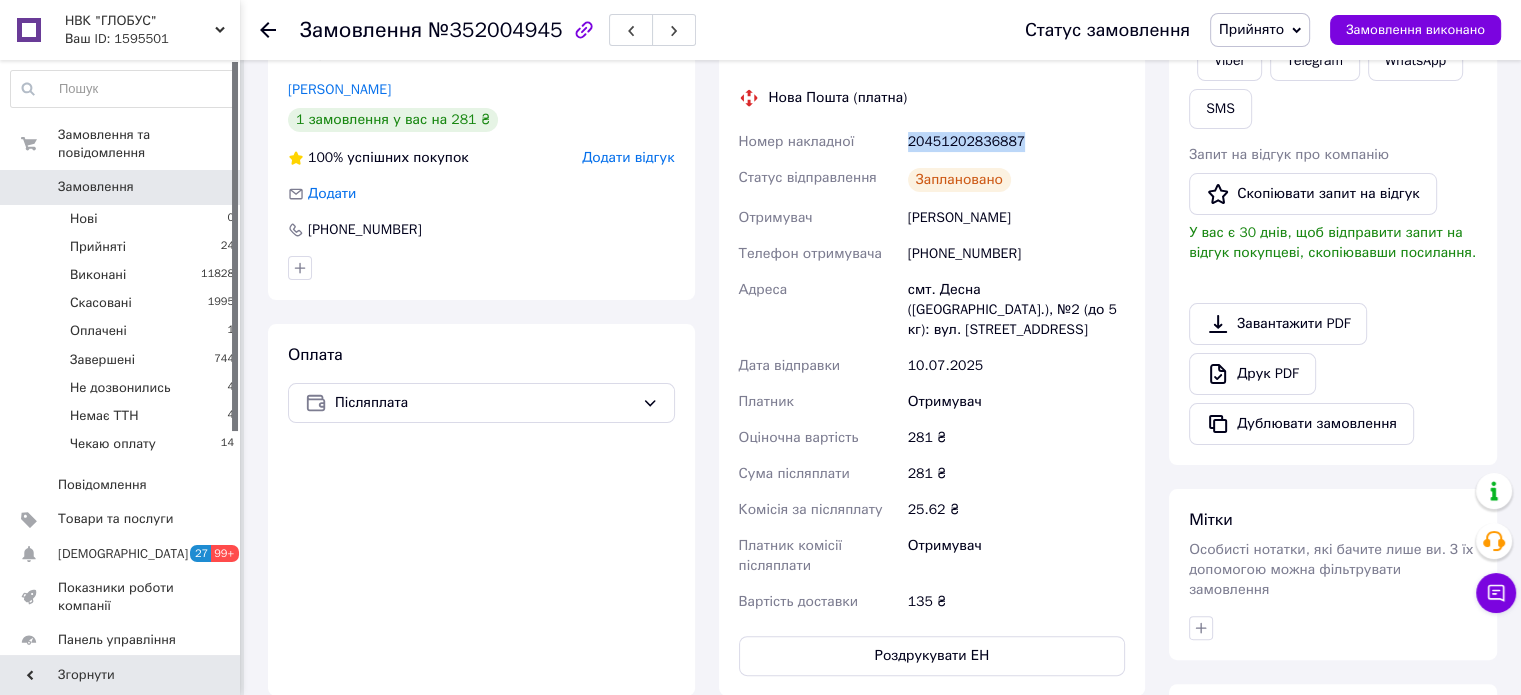 drag, startPoint x: 1031, startPoint y: 139, endPoint x: 878, endPoint y: 150, distance: 153.39491 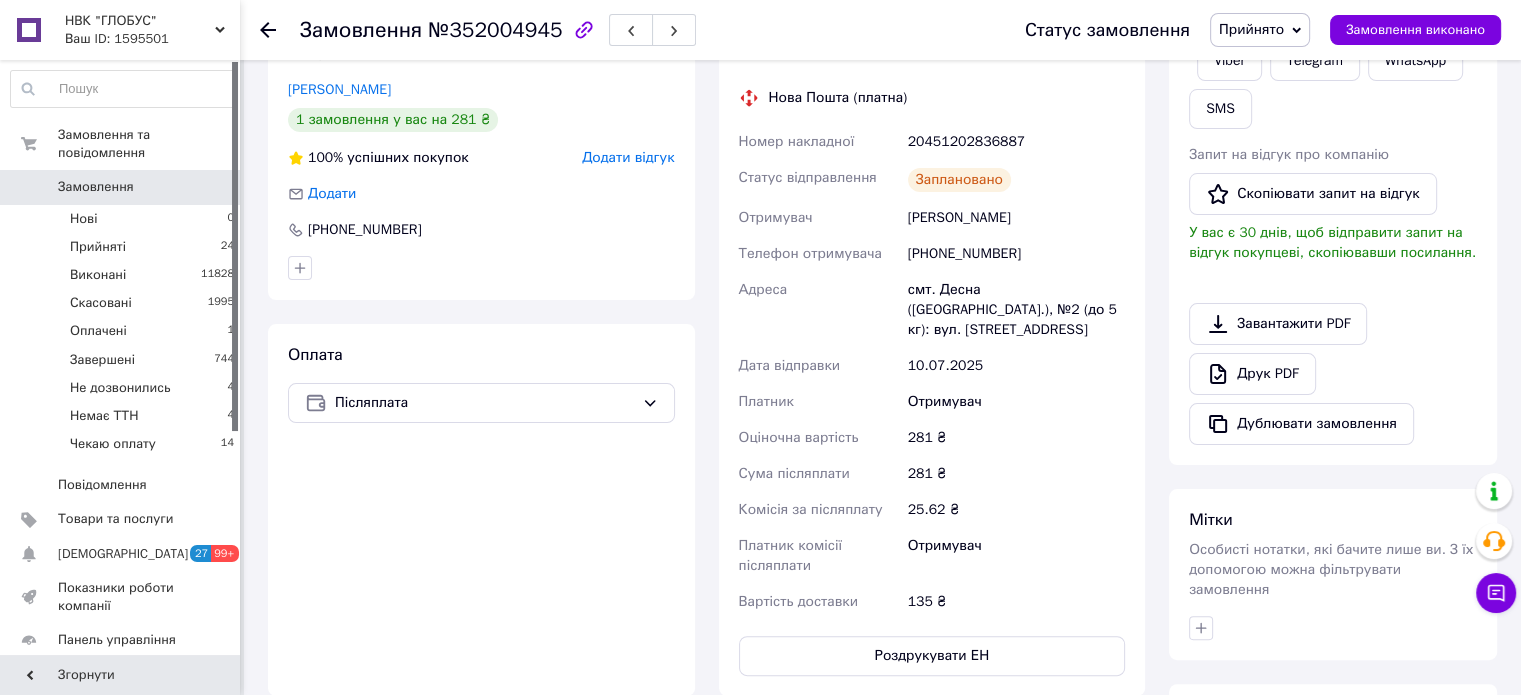 click 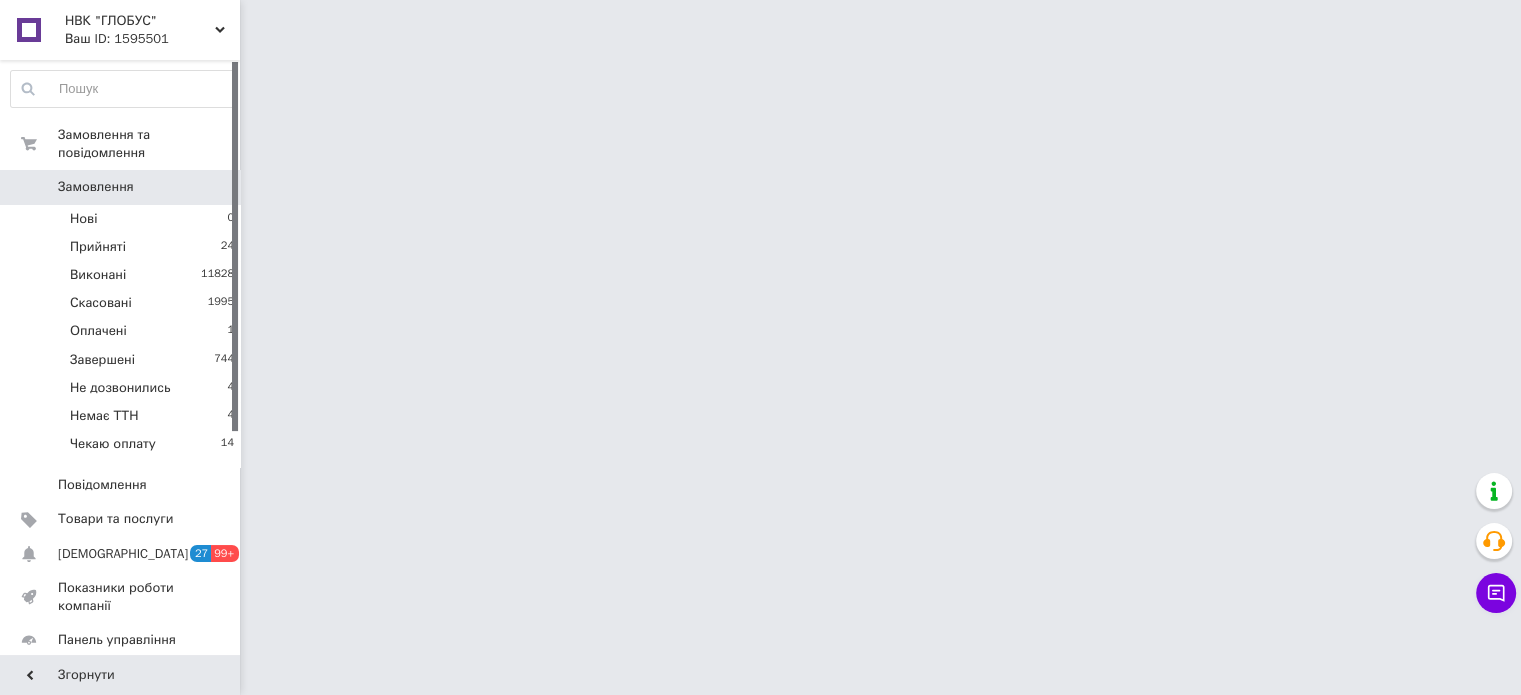 scroll, scrollTop: 0, scrollLeft: 0, axis: both 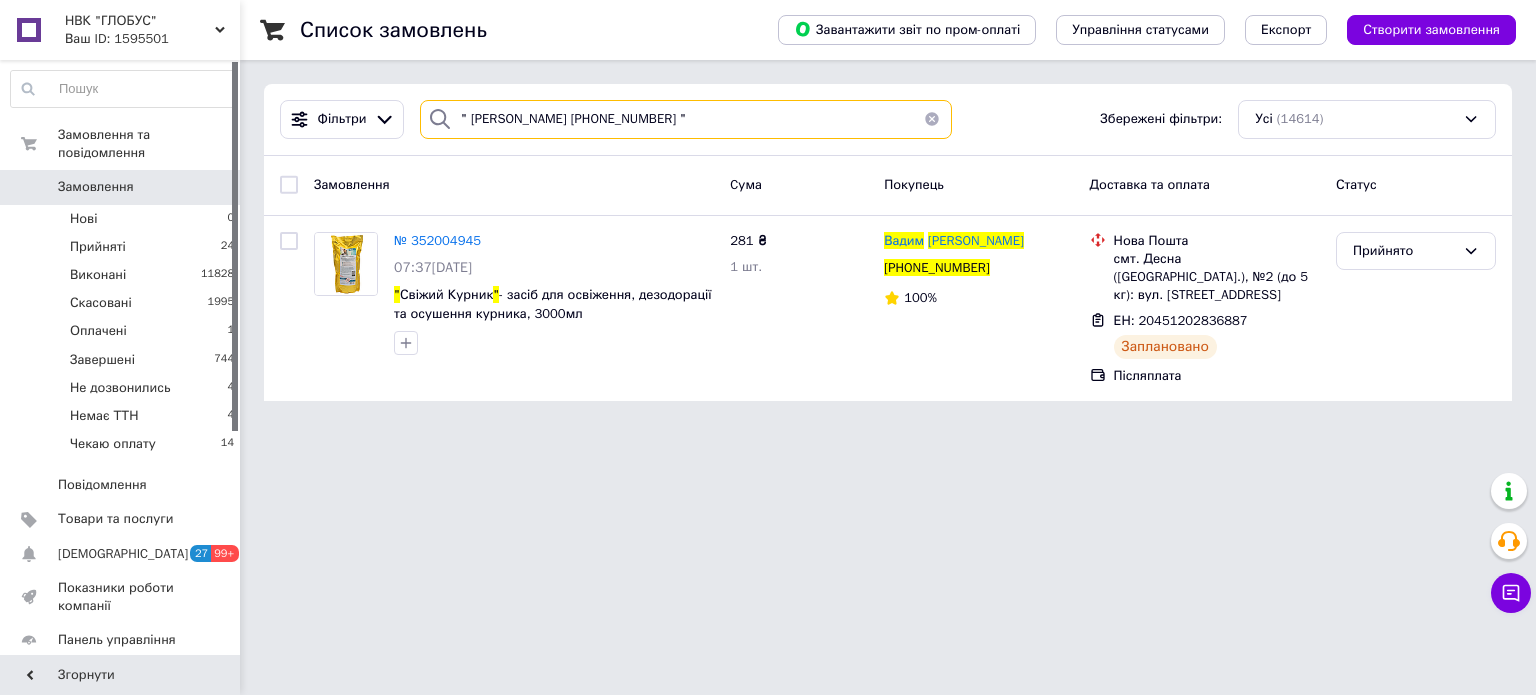 drag, startPoint x: 664, startPoint y: 117, endPoint x: 488, endPoint y: 123, distance: 176.10225 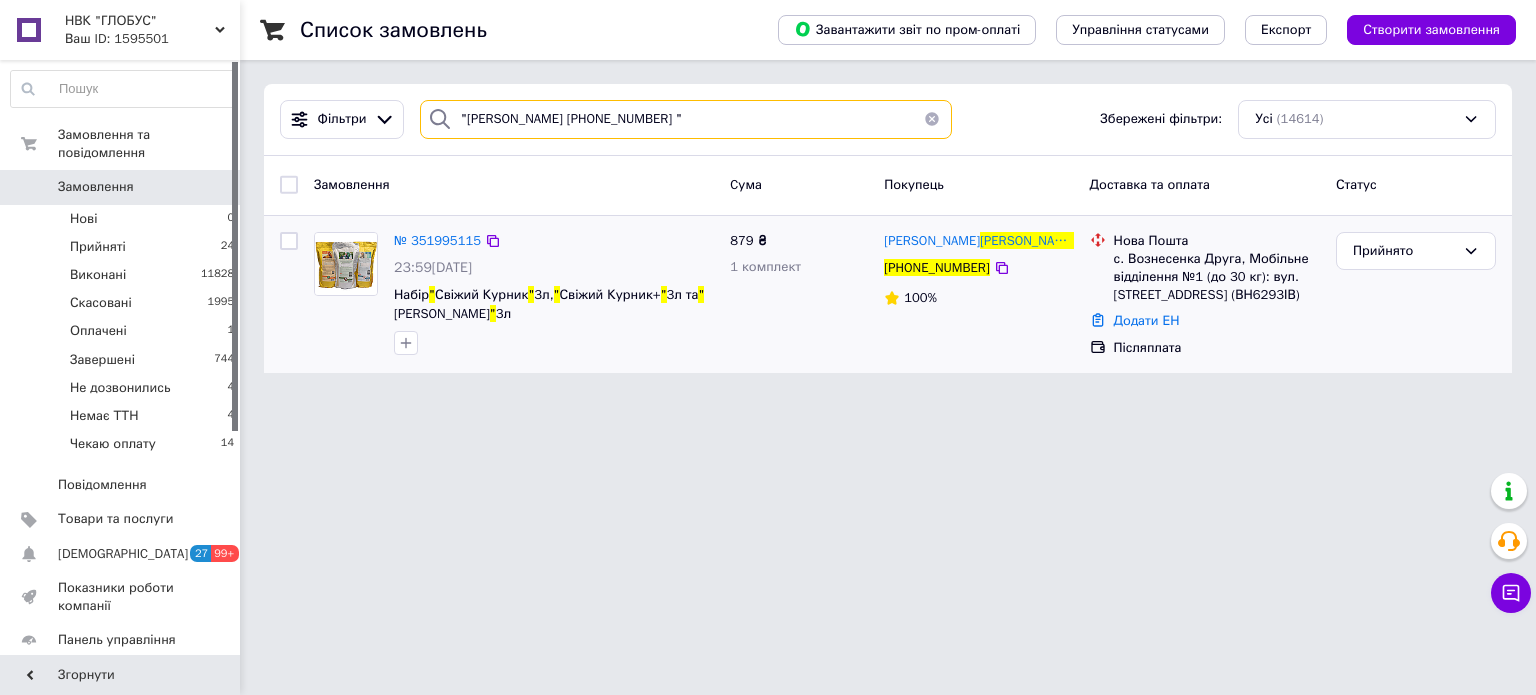 type on ""Татьяна Чолак +380971254885 "" 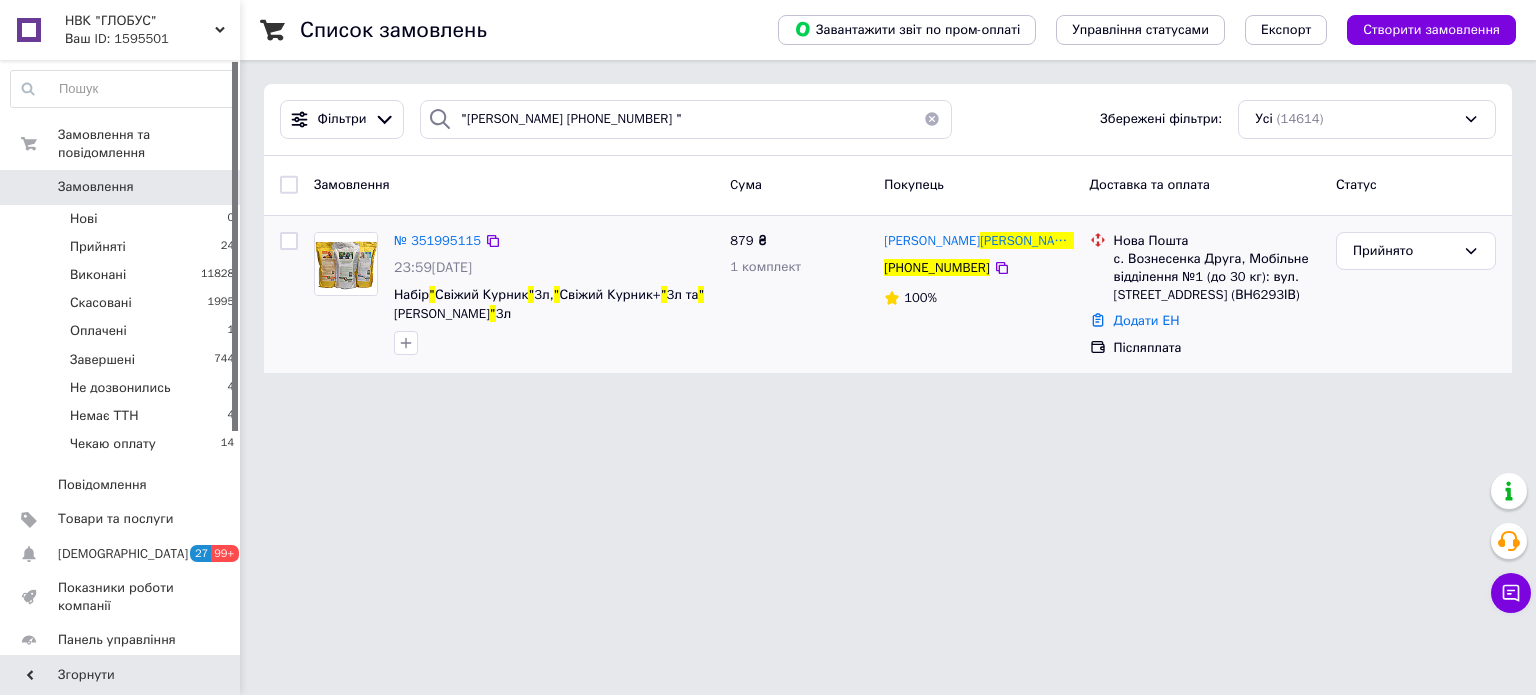 click on "№ 351995115" at bounding box center [437, 241] 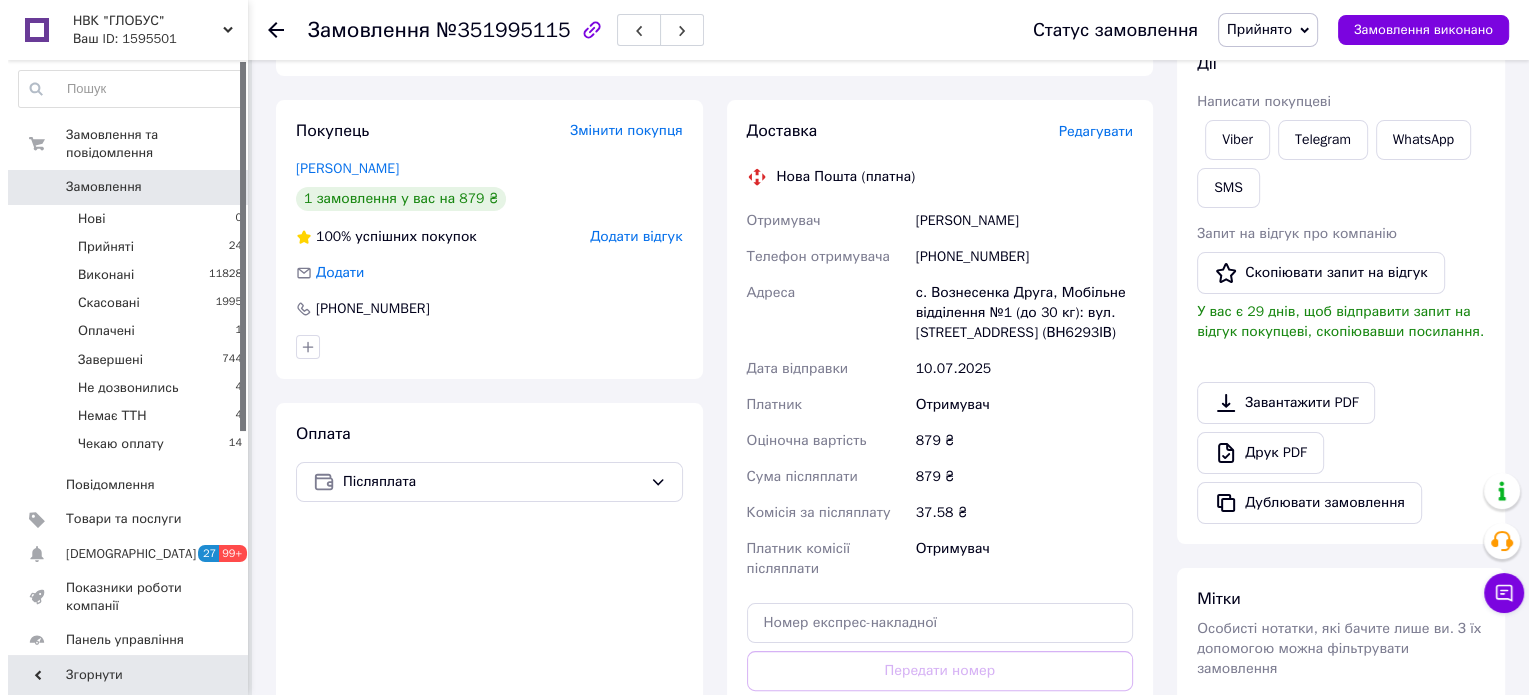 scroll, scrollTop: 300, scrollLeft: 0, axis: vertical 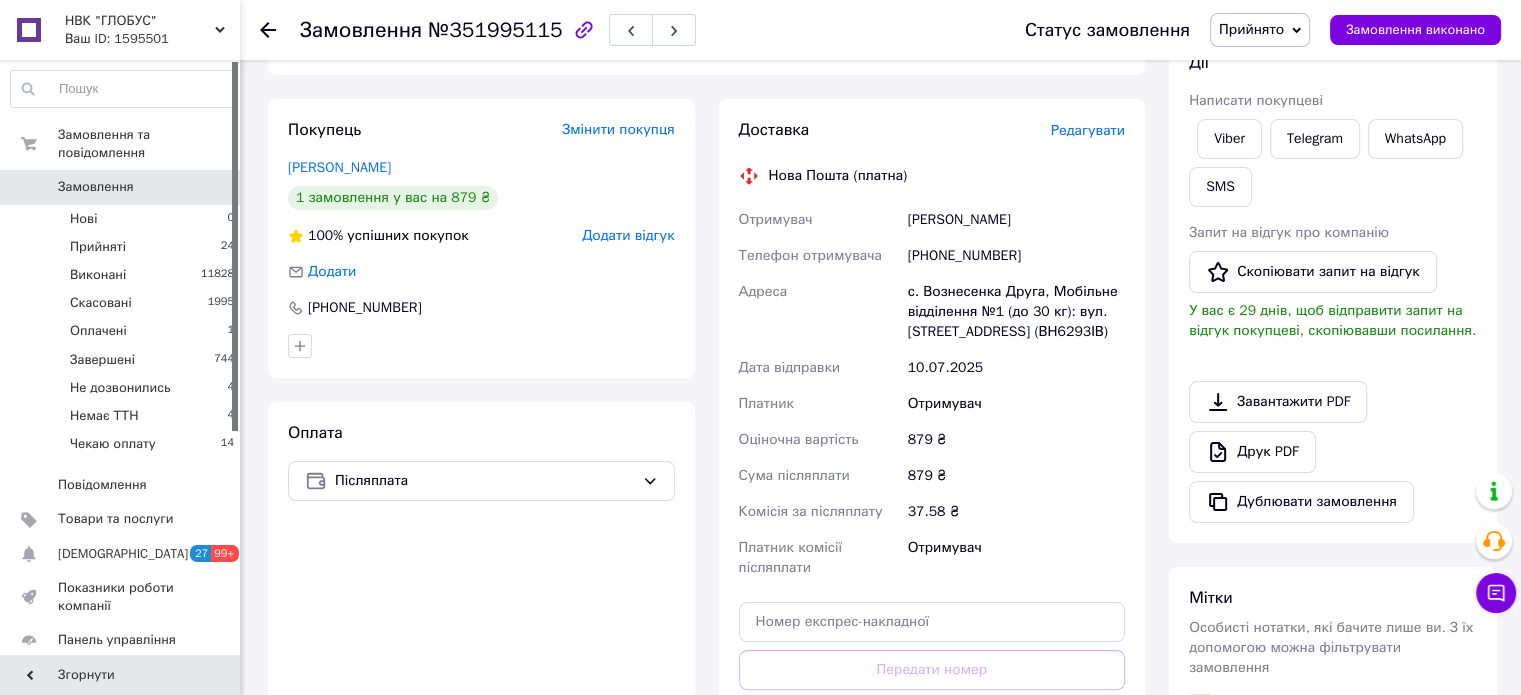 click on "Редагувати" at bounding box center (1088, 130) 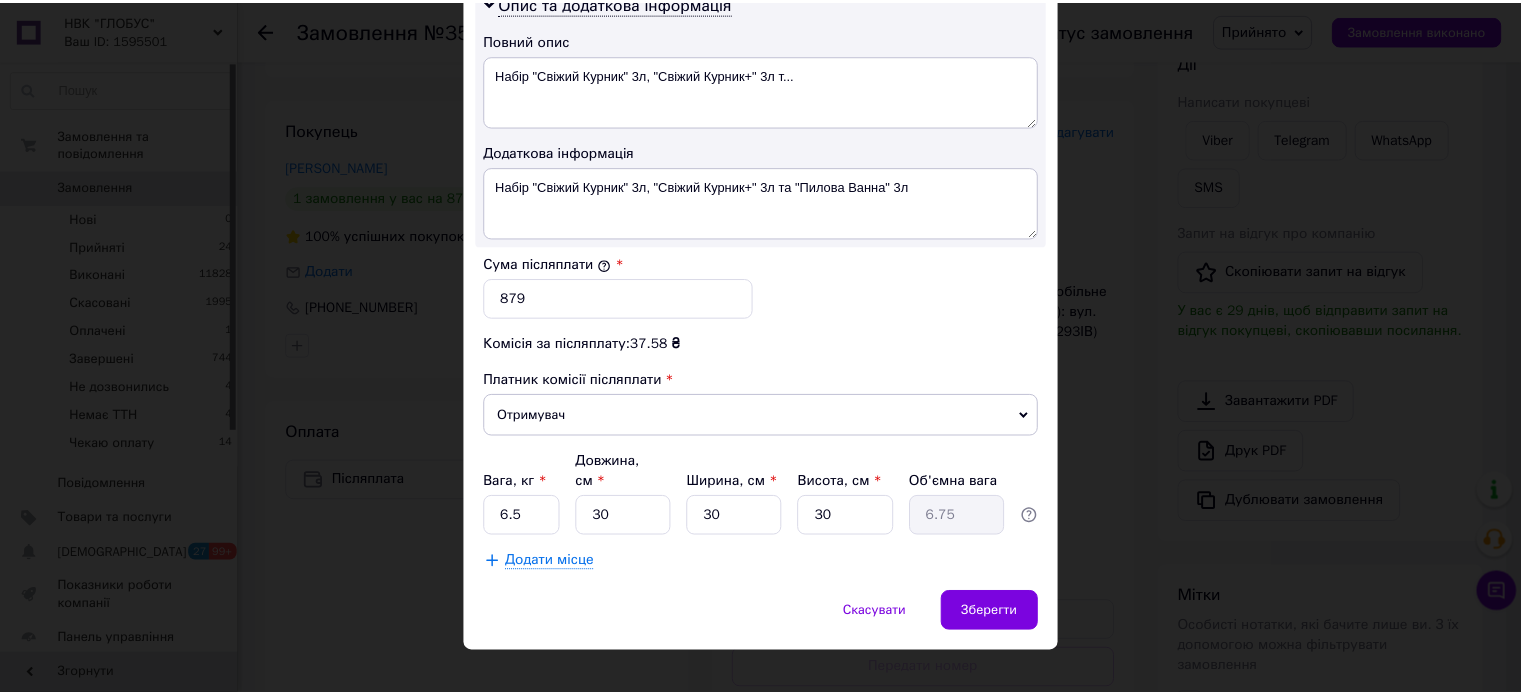 scroll, scrollTop: 1048, scrollLeft: 0, axis: vertical 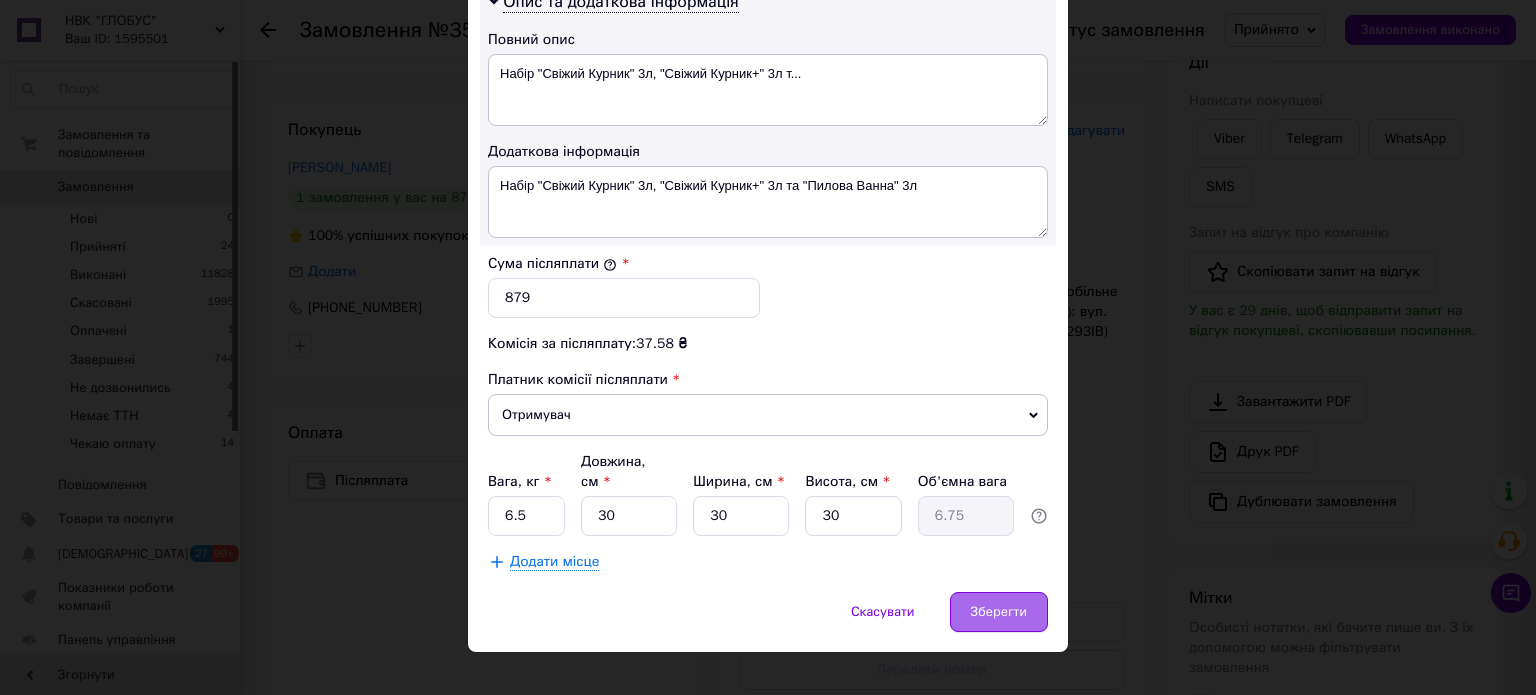 click on "Зберегти" at bounding box center (999, 612) 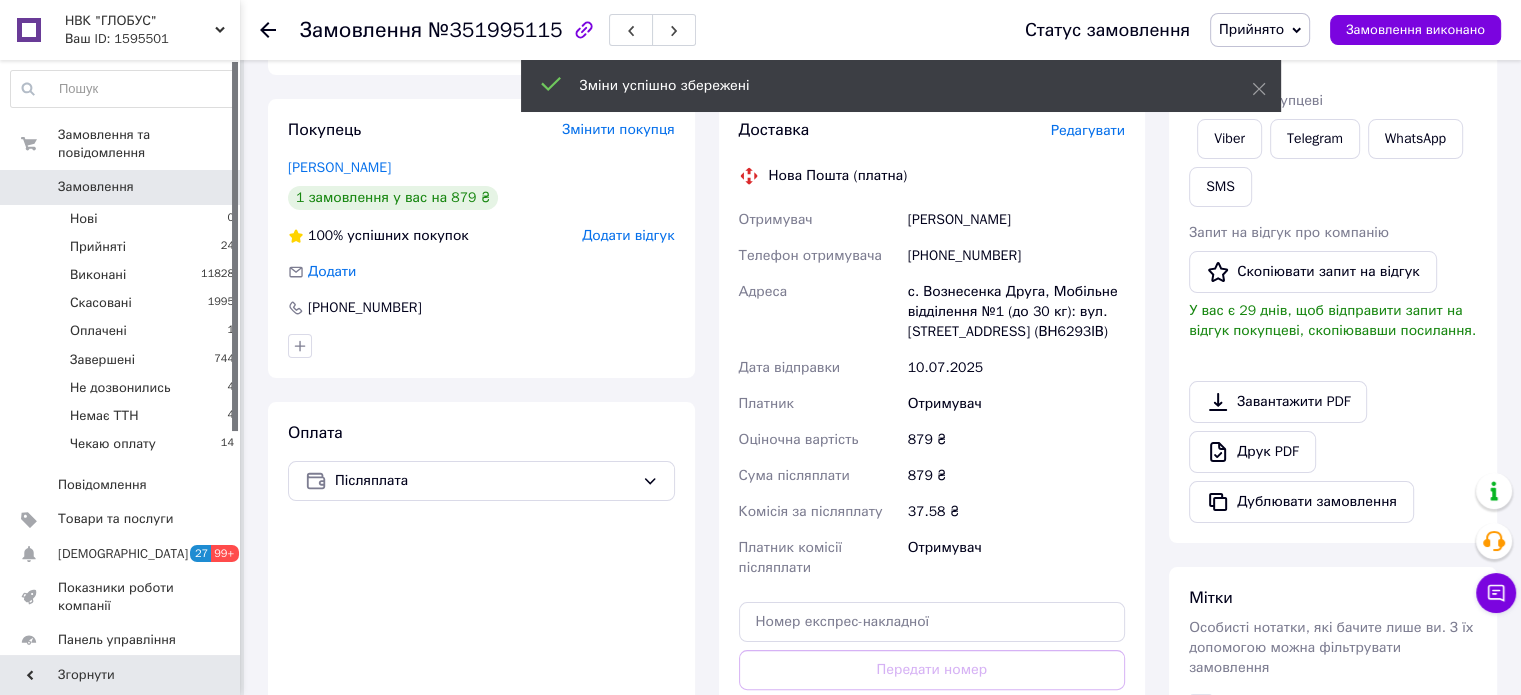 scroll, scrollTop: 500, scrollLeft: 0, axis: vertical 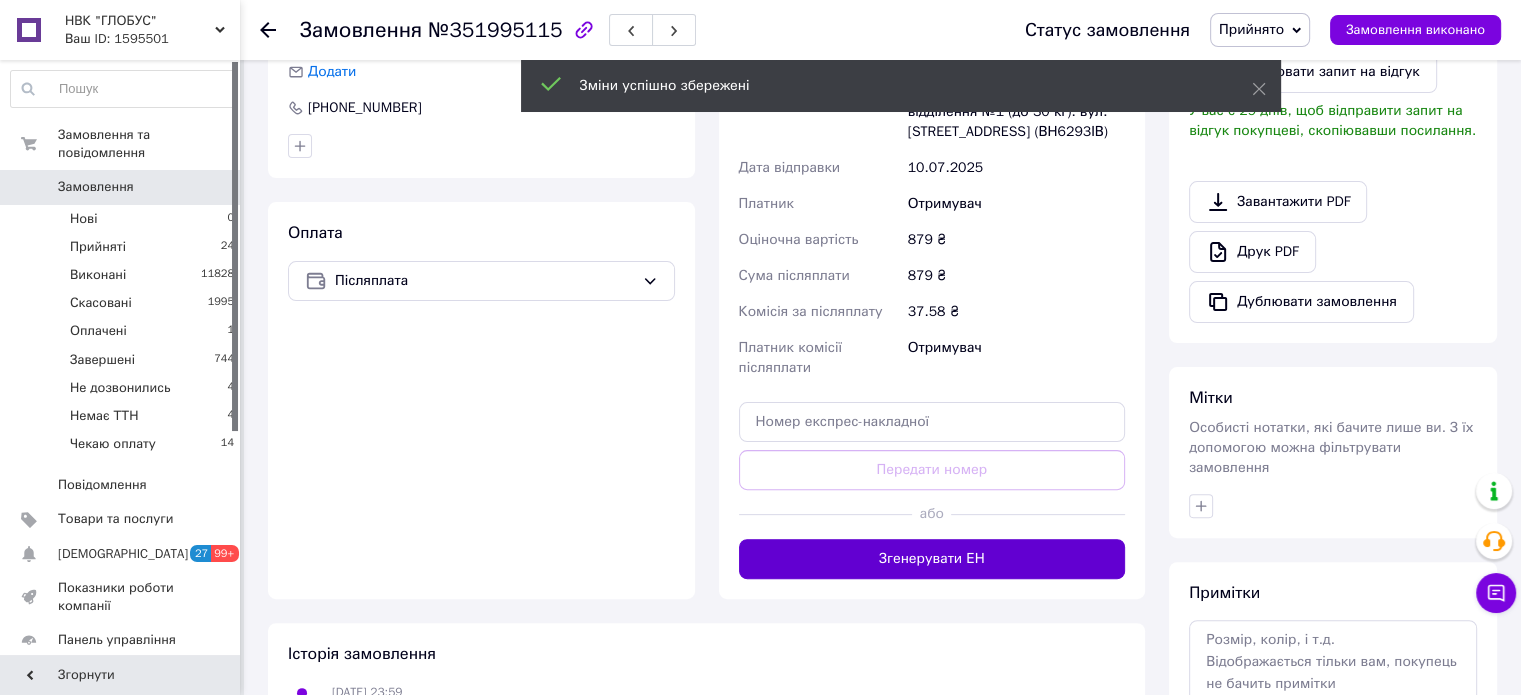 click on "Згенерувати ЕН" at bounding box center (932, 559) 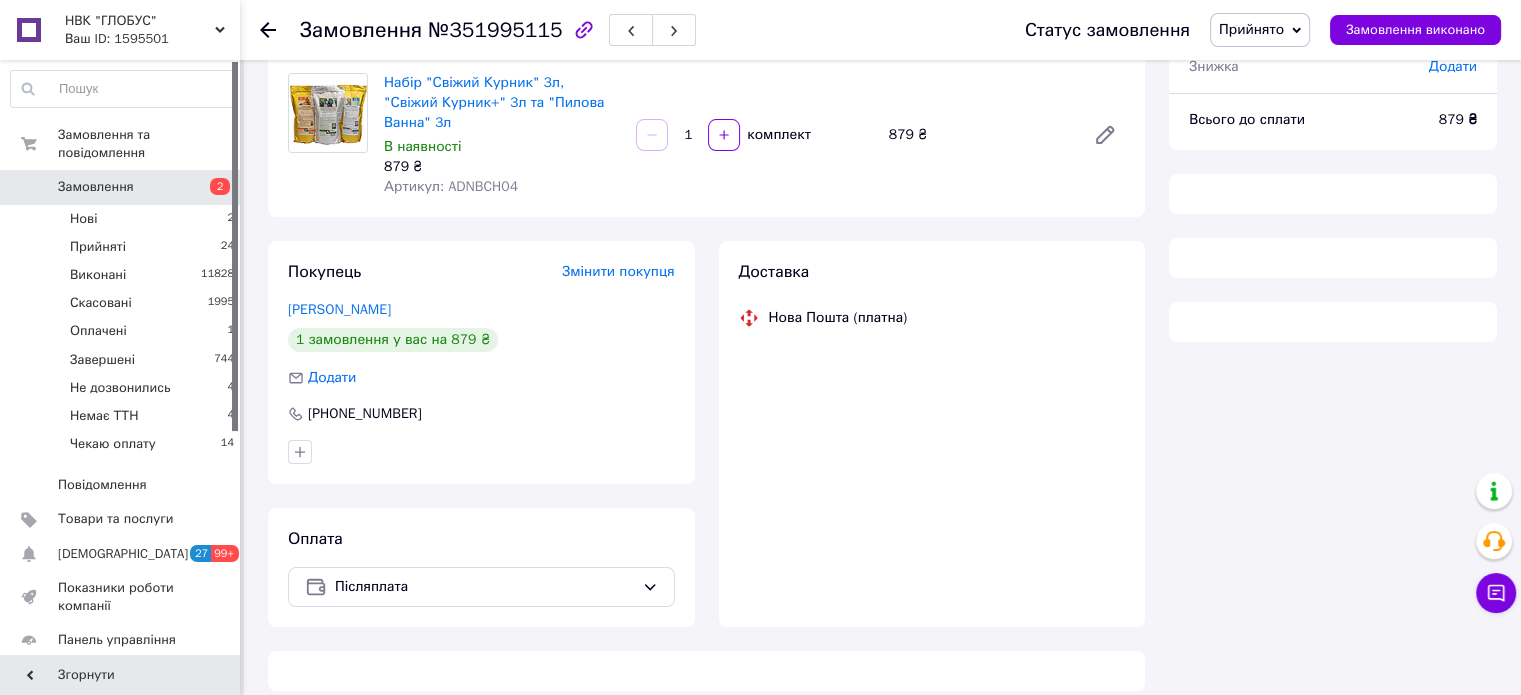 scroll, scrollTop: 219, scrollLeft: 0, axis: vertical 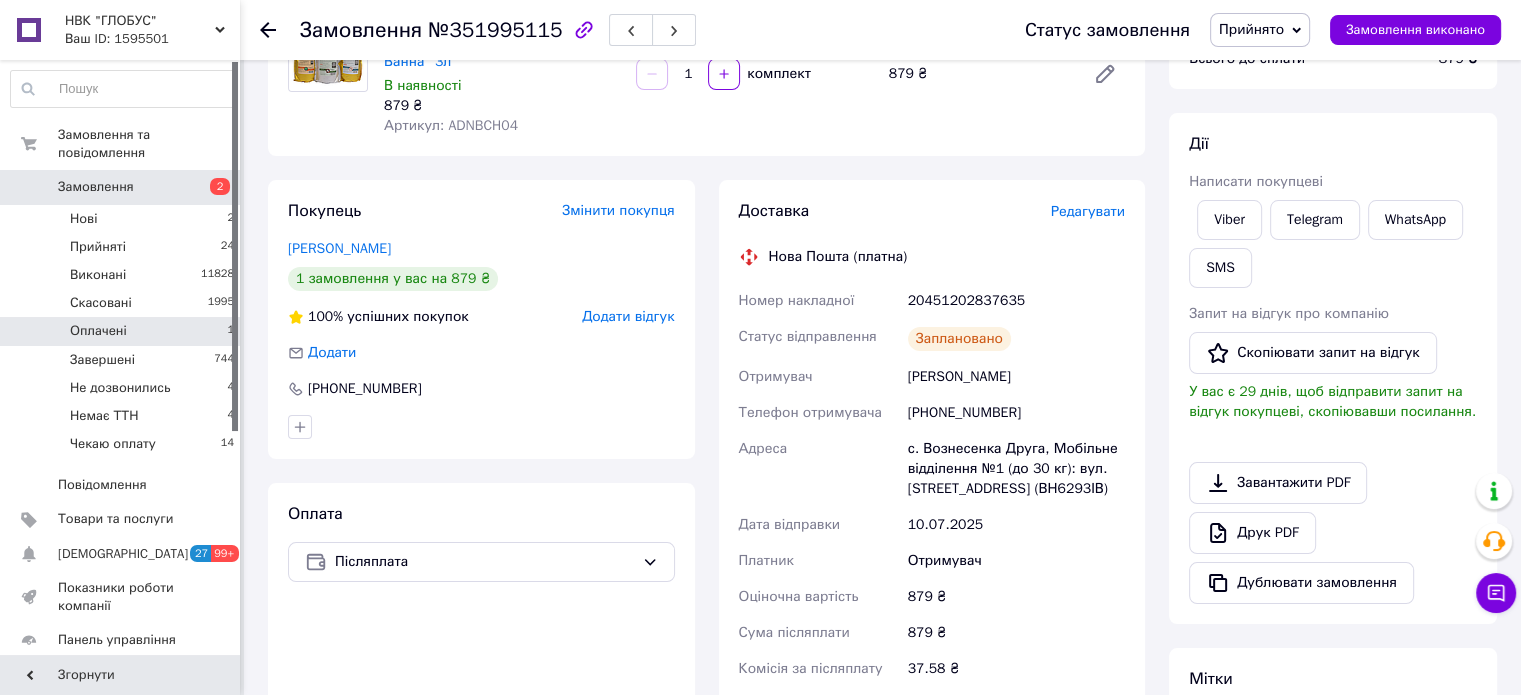click on "Оплачені 1" at bounding box center [123, 331] 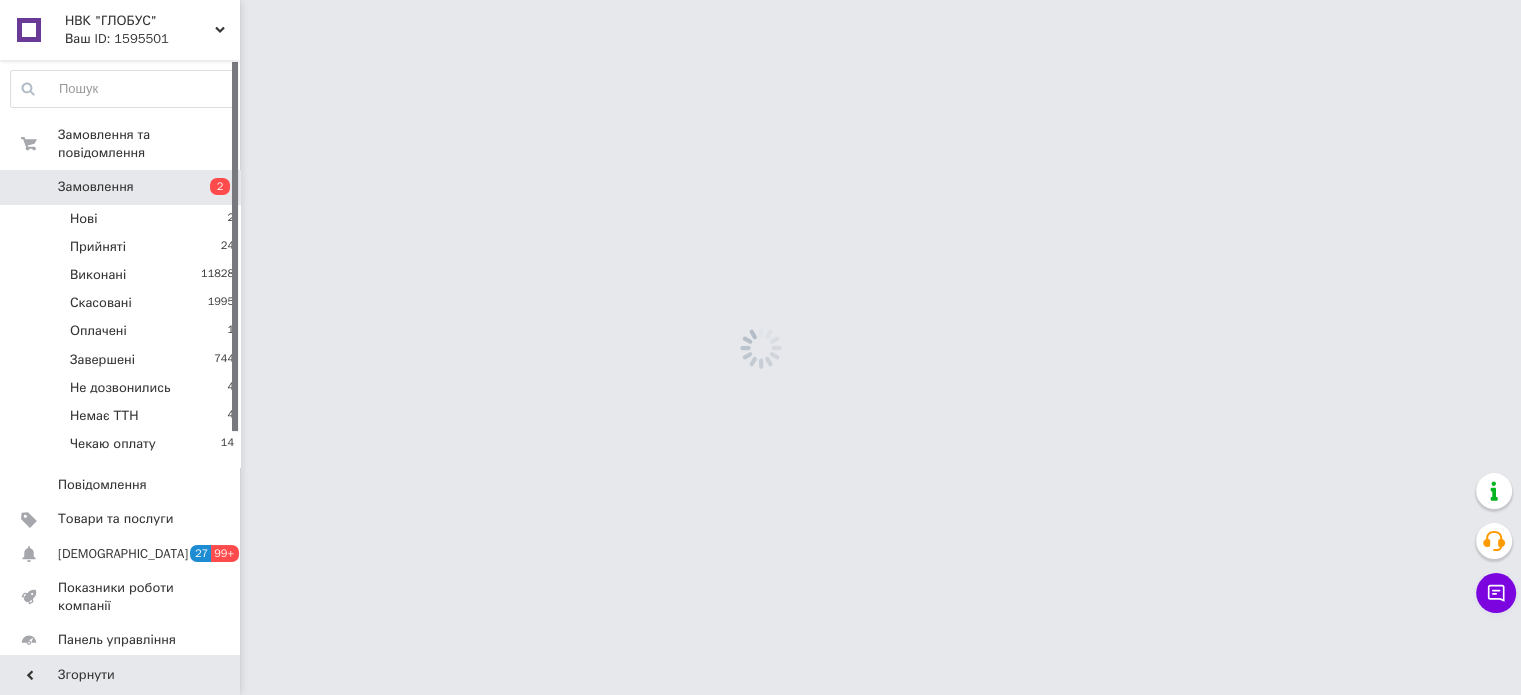 scroll, scrollTop: 0, scrollLeft: 0, axis: both 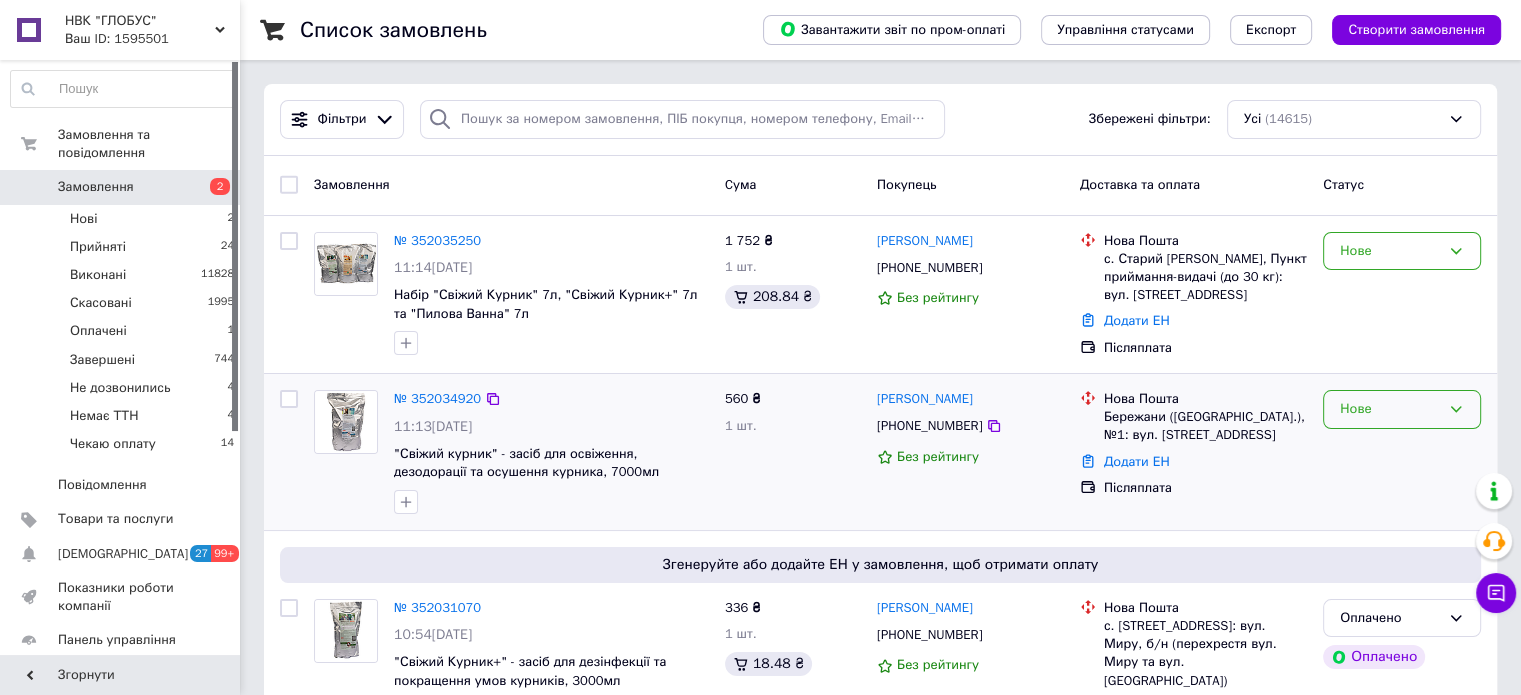 click on "Нове" at bounding box center (1402, 409) 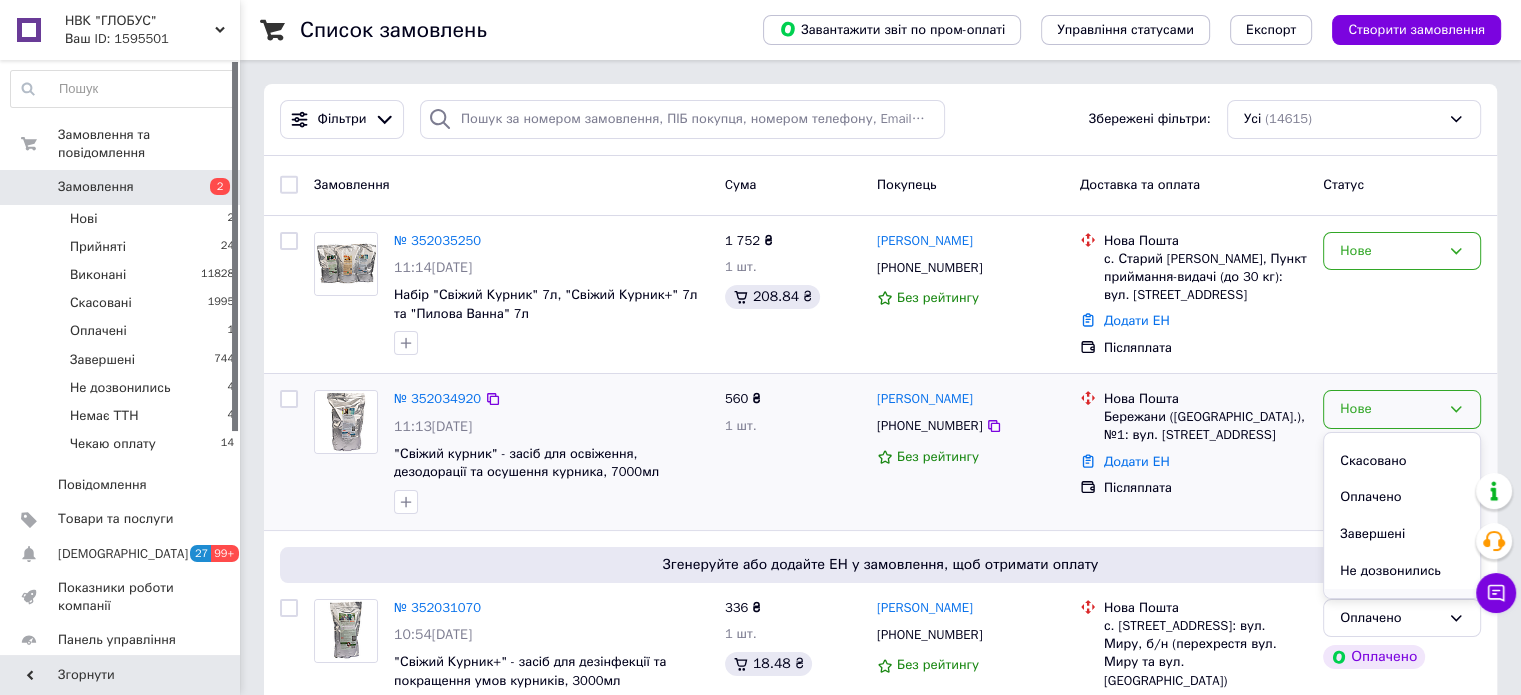 scroll, scrollTop: 126, scrollLeft: 0, axis: vertical 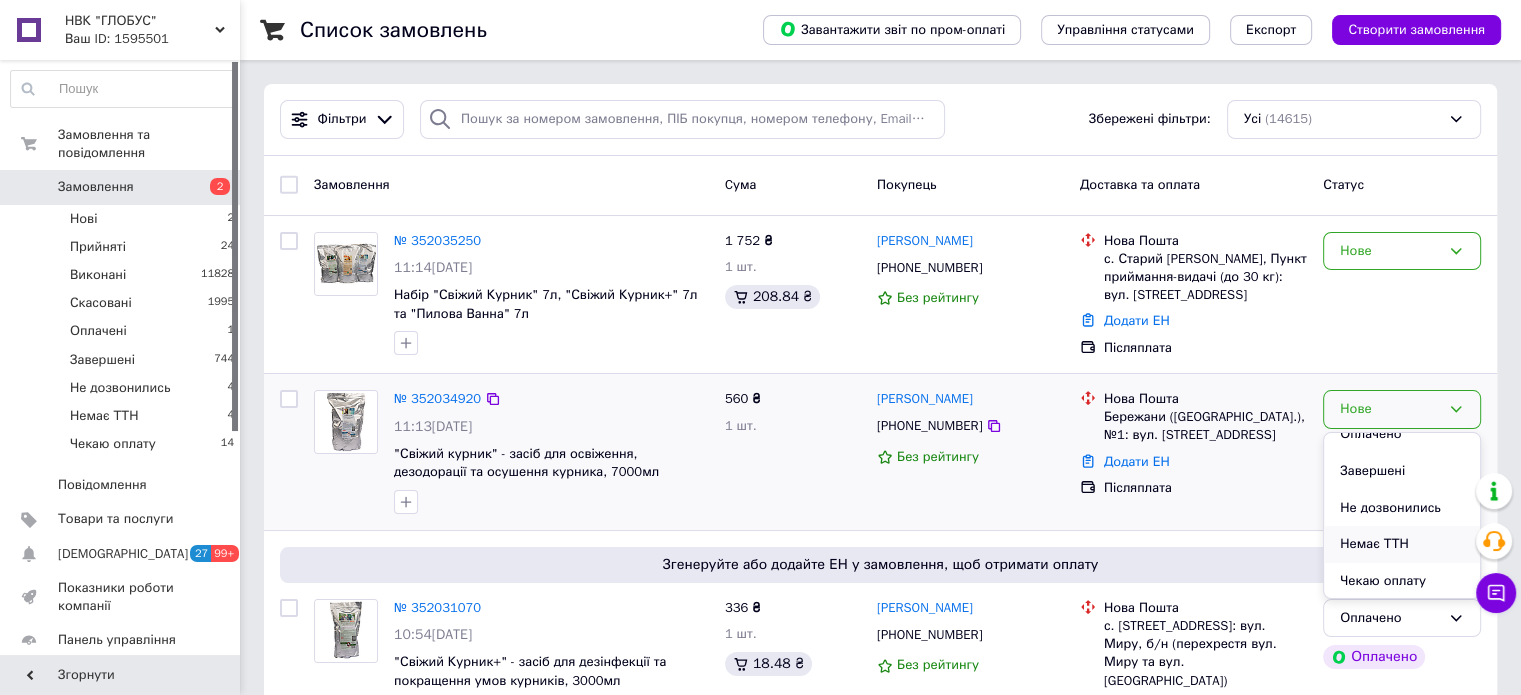 click on "Немає ТТН" at bounding box center [1402, 544] 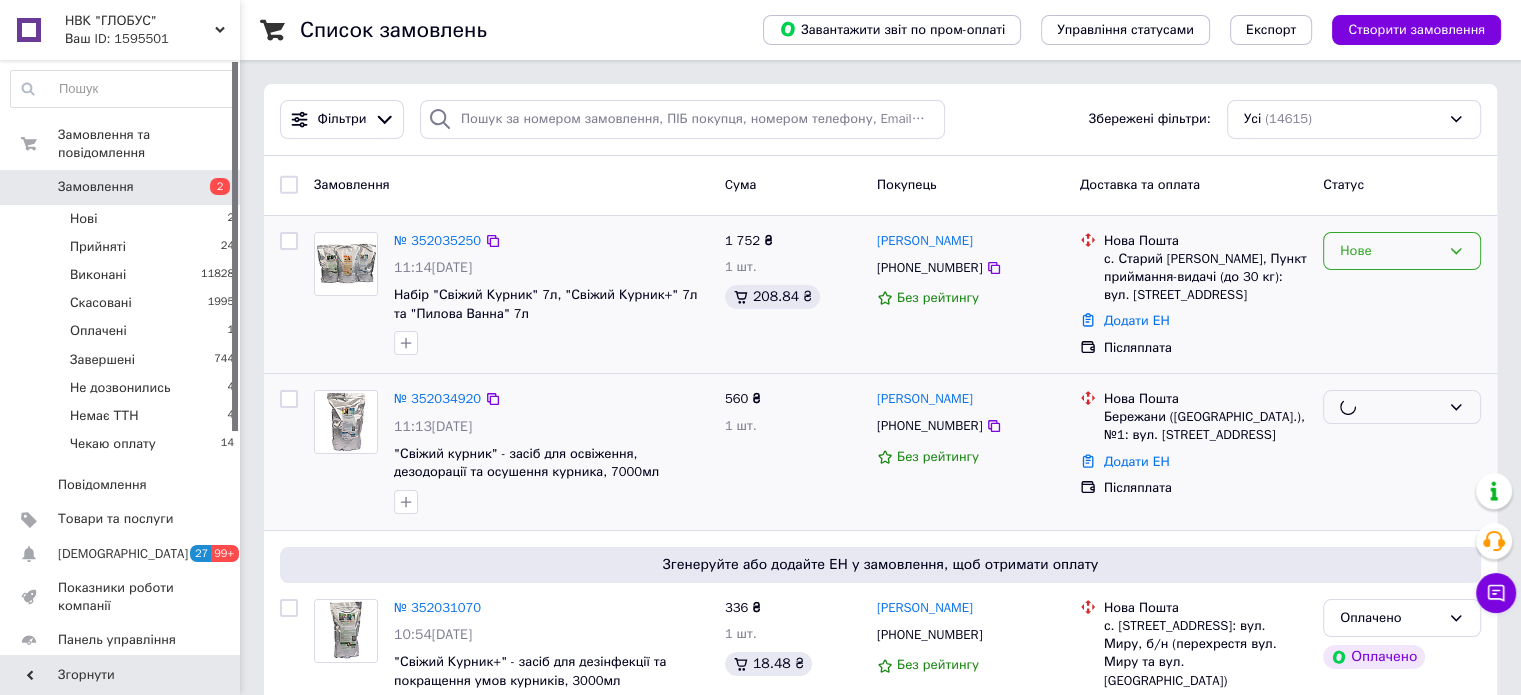 click on "Нове" at bounding box center (1390, 251) 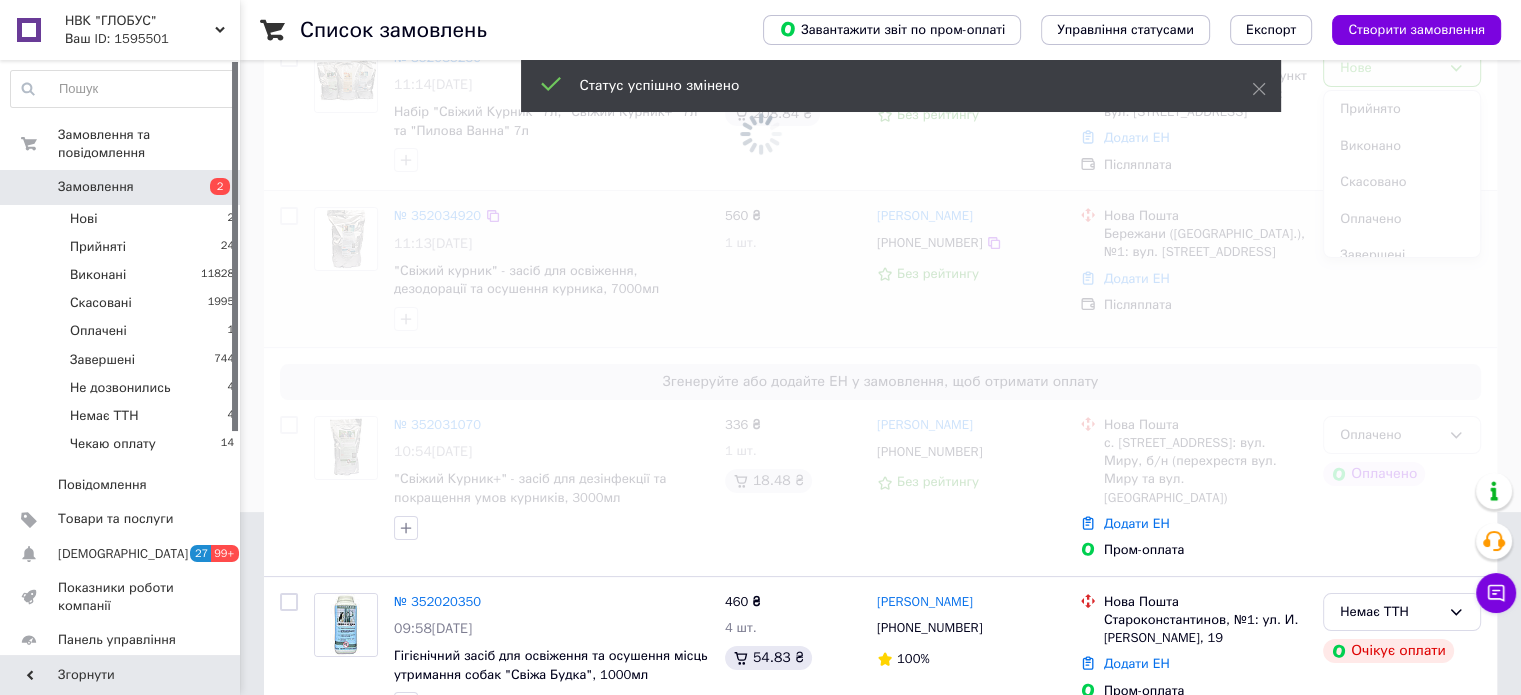 scroll, scrollTop: 0, scrollLeft: 0, axis: both 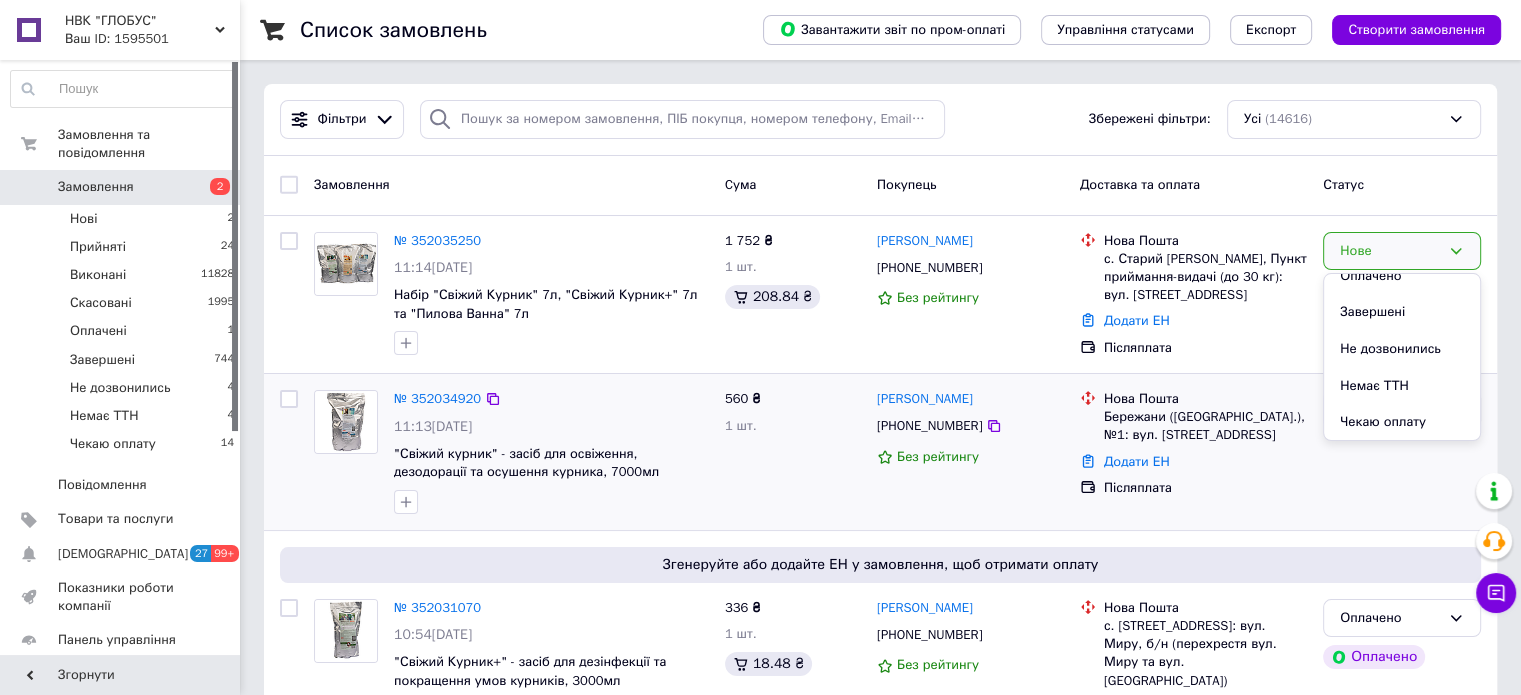 click on "Немає ТТН" at bounding box center [1402, 386] 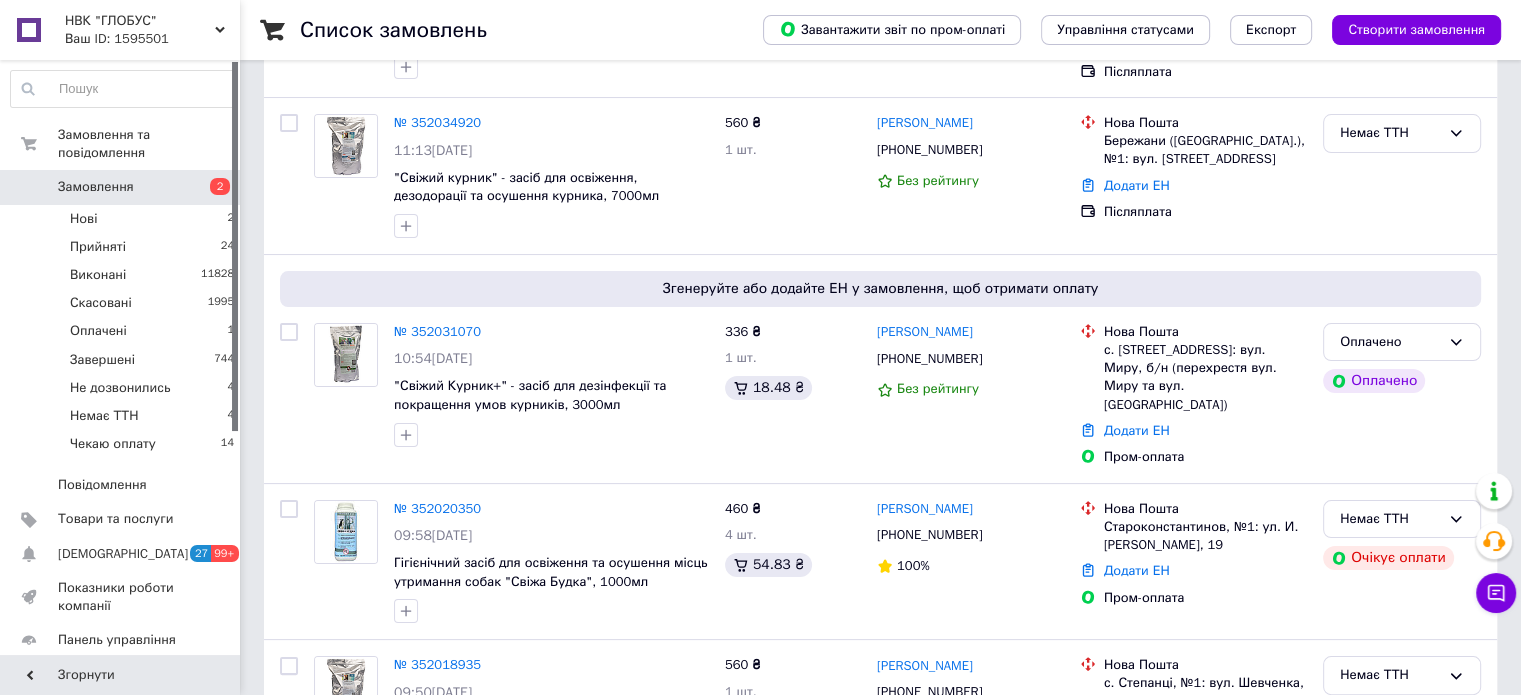 scroll, scrollTop: 300, scrollLeft: 0, axis: vertical 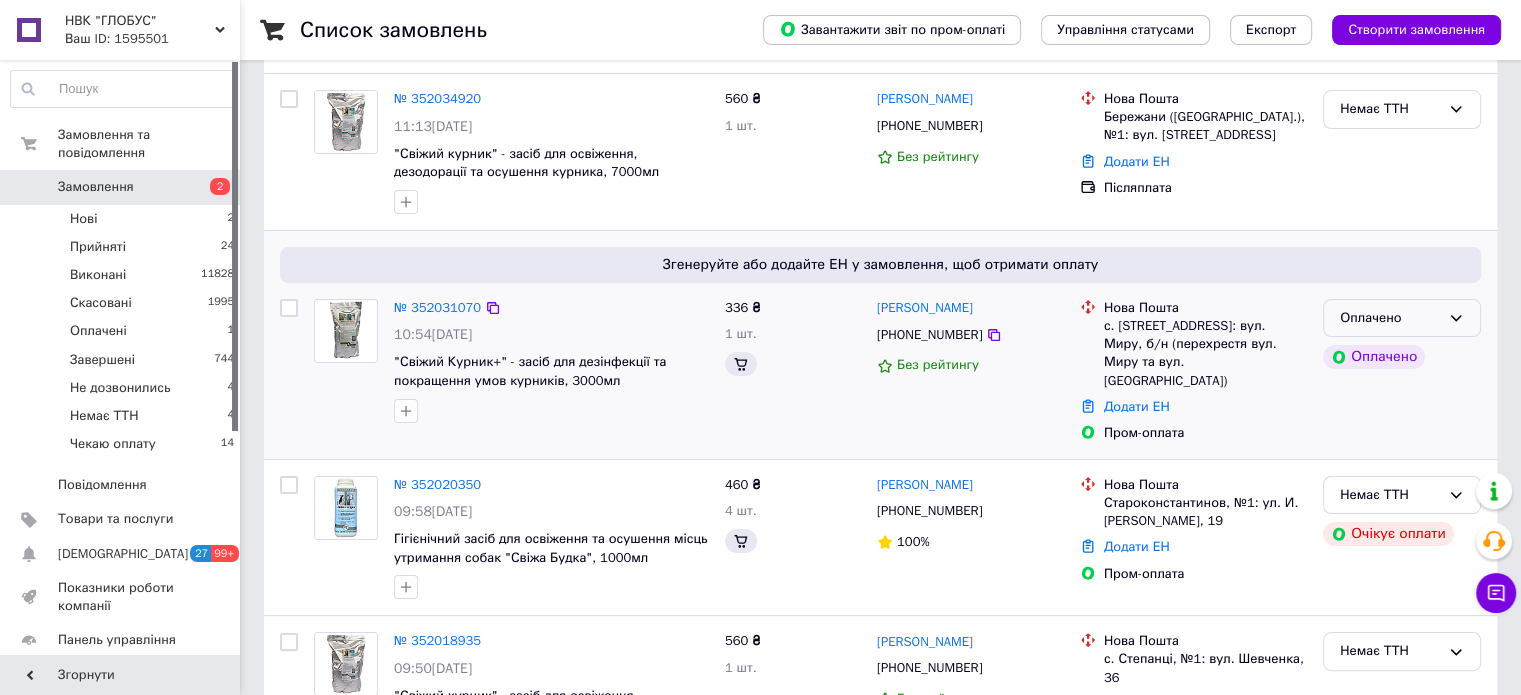 click 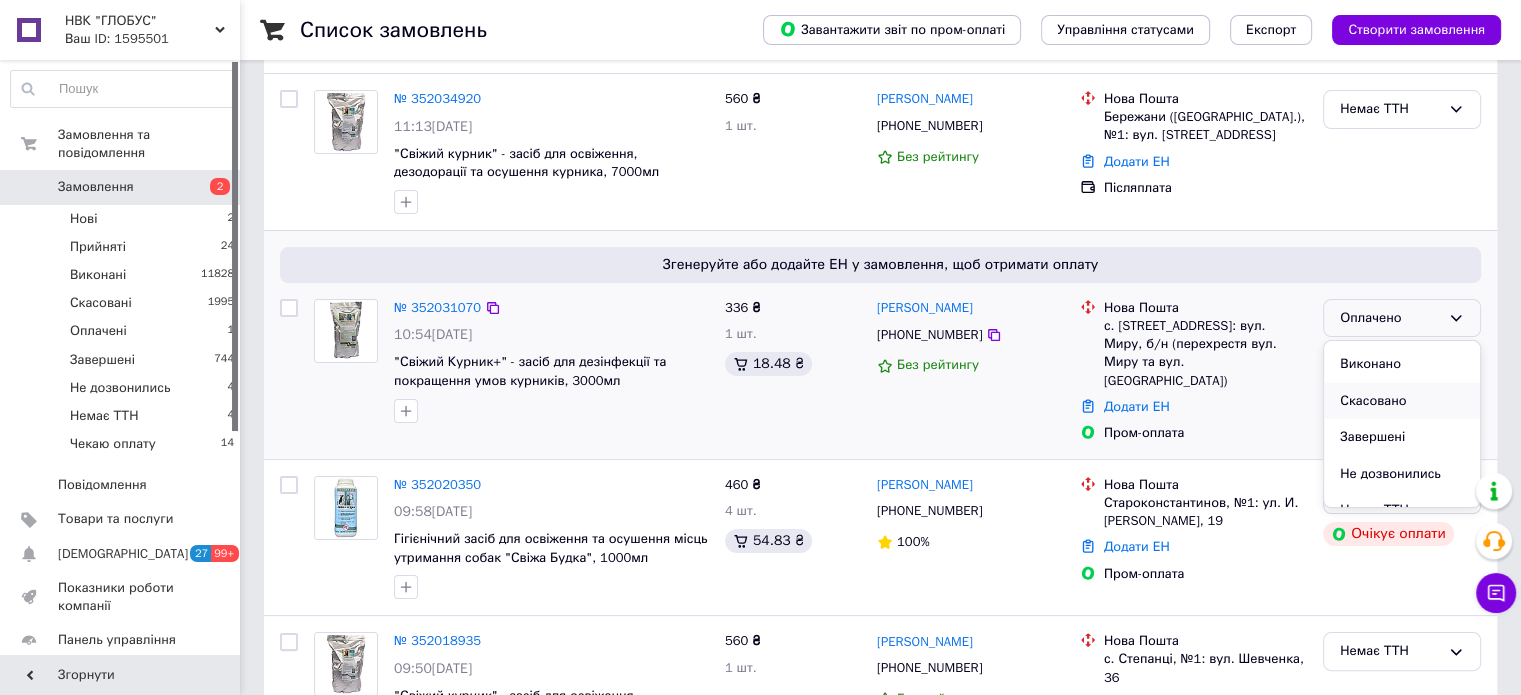 scroll, scrollTop: 90, scrollLeft: 0, axis: vertical 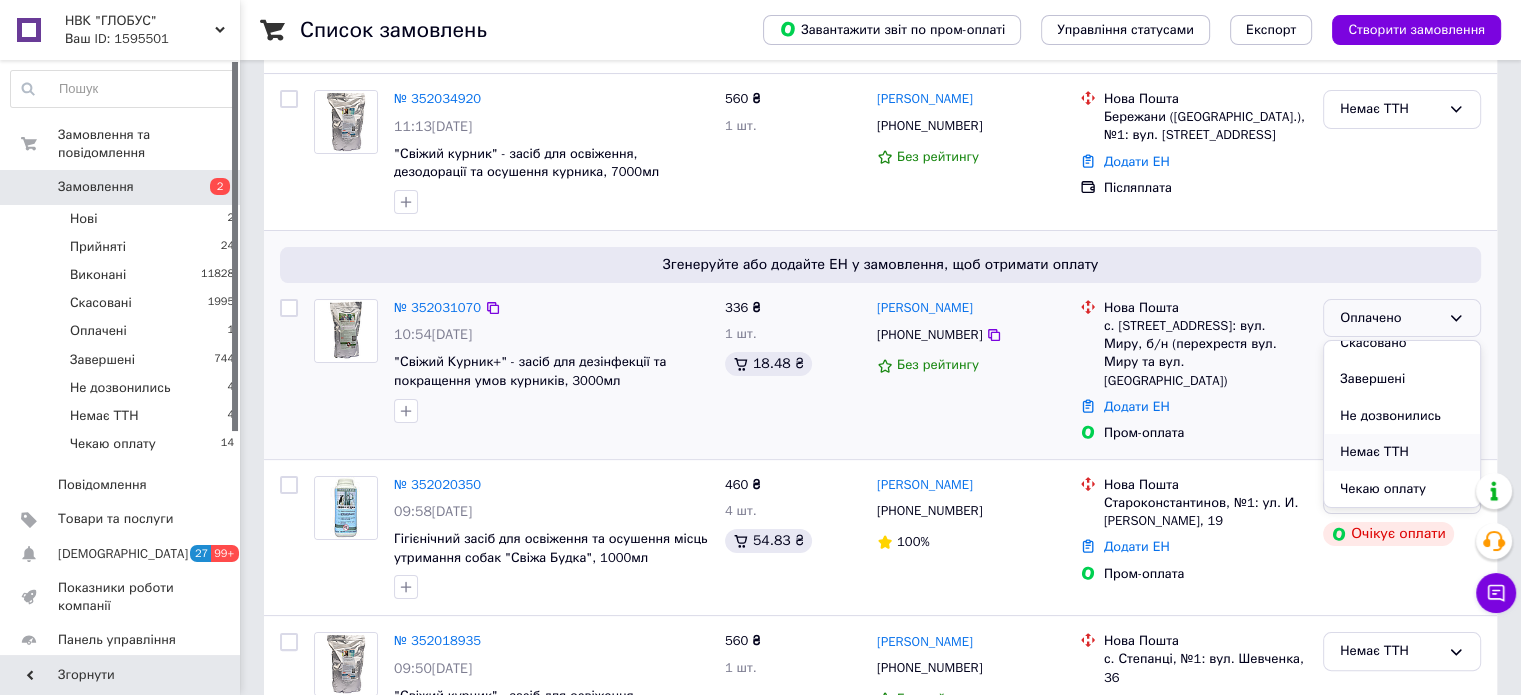 click on "Немає ТТН" at bounding box center (1402, 452) 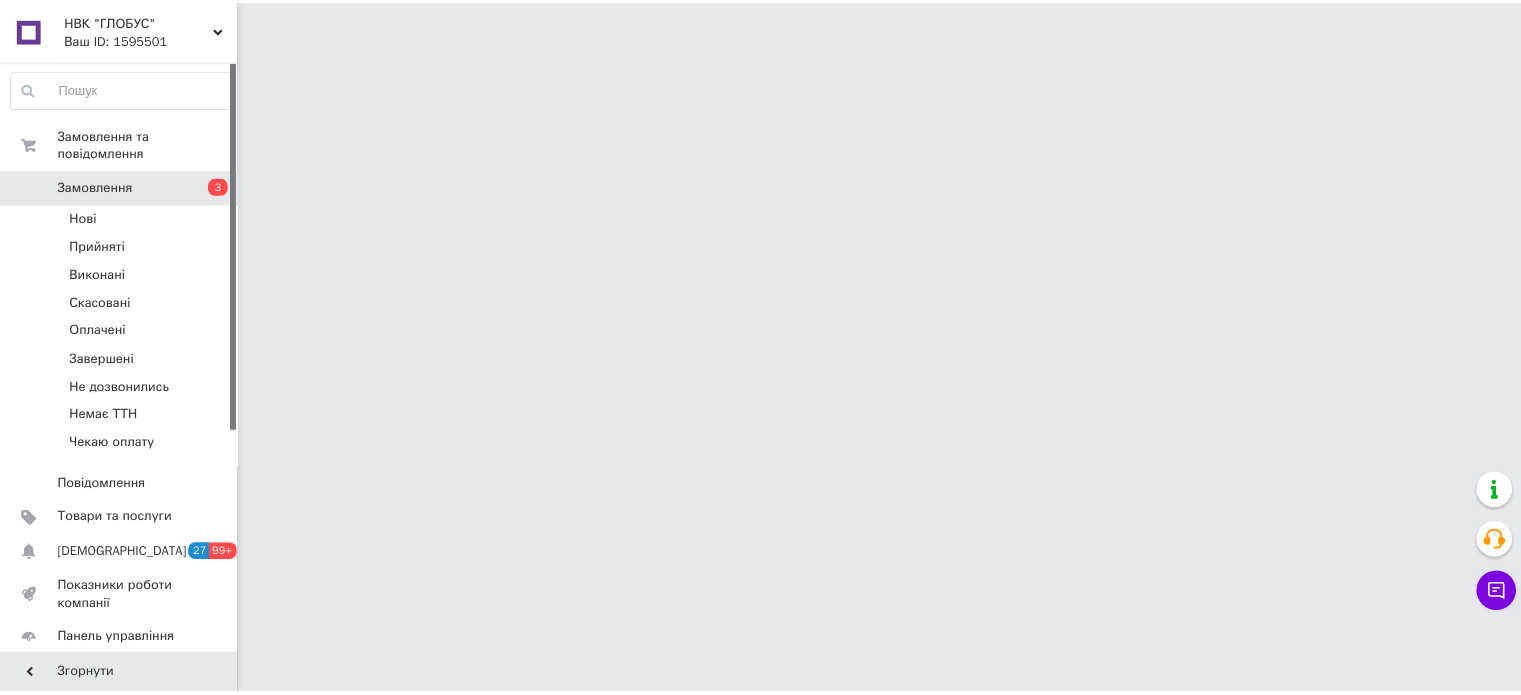 scroll, scrollTop: 0, scrollLeft: 0, axis: both 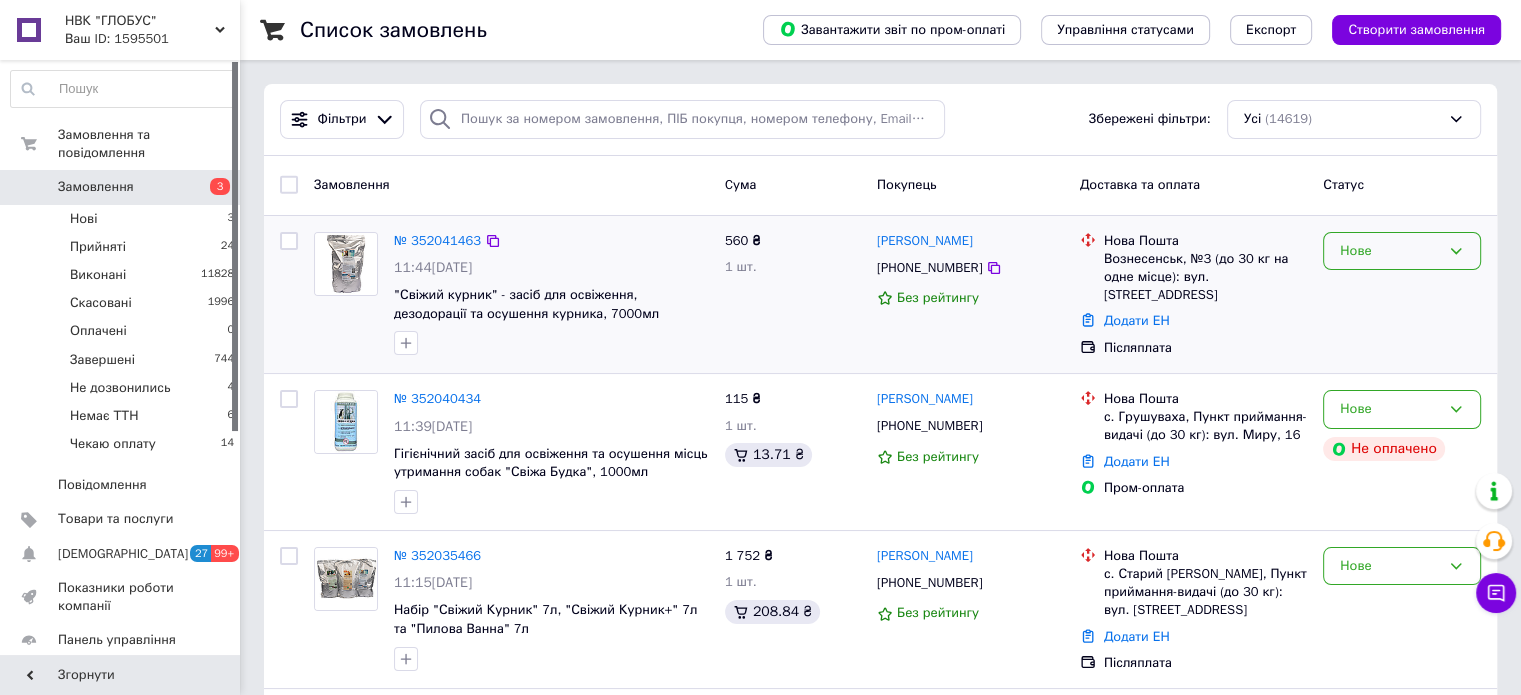click on "Нове" at bounding box center (1390, 251) 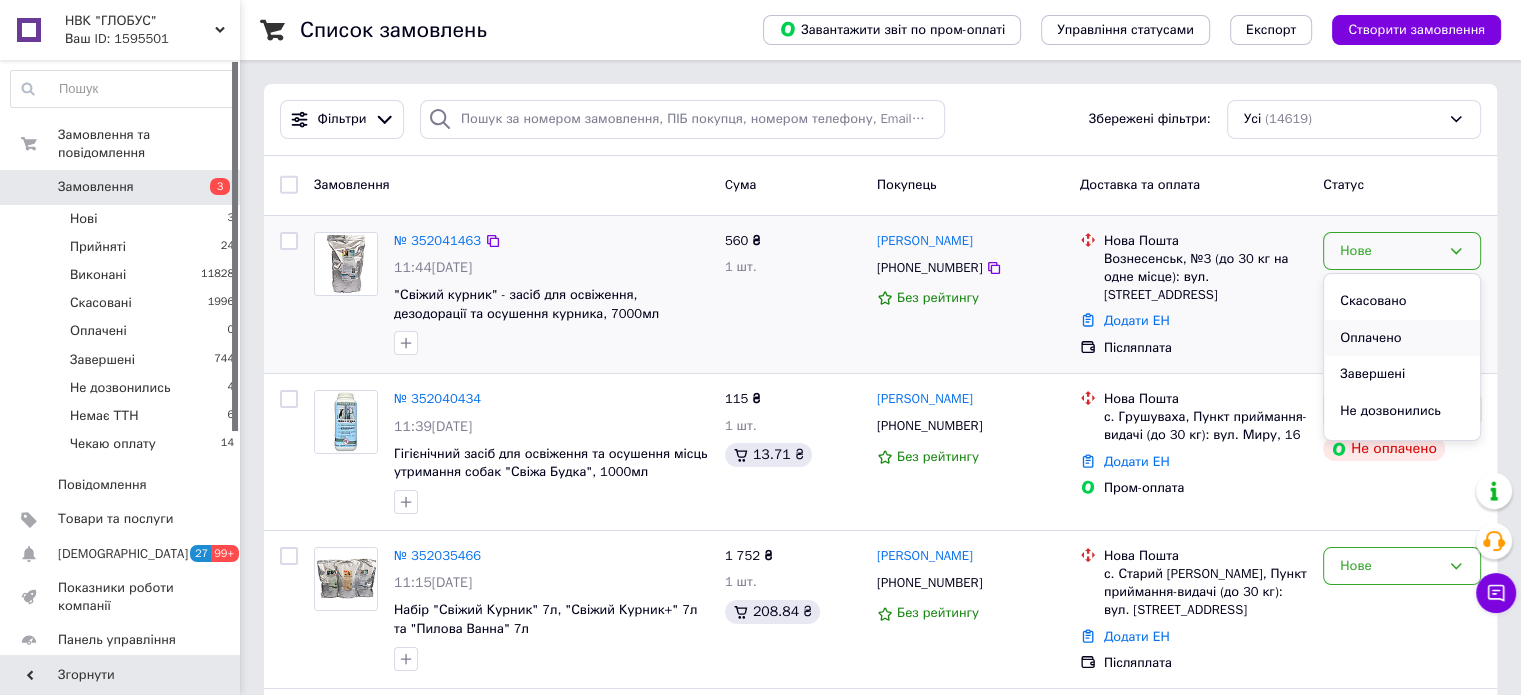 scroll, scrollTop: 126, scrollLeft: 0, axis: vertical 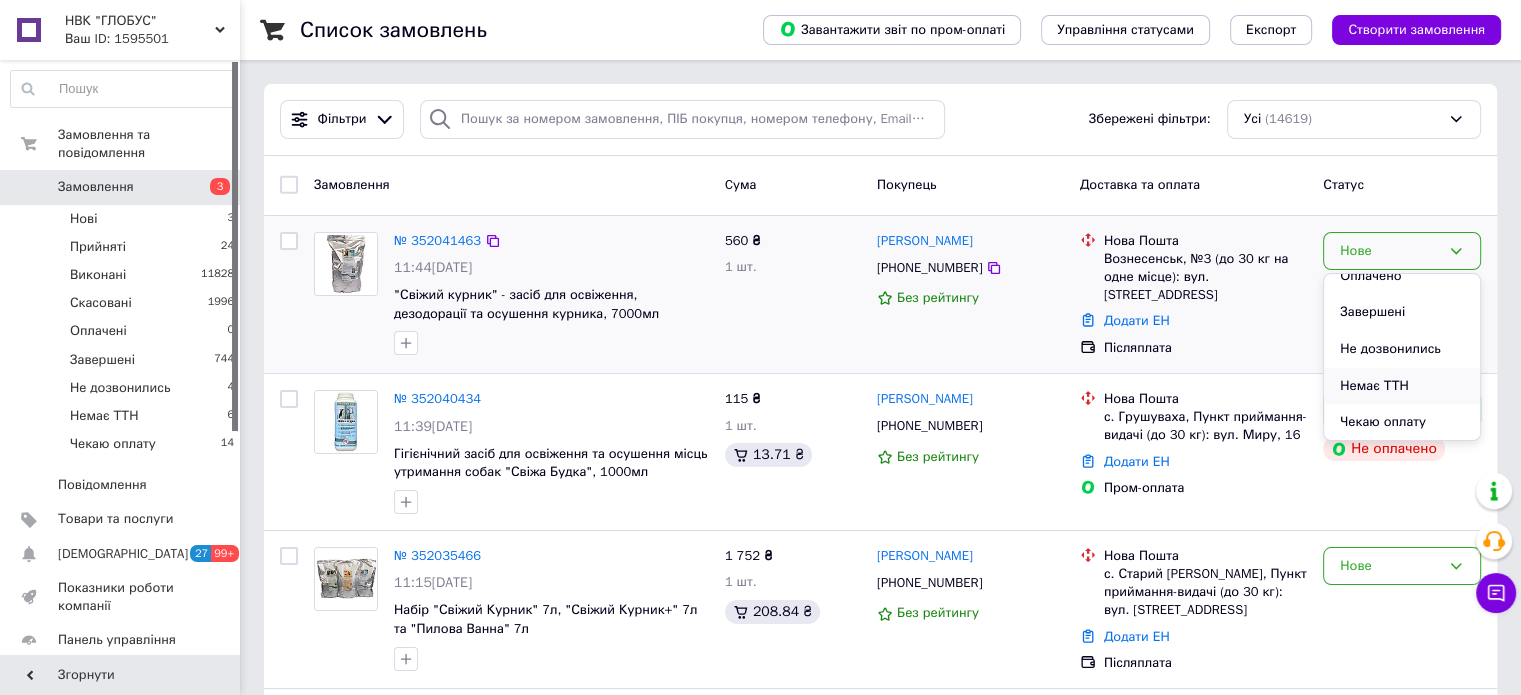 click on "Немає ТТН" at bounding box center [1402, 386] 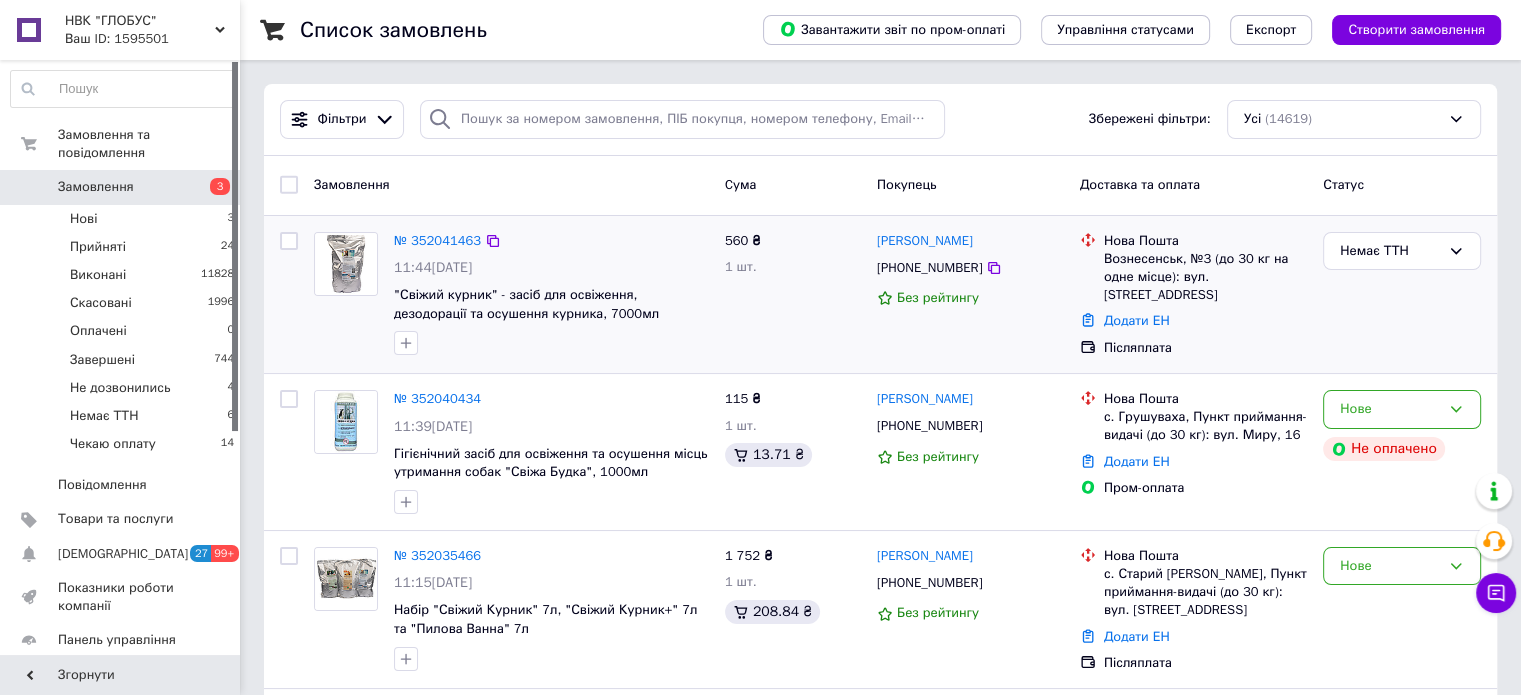 click on "Нове" at bounding box center (1402, 409) 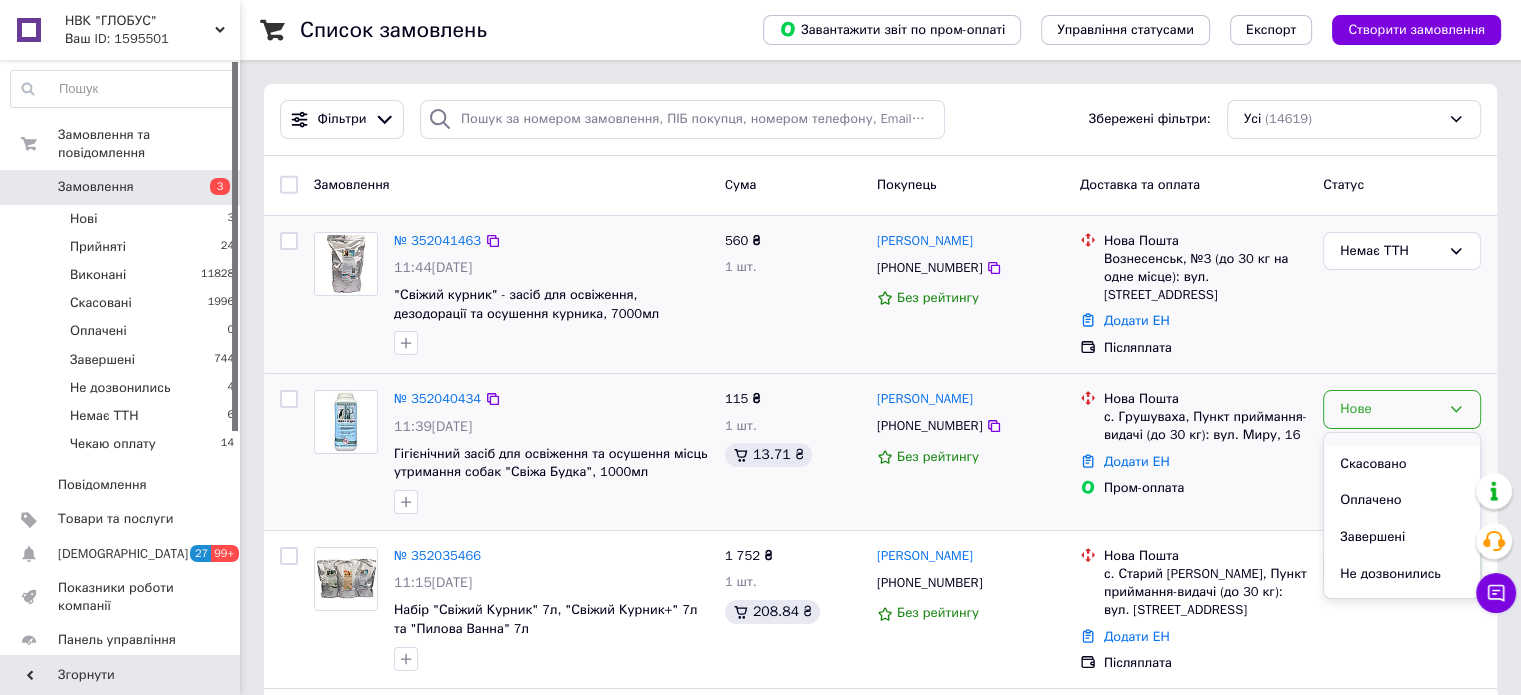 scroll, scrollTop: 127, scrollLeft: 0, axis: vertical 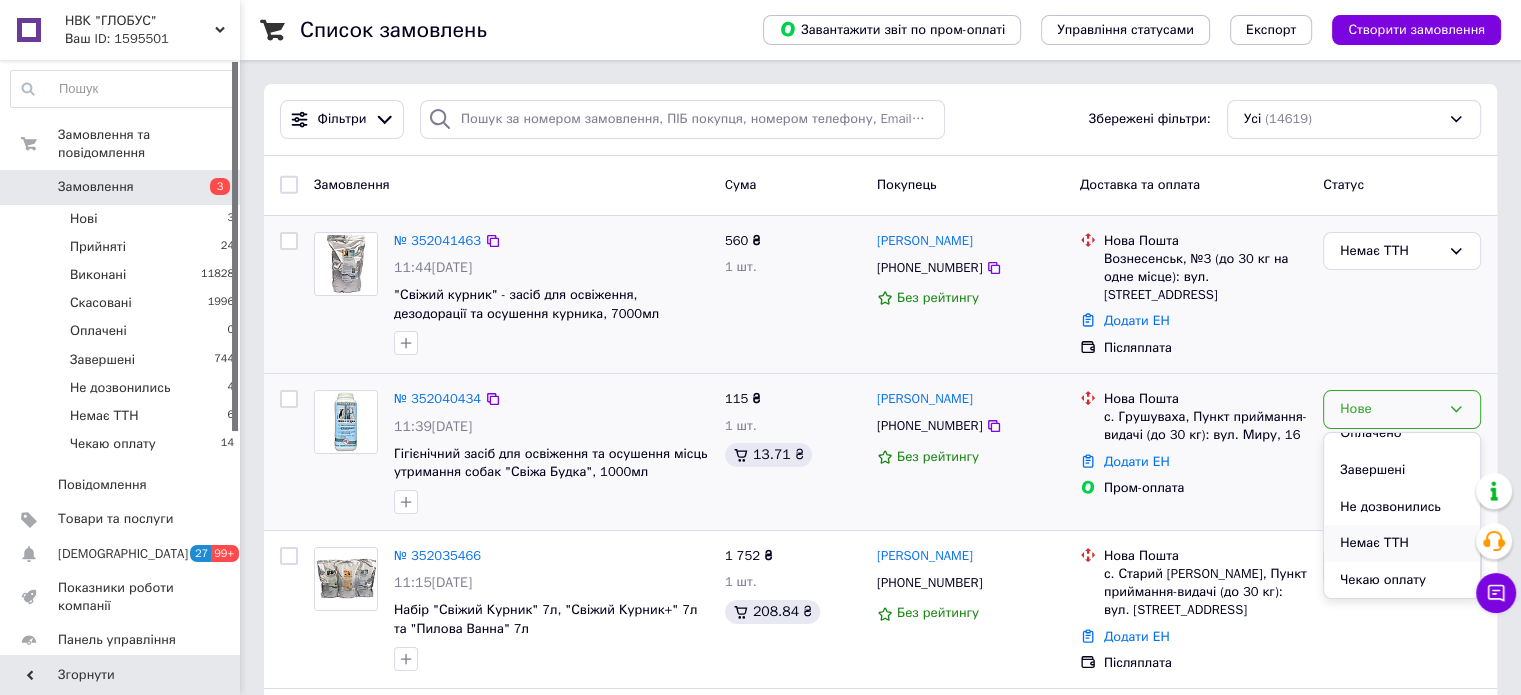 click on "Немає ТТН" at bounding box center (1402, 543) 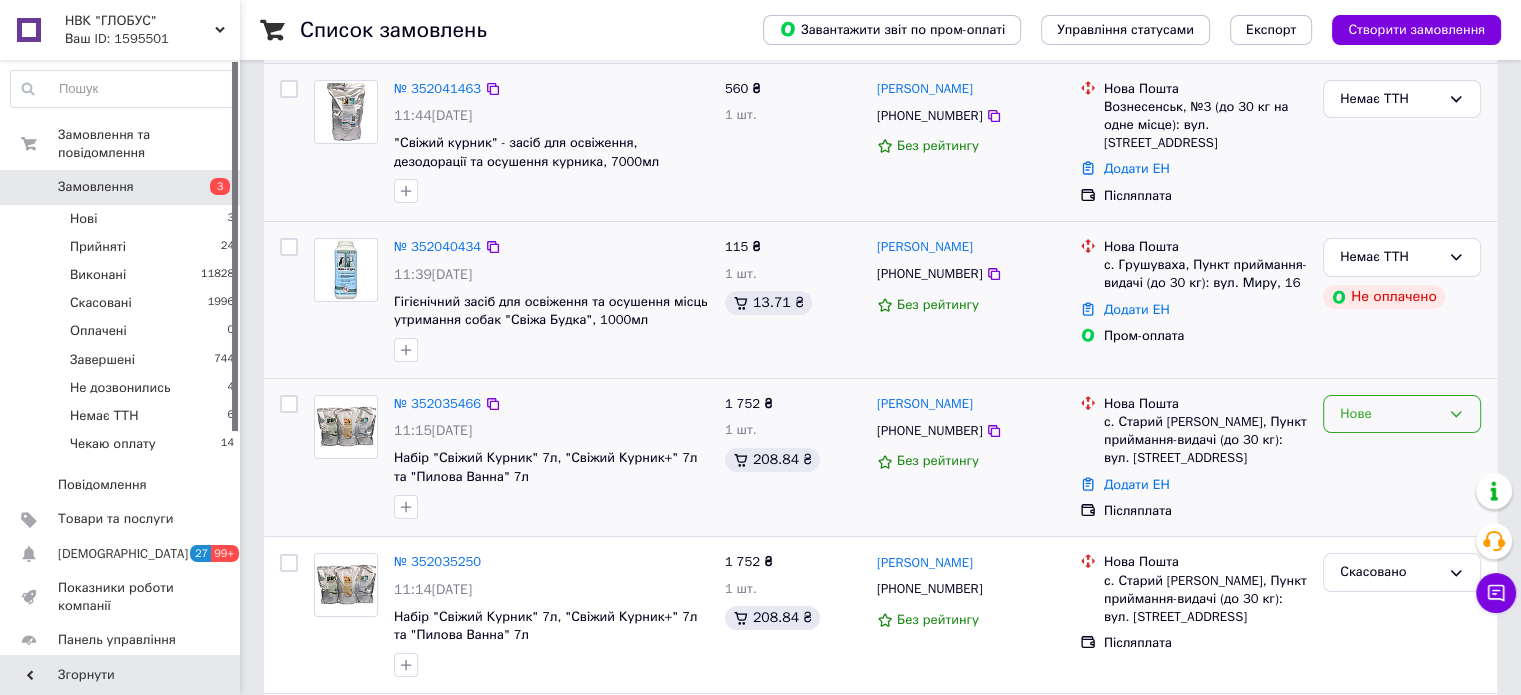 scroll, scrollTop: 200, scrollLeft: 0, axis: vertical 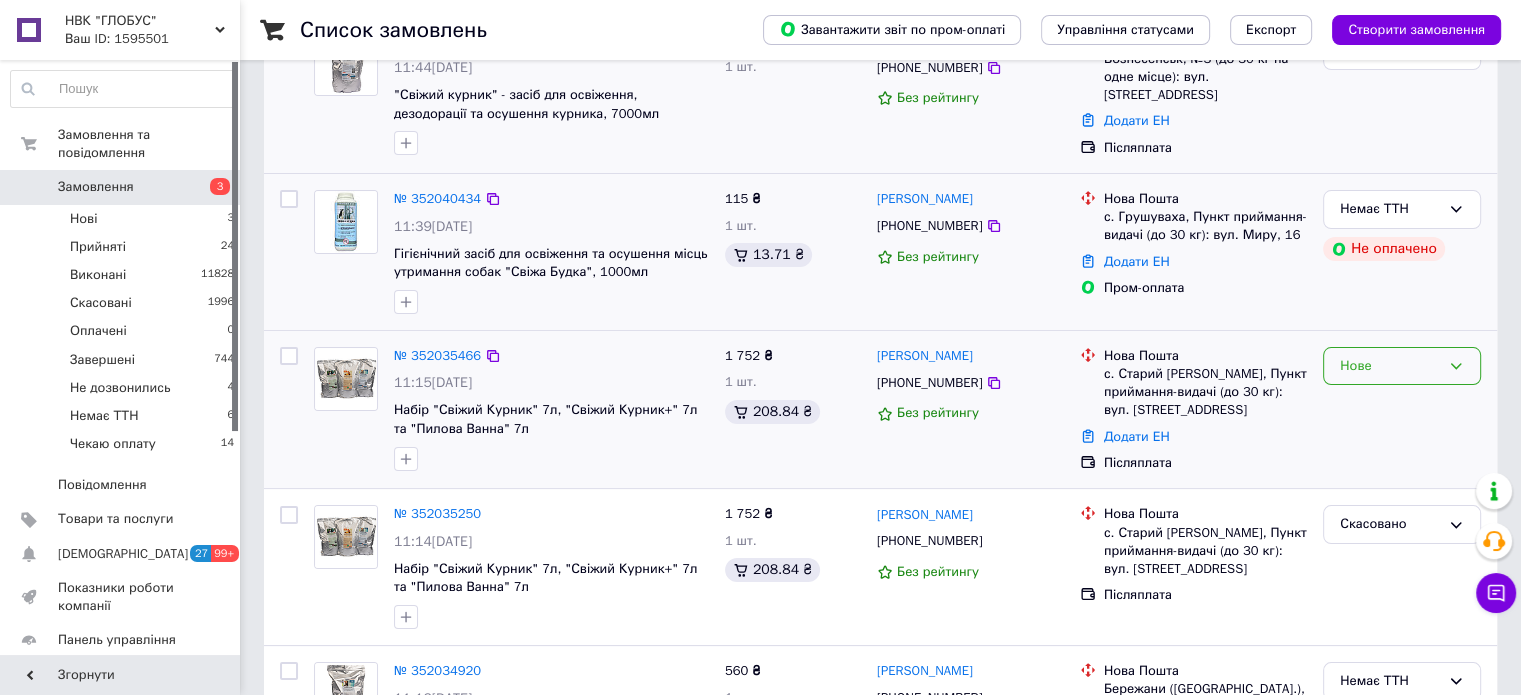 click on "Нове" at bounding box center (1390, 366) 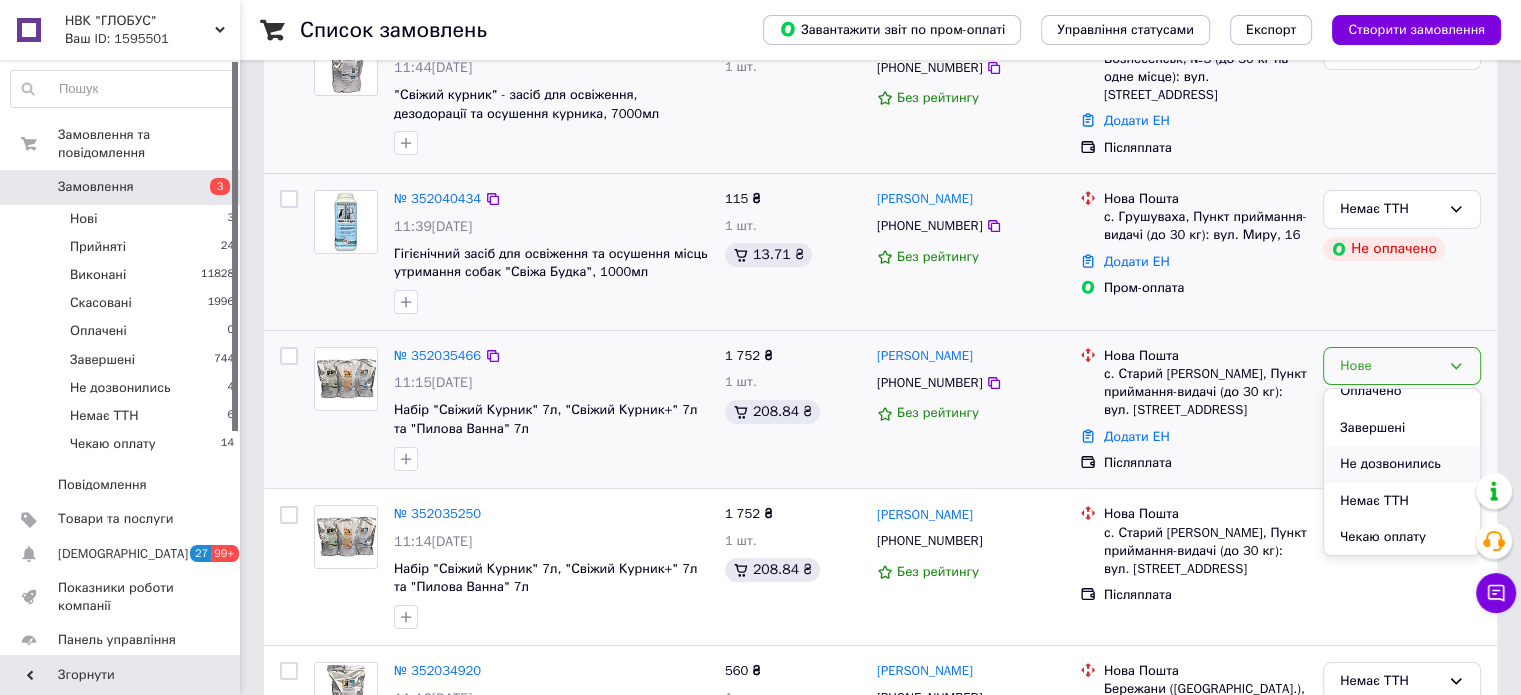 scroll, scrollTop: 127, scrollLeft: 0, axis: vertical 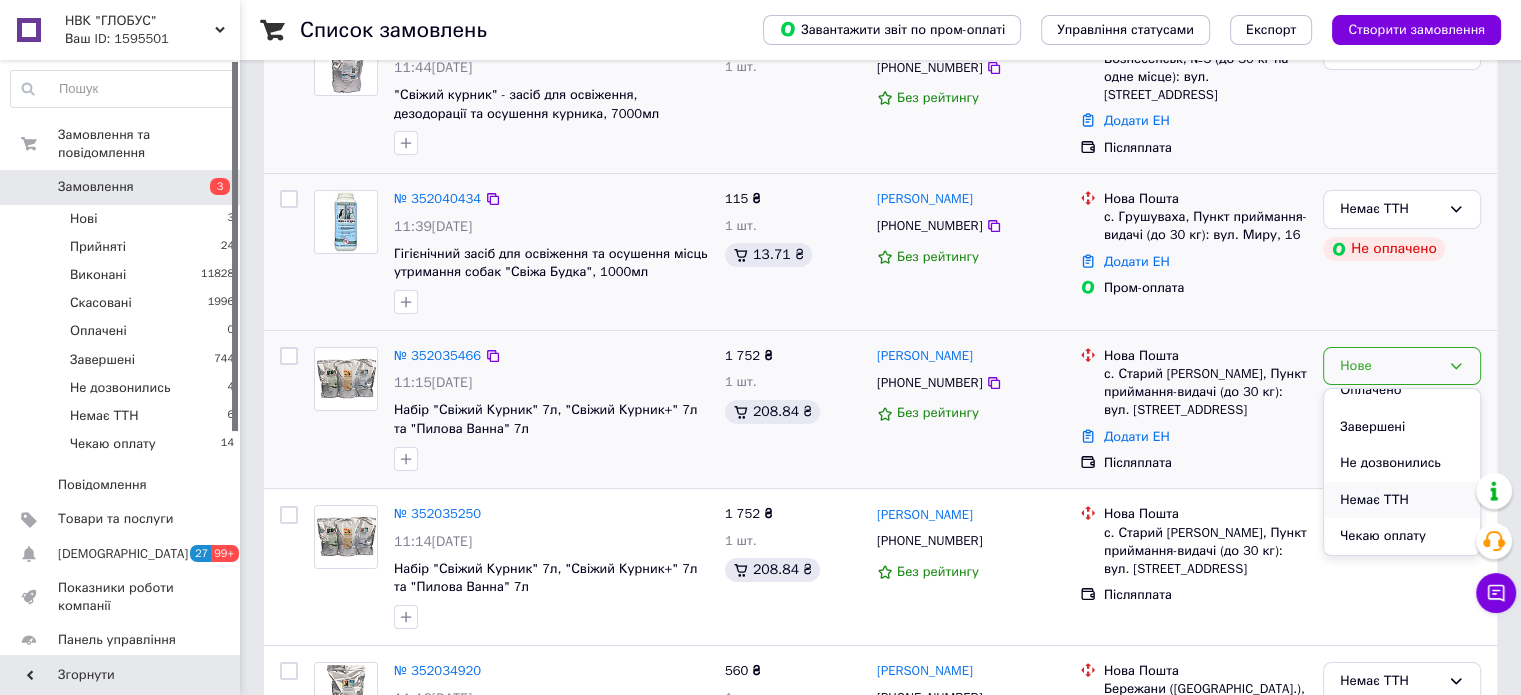 click on "Немає ТТН" at bounding box center (1402, 500) 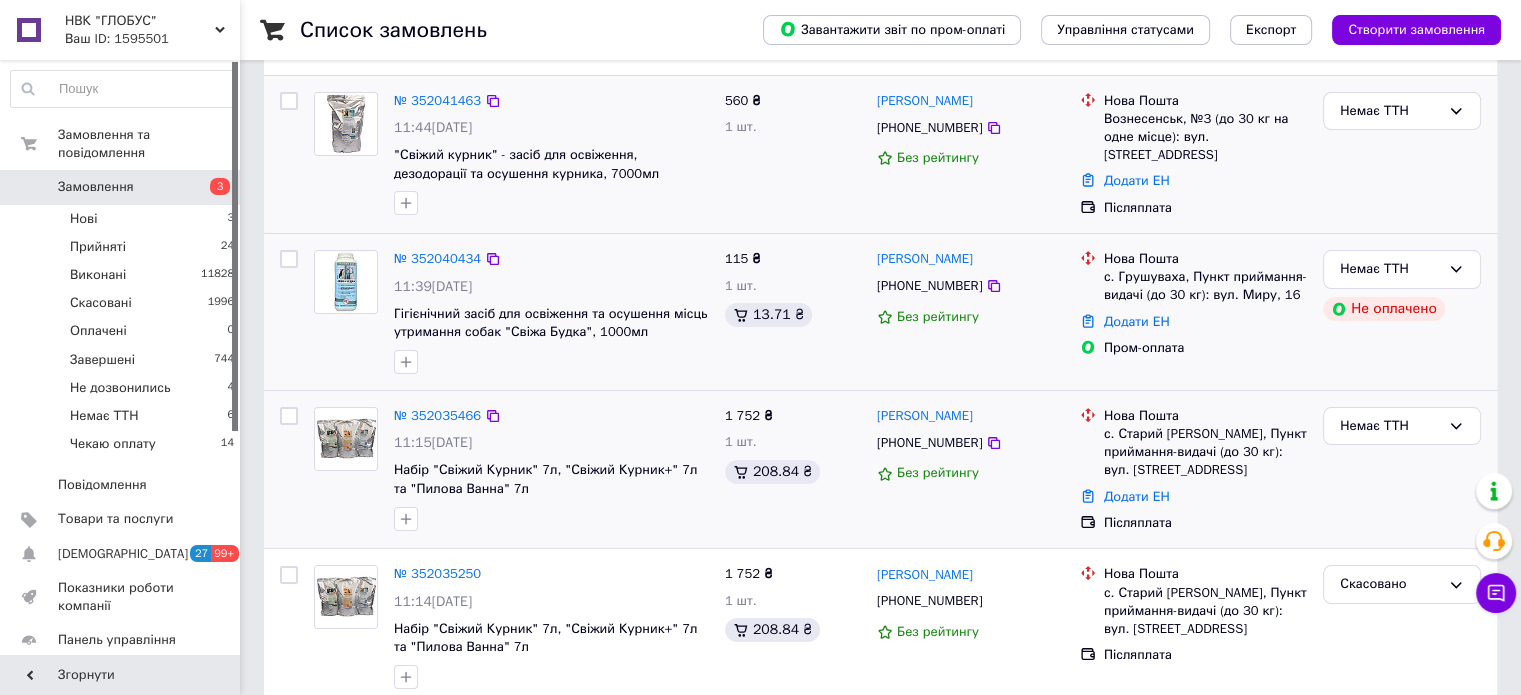 scroll, scrollTop: 0, scrollLeft: 0, axis: both 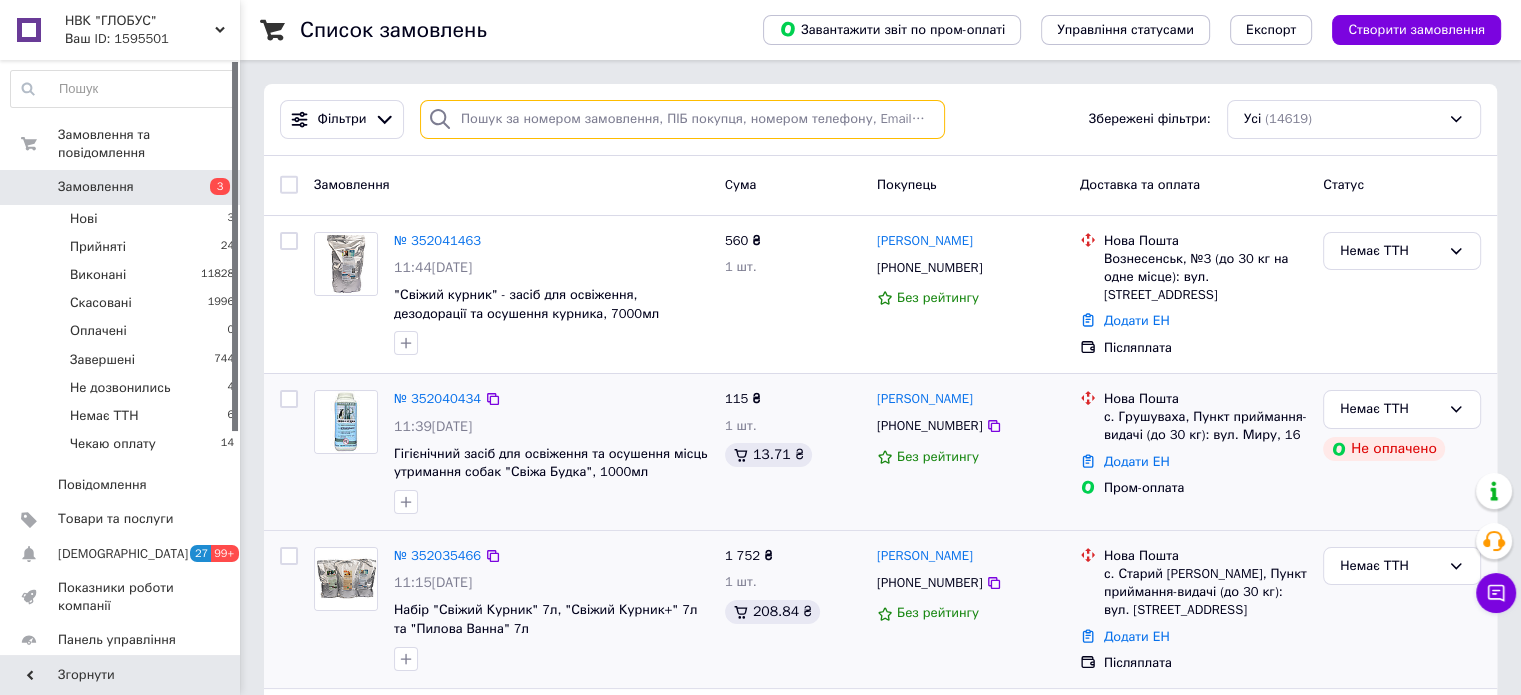click at bounding box center [682, 119] 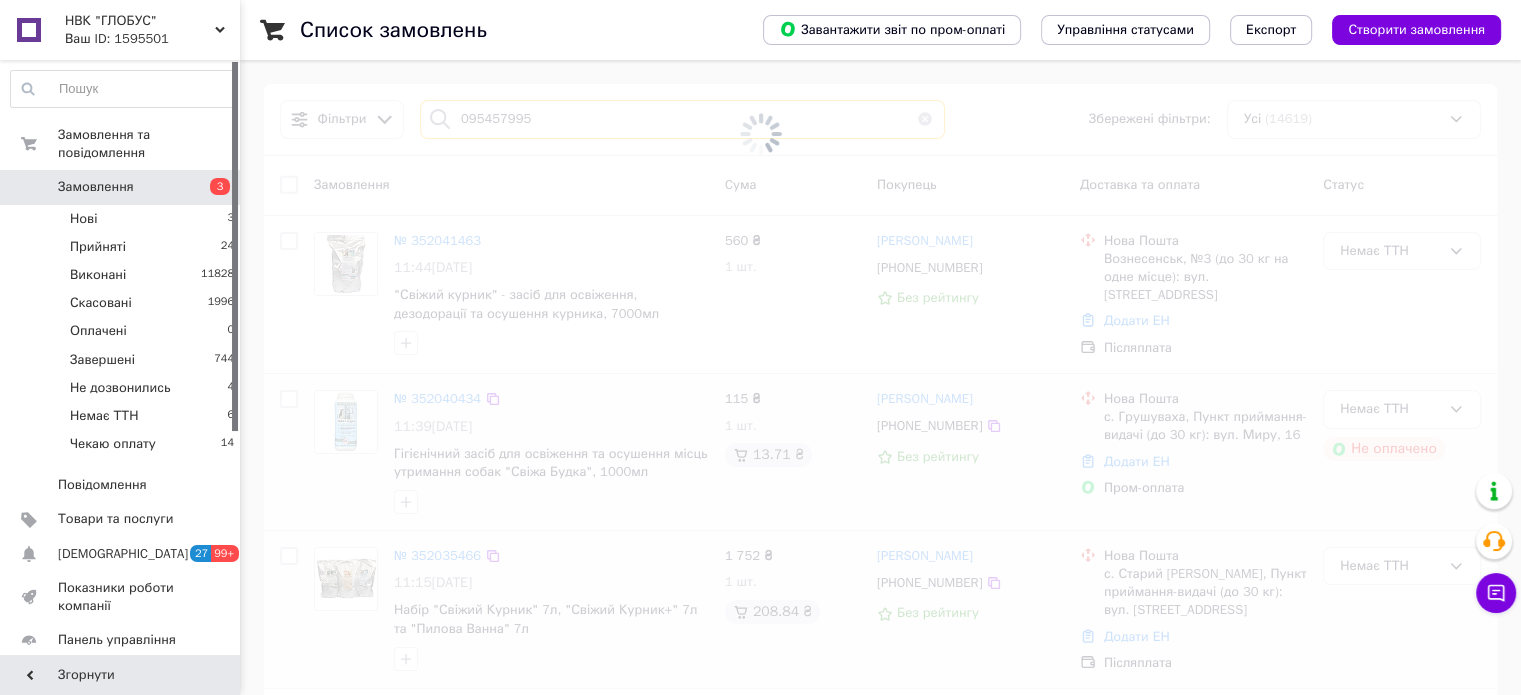 type on "0954579954" 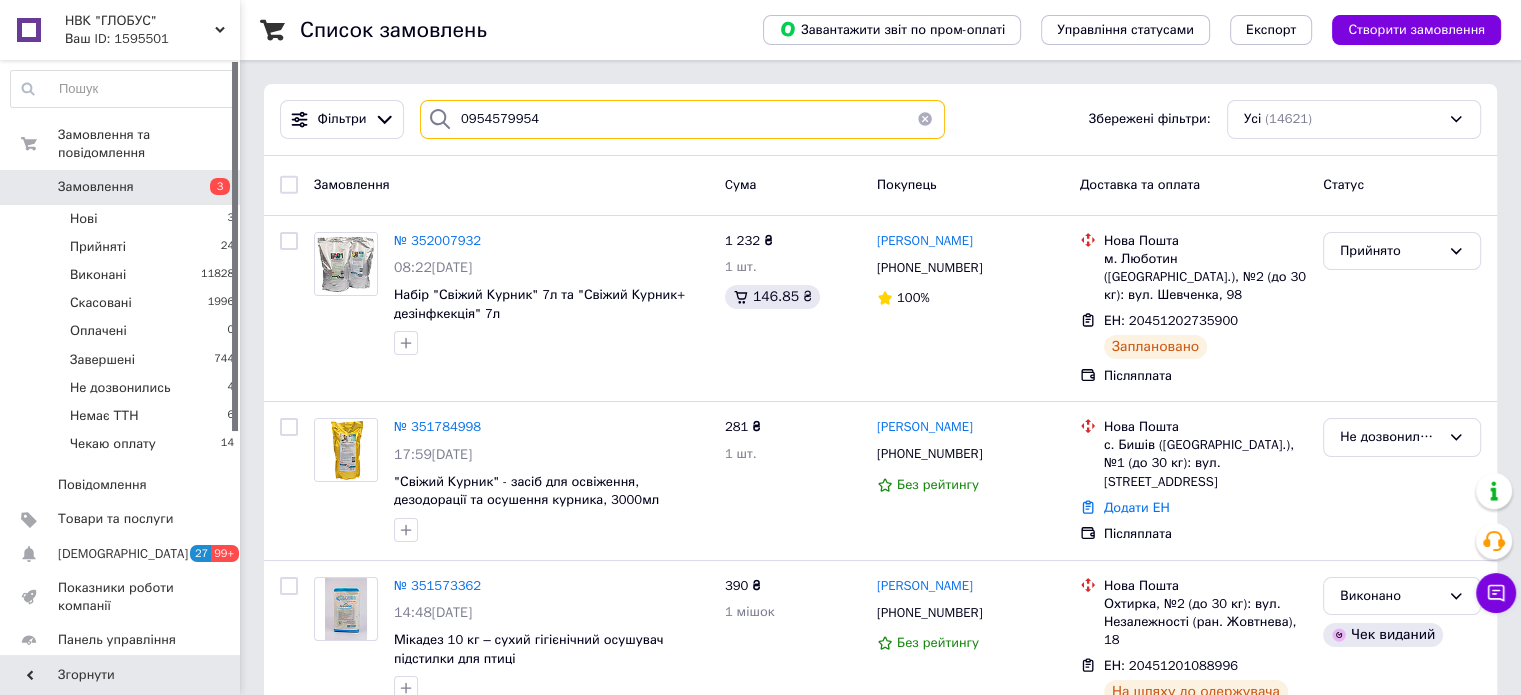 drag, startPoint x: 496, startPoint y: 115, endPoint x: 449, endPoint y: 115, distance: 47 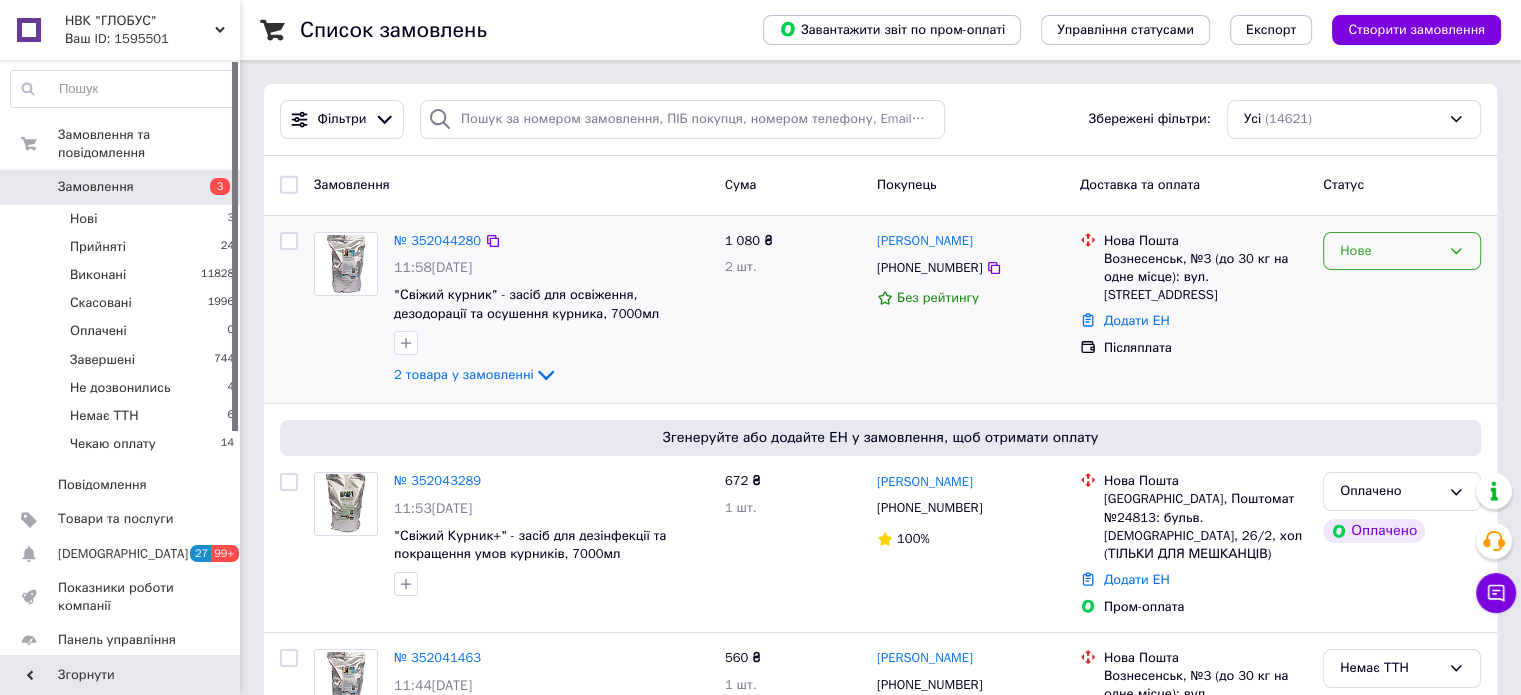 click on "Нове" at bounding box center [1402, 251] 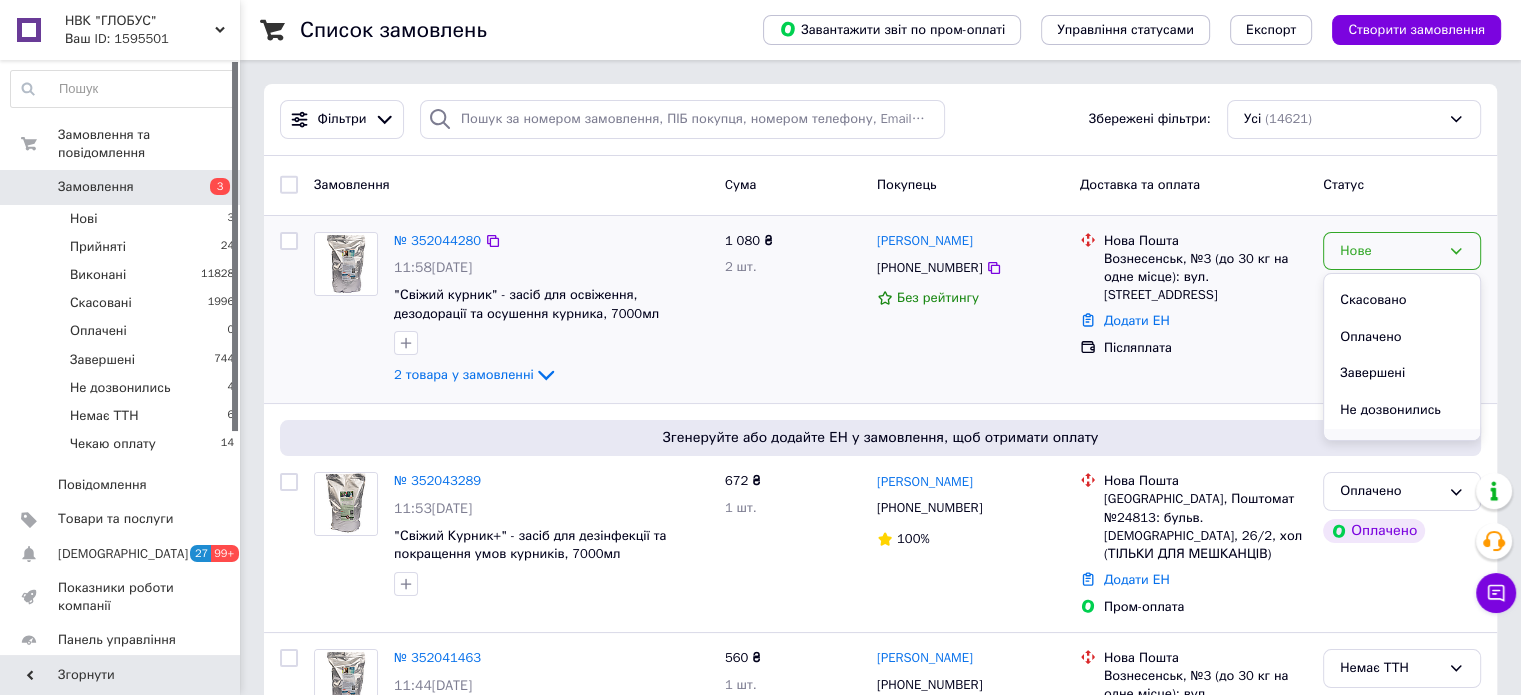 scroll, scrollTop: 100, scrollLeft: 0, axis: vertical 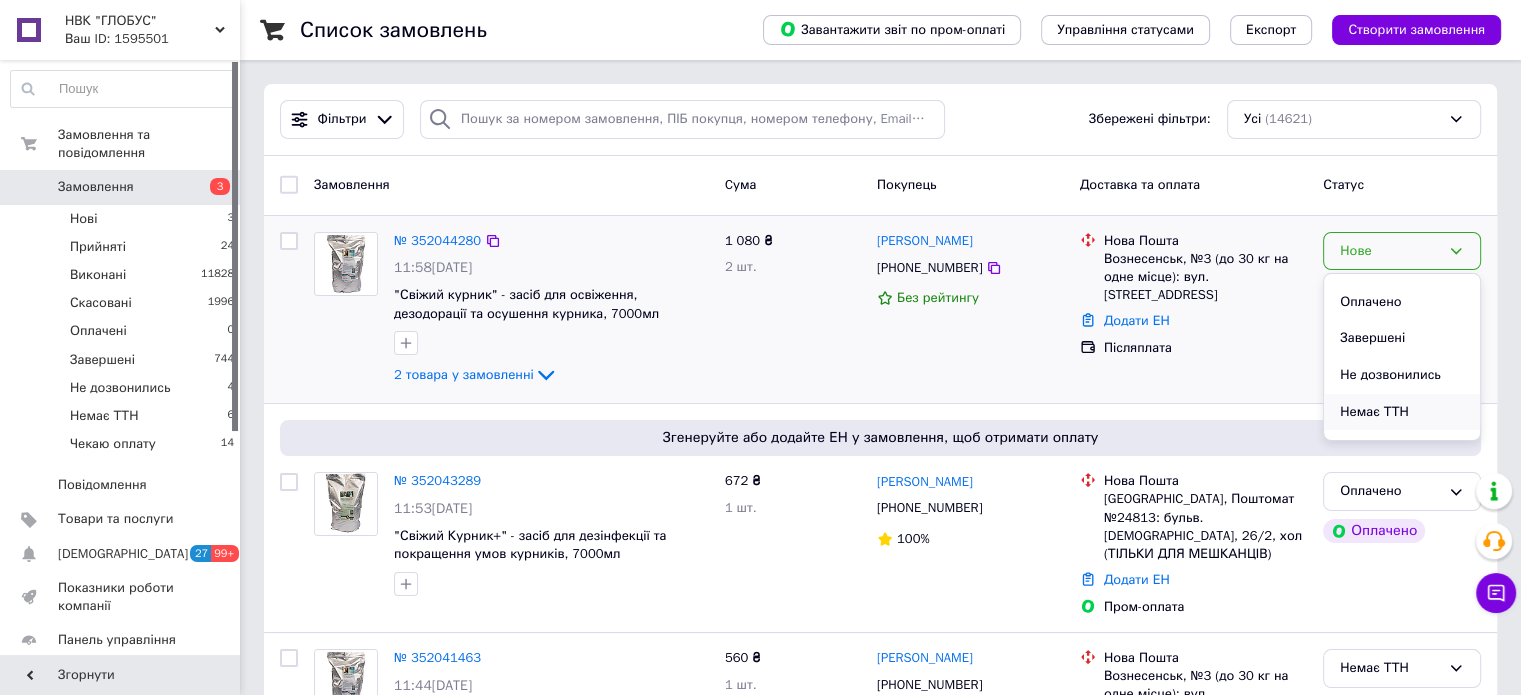 click on "Немає ТТН" at bounding box center [1402, 412] 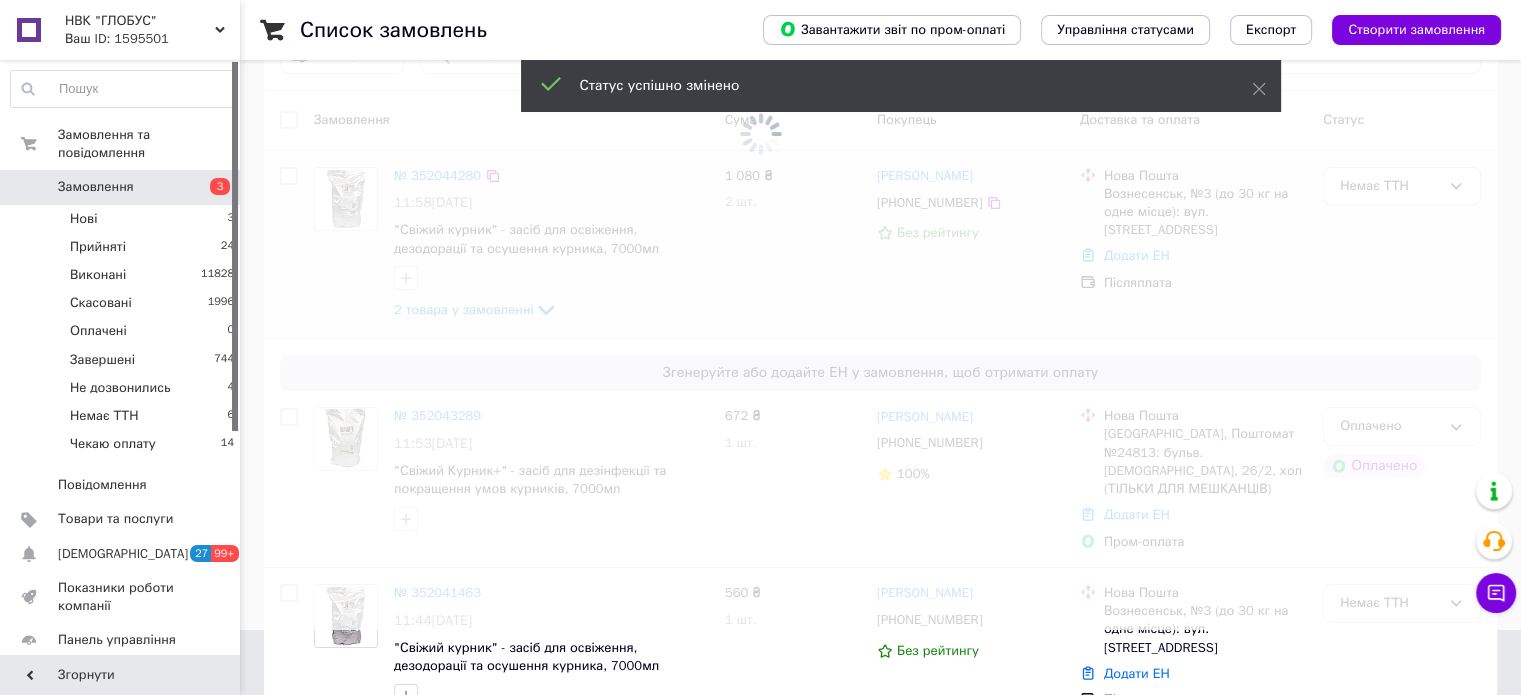 scroll, scrollTop: 100, scrollLeft: 0, axis: vertical 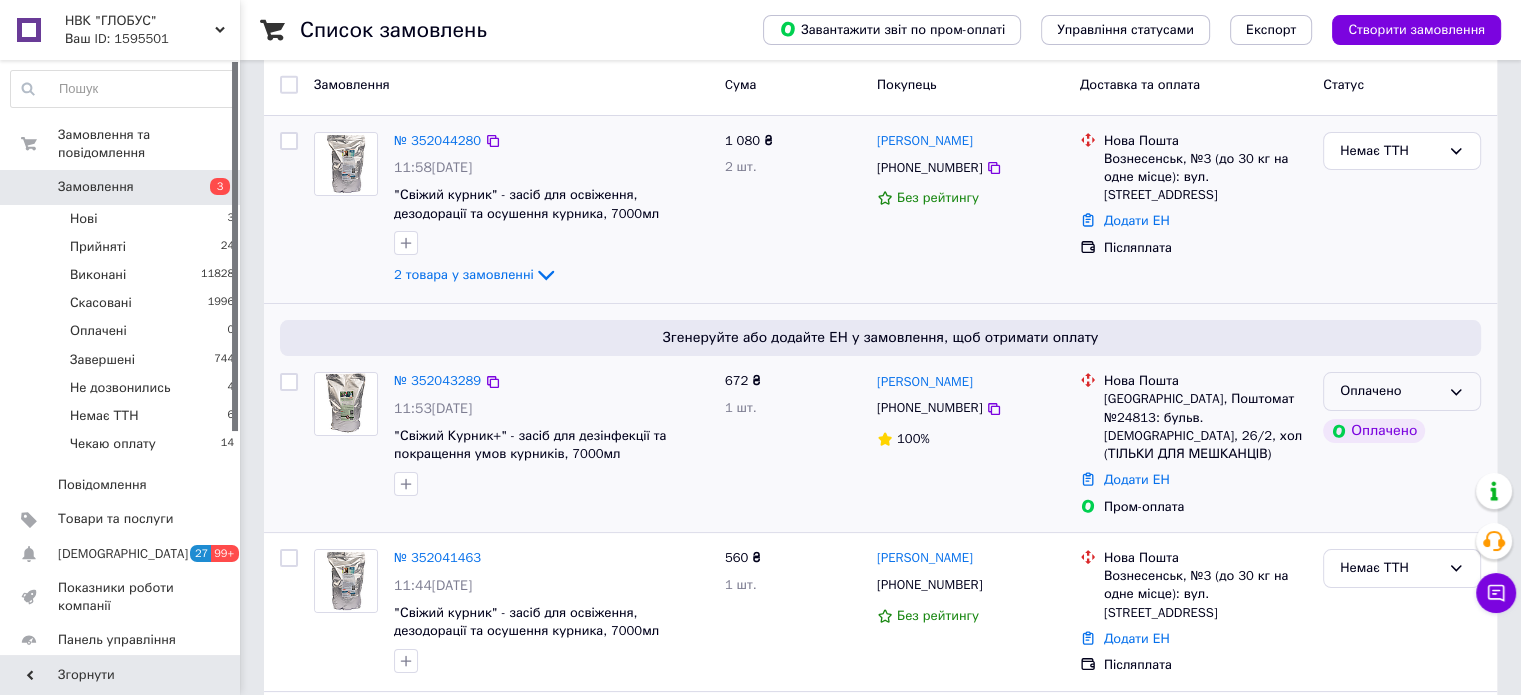 click on "Оплачено" at bounding box center [1402, 391] 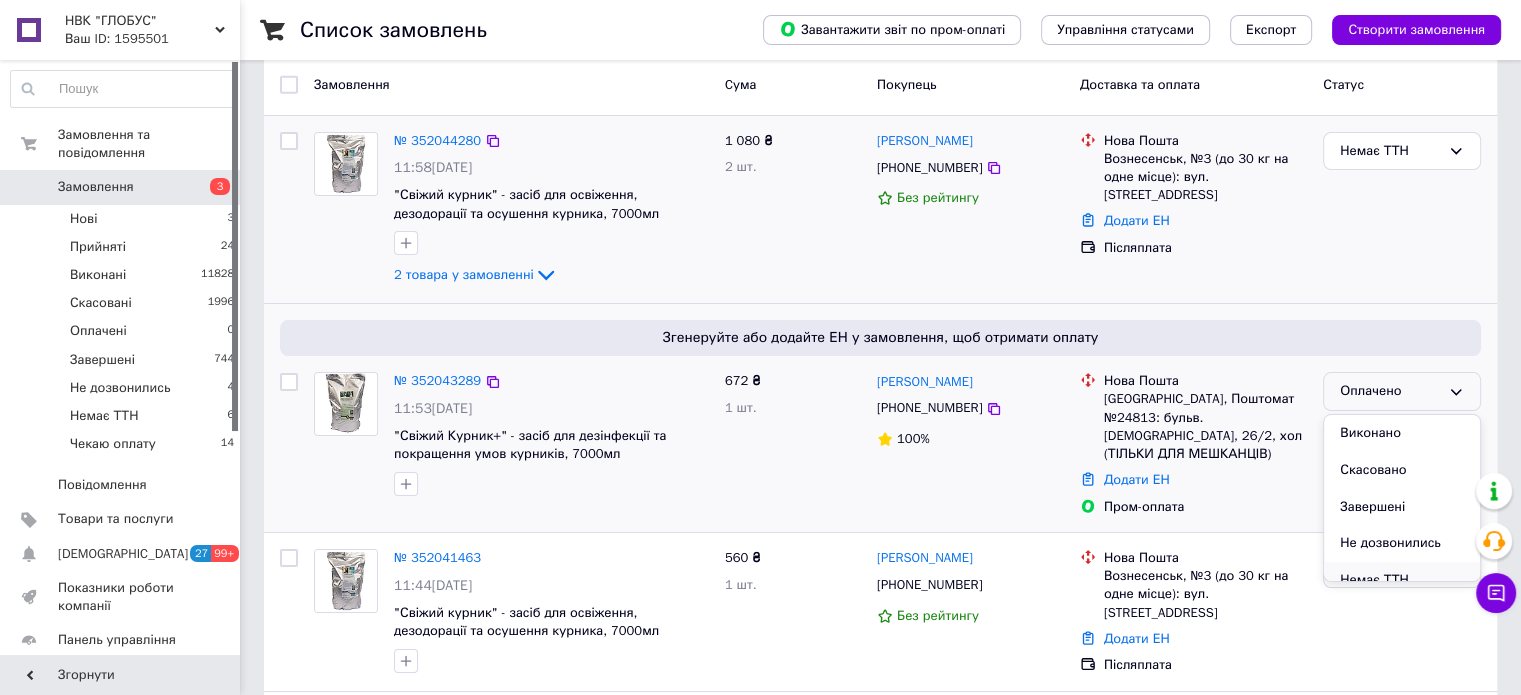 scroll, scrollTop: 90, scrollLeft: 0, axis: vertical 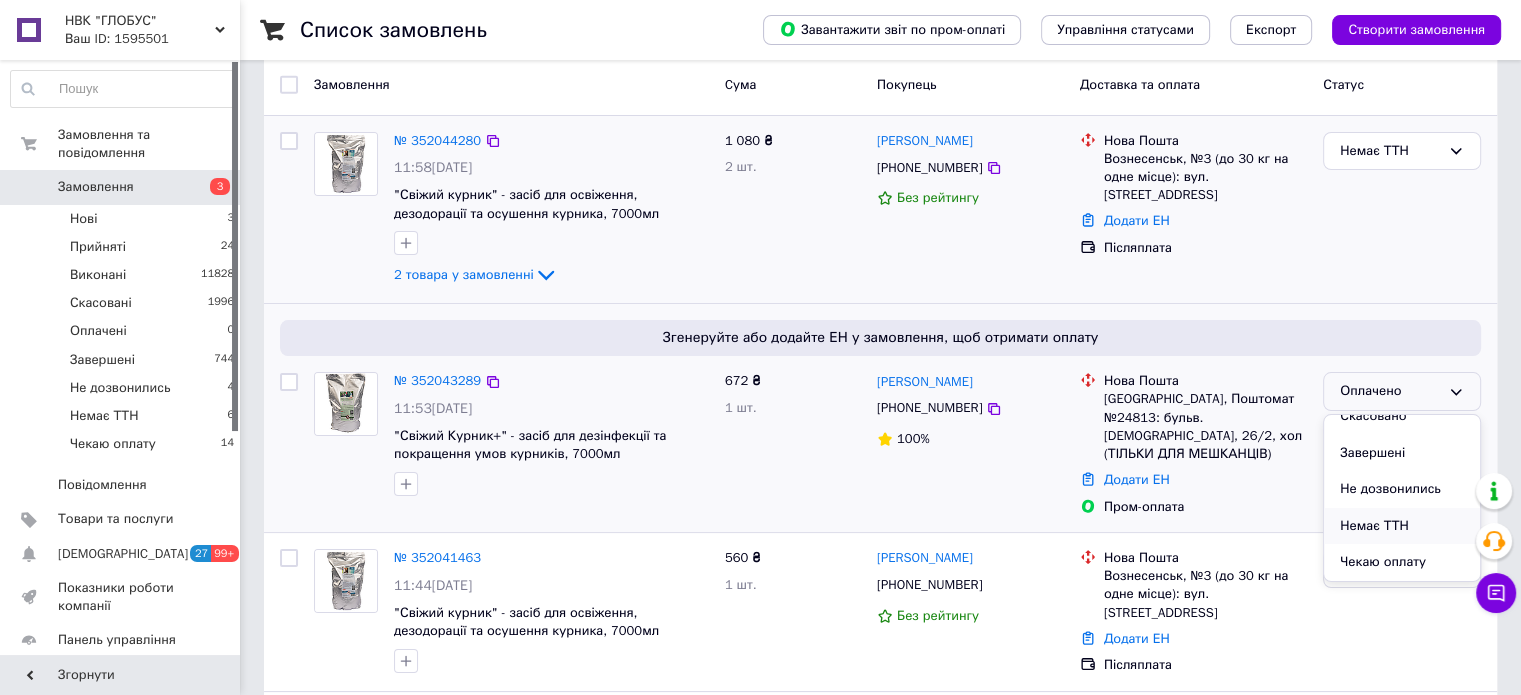 click on "Немає ТТН" at bounding box center [1402, 526] 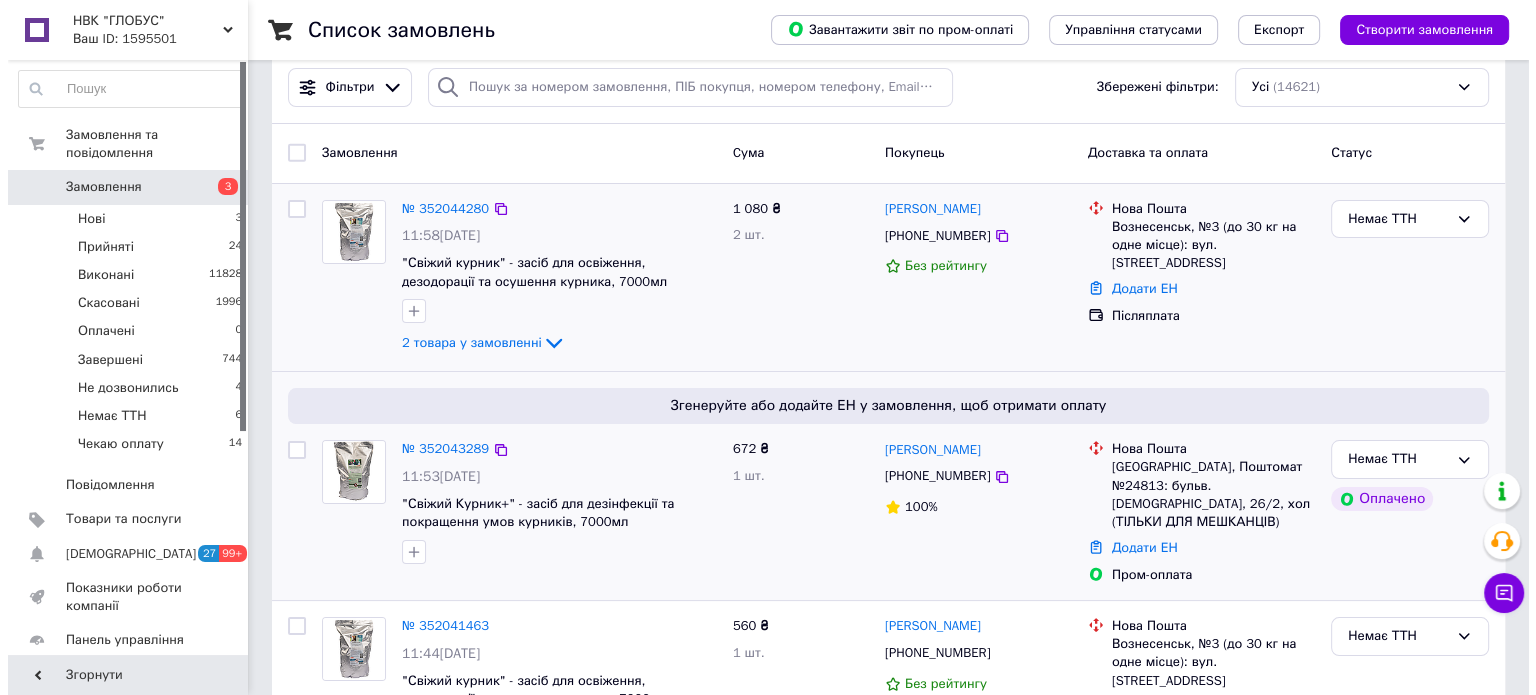 scroll, scrollTop: 0, scrollLeft: 0, axis: both 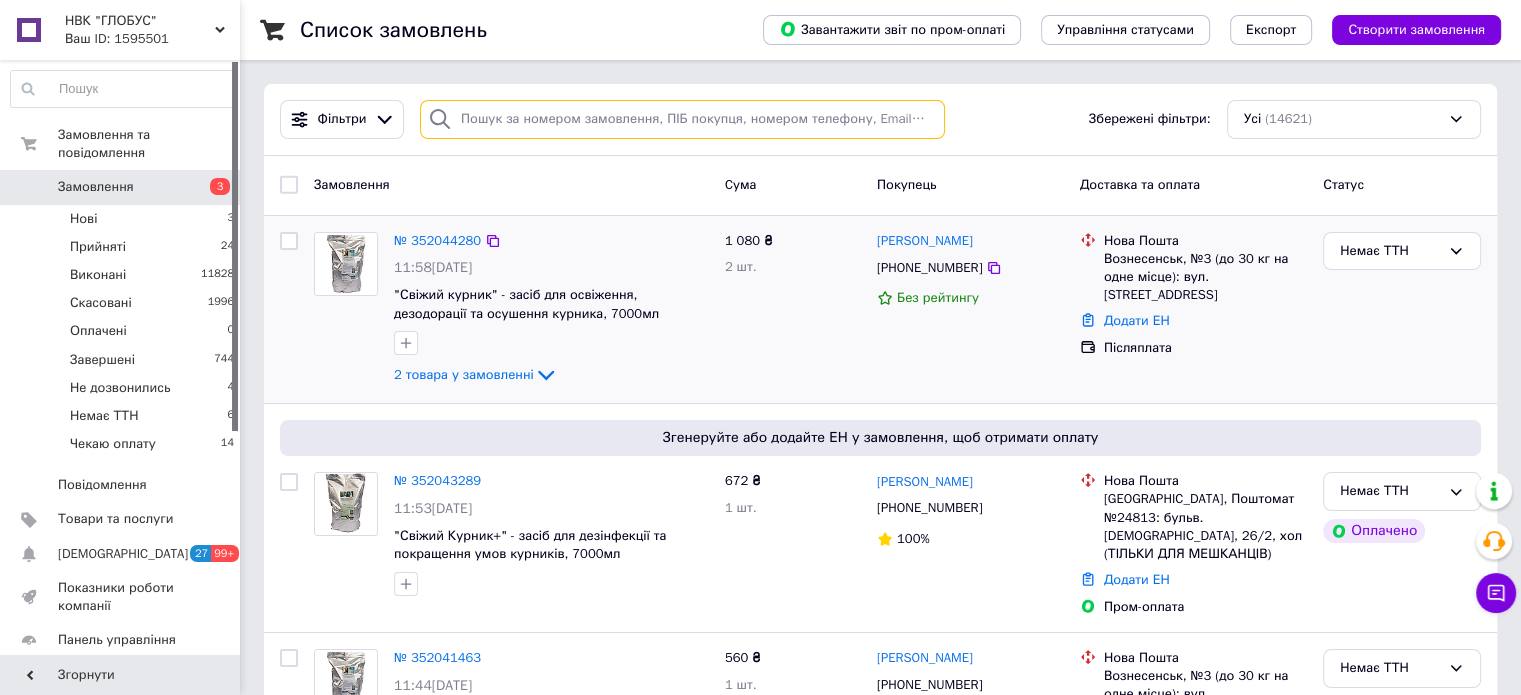 click at bounding box center [682, 119] 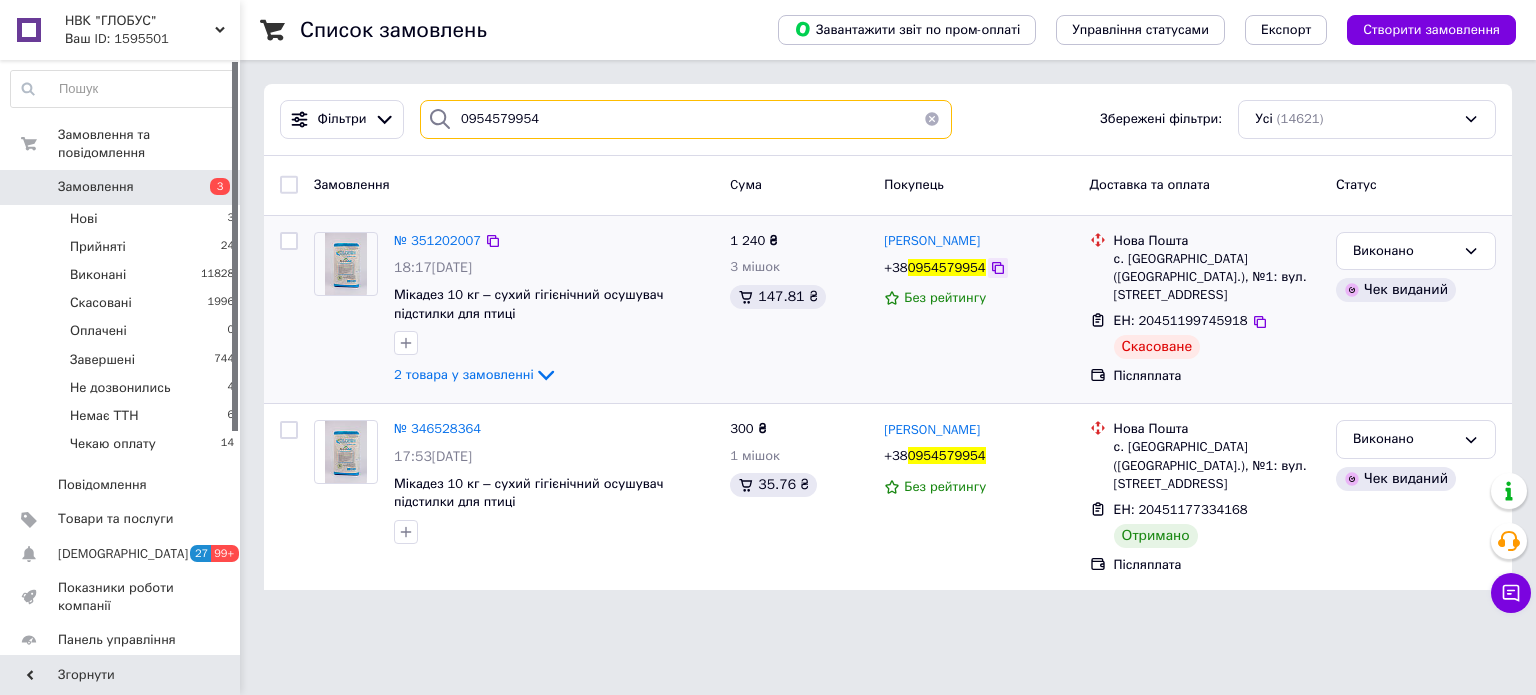 type on "0954579954" 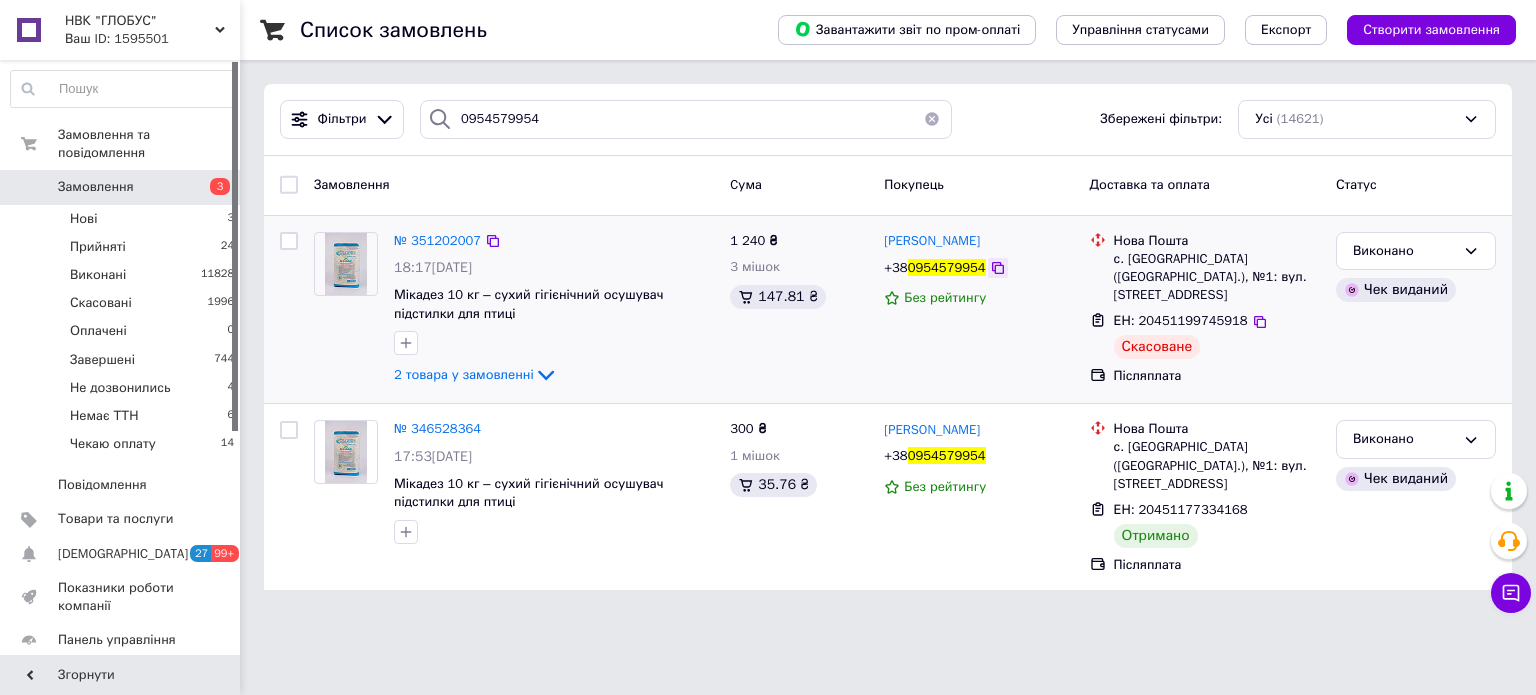 click 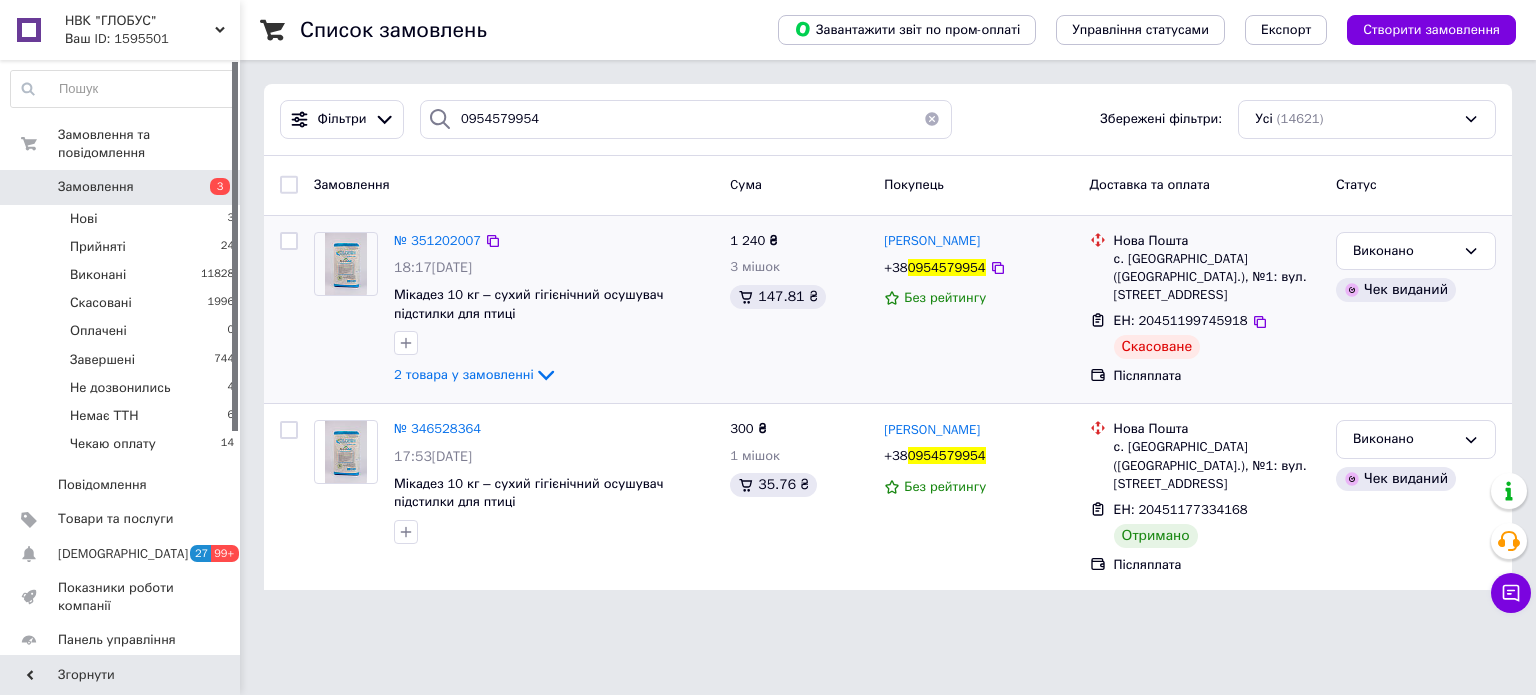 drag, startPoint x: 987, startPoint y: 267, endPoint x: 946, endPoint y: 299, distance: 52.009613 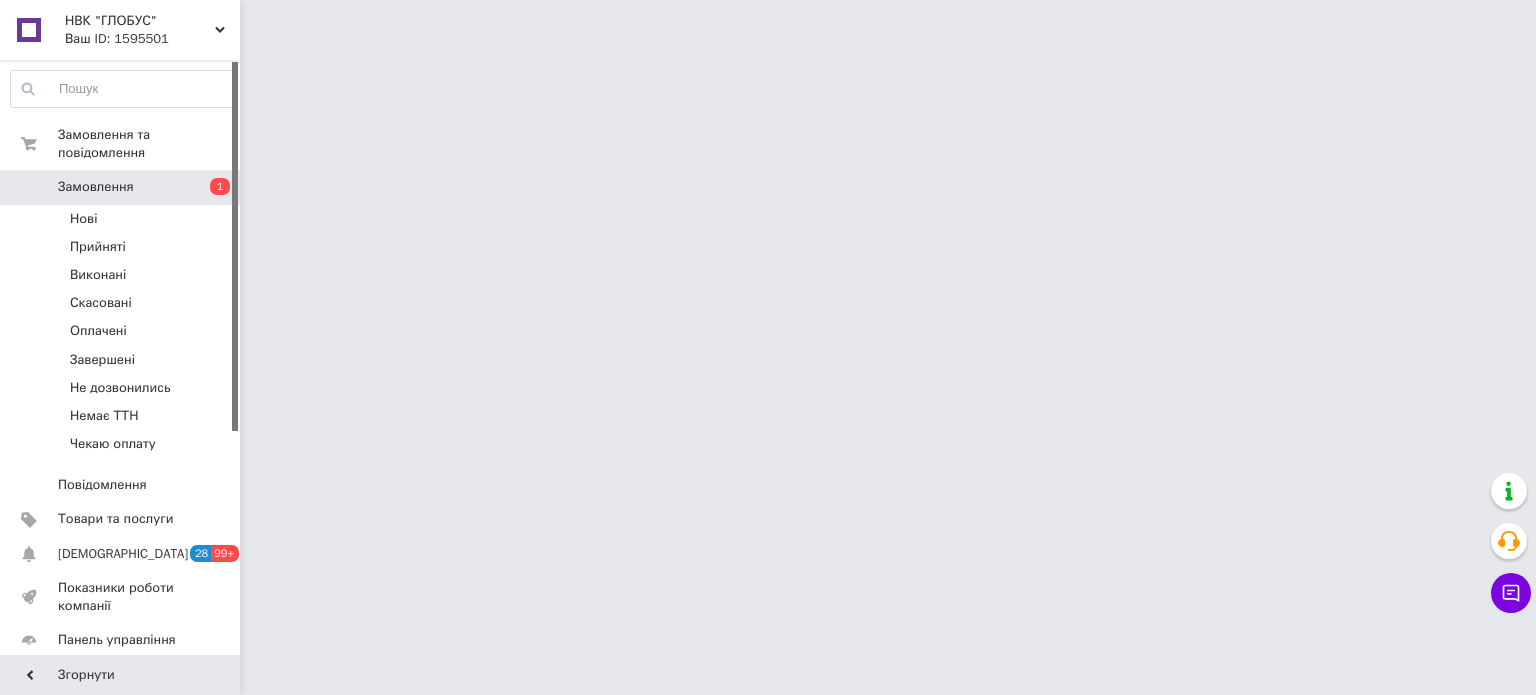 scroll, scrollTop: 0, scrollLeft: 0, axis: both 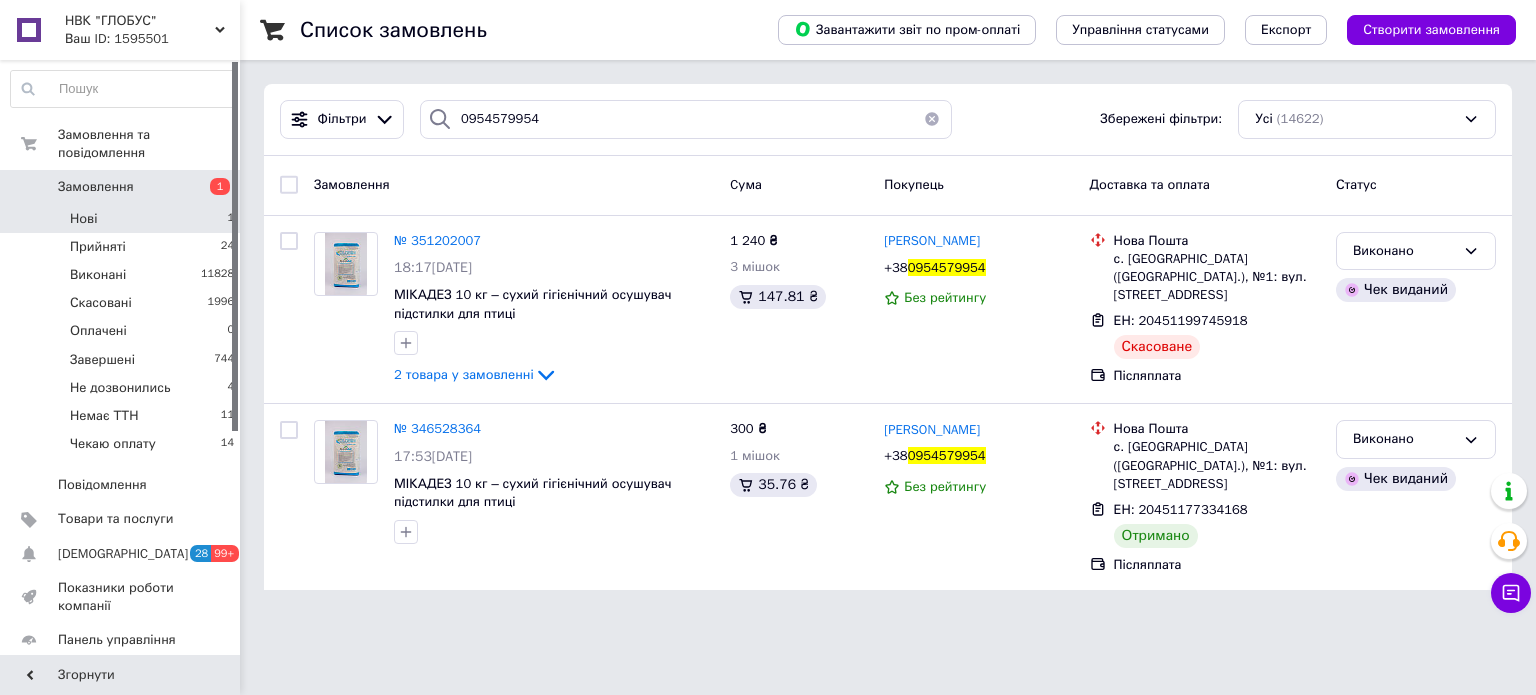 drag, startPoint x: 117, startPoint y: 193, endPoint x: 161, endPoint y: 208, distance: 46.486557 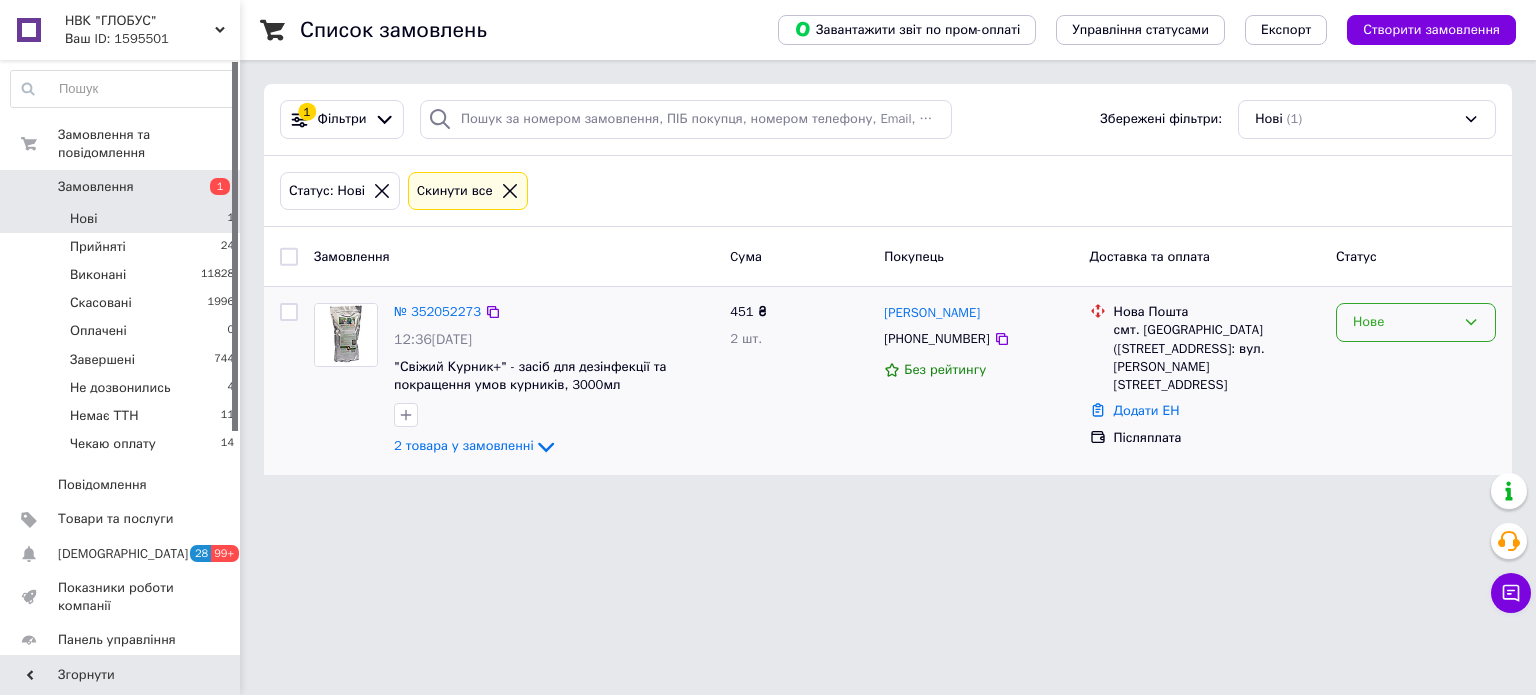 click on "Нове" at bounding box center (1404, 322) 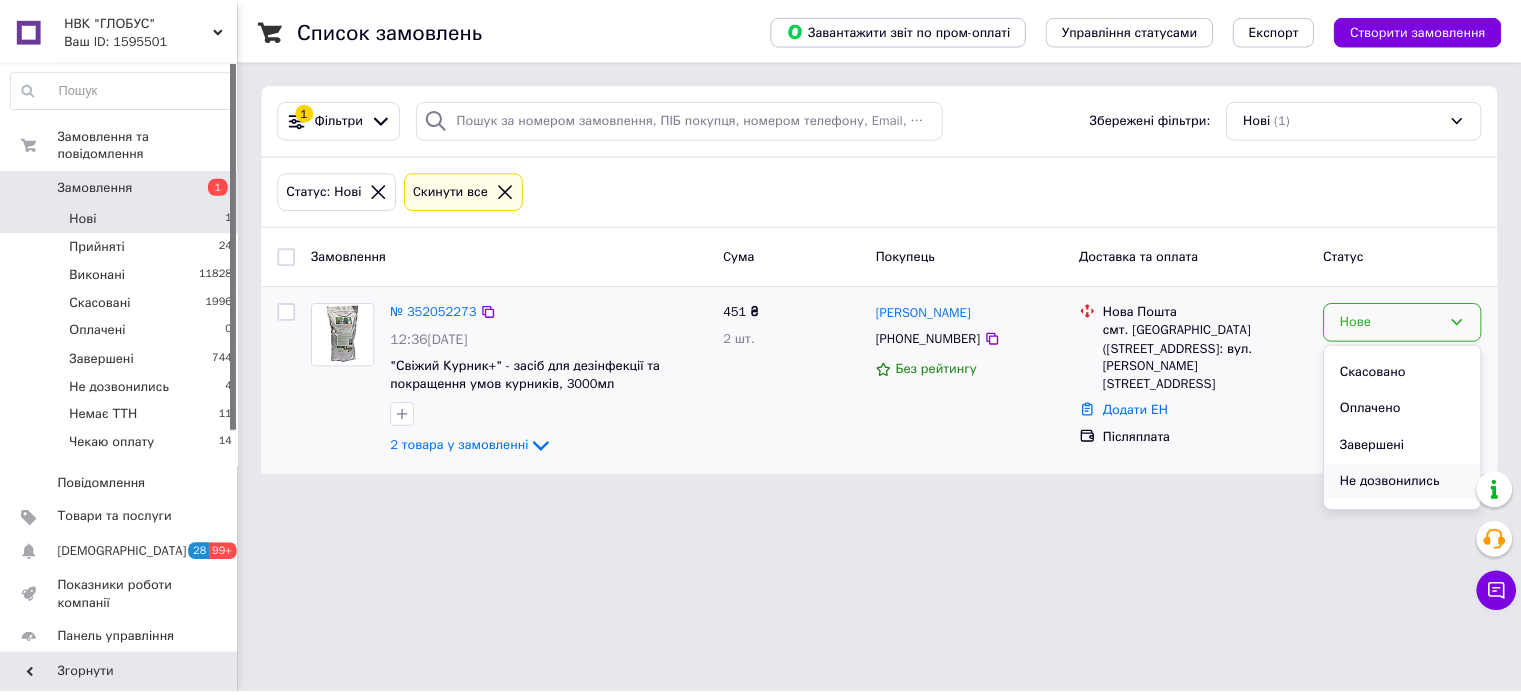 scroll, scrollTop: 127, scrollLeft: 0, axis: vertical 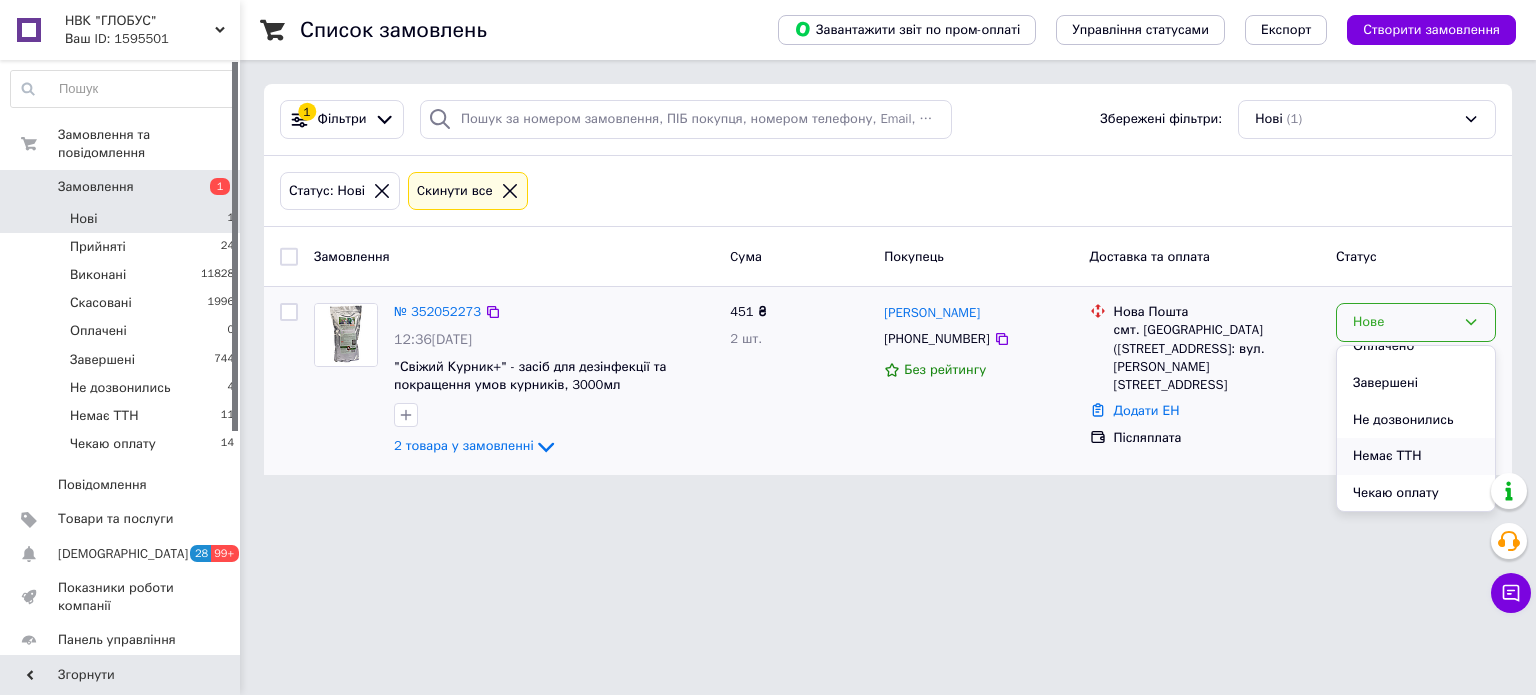click on "Немає ТТН" at bounding box center [1416, 456] 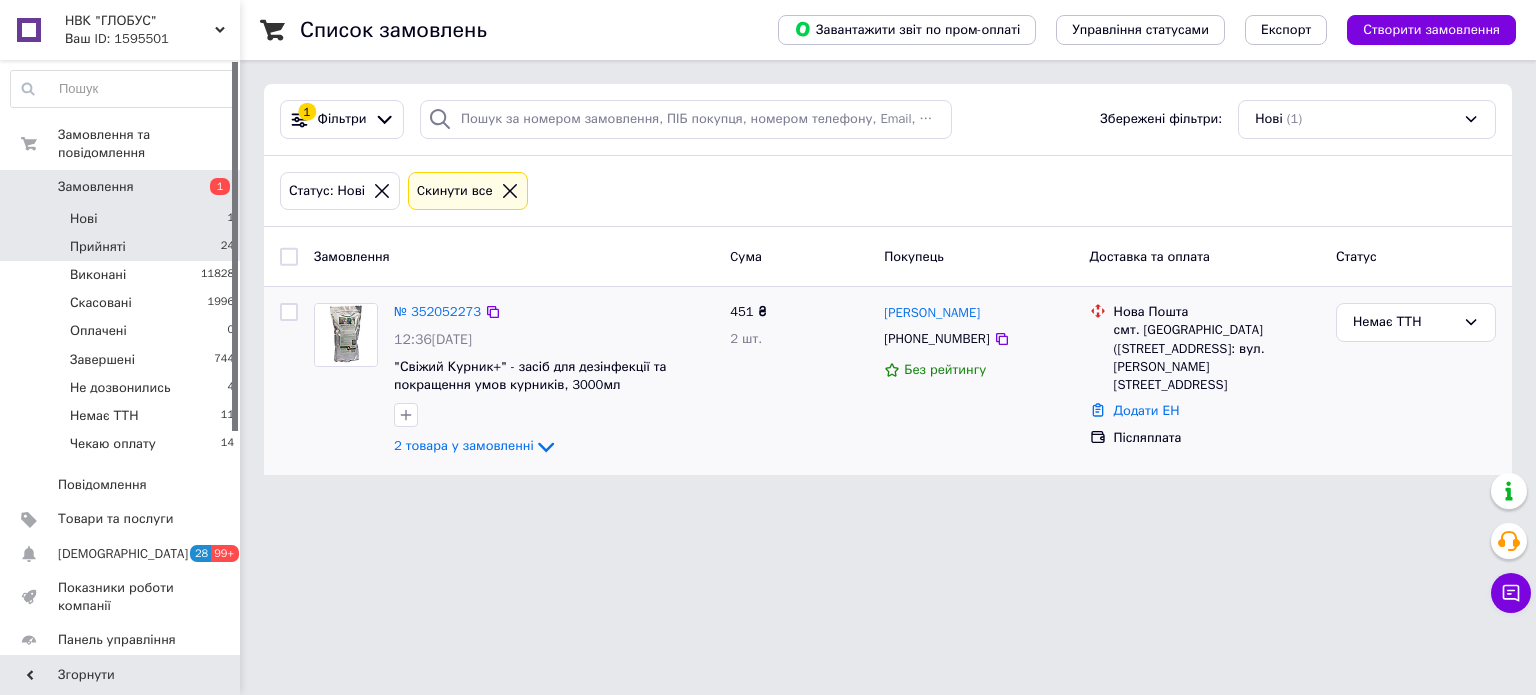click on "Прийняті 24" at bounding box center [123, 247] 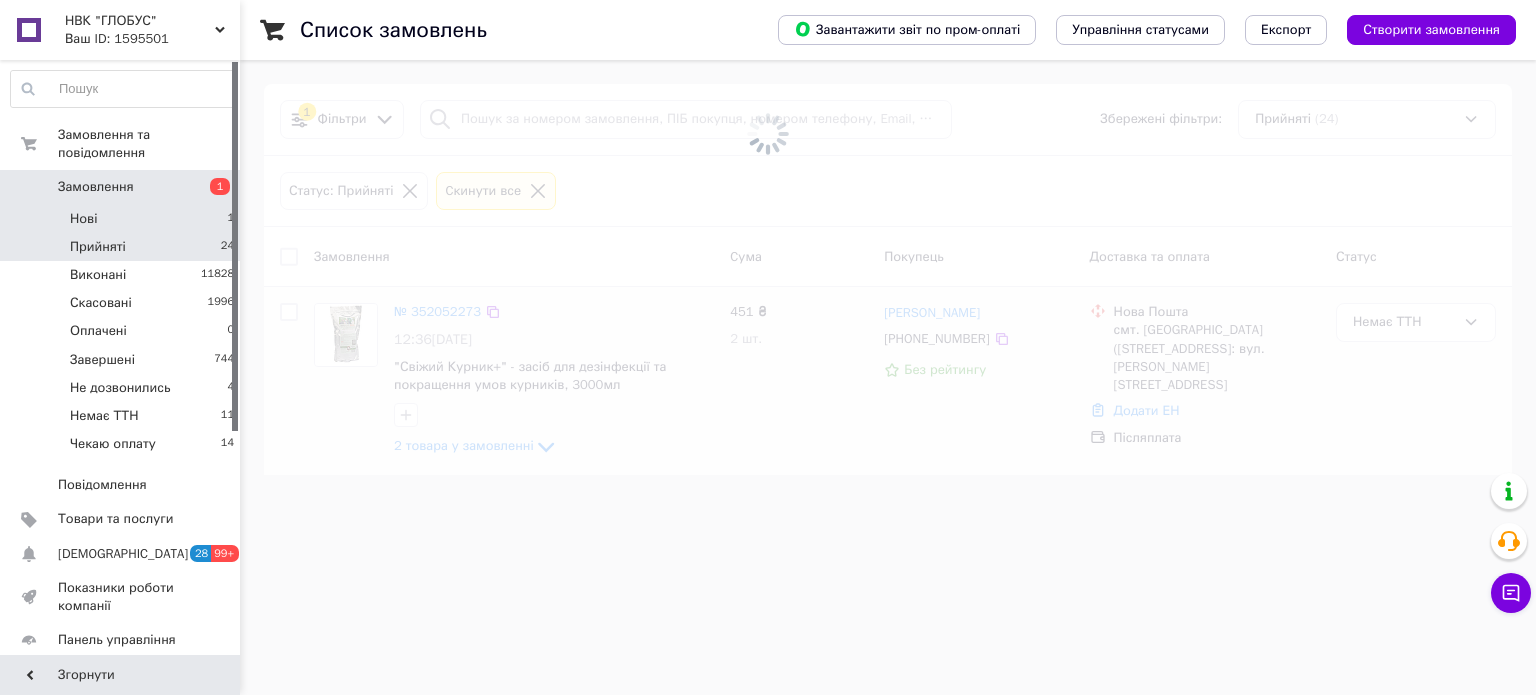 click on "Нові 1" at bounding box center [123, 219] 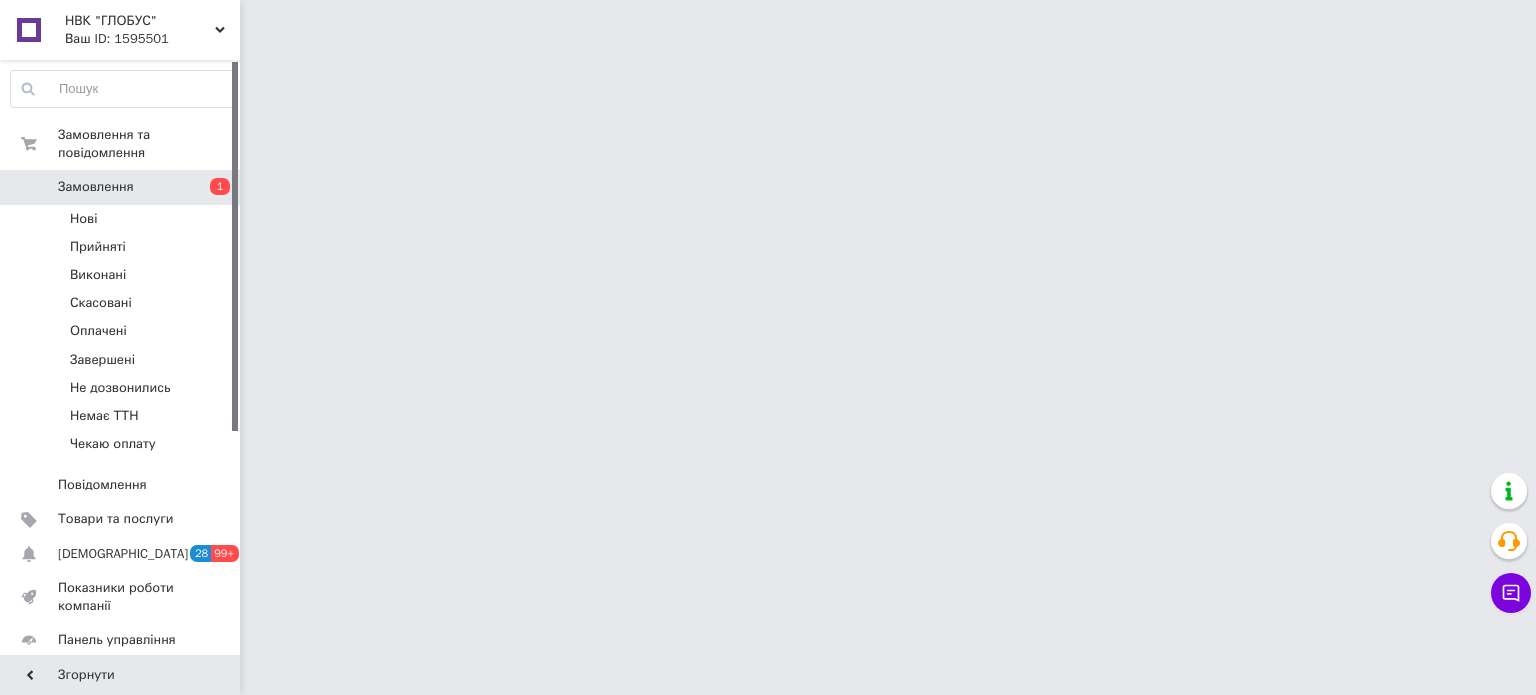 scroll, scrollTop: 0, scrollLeft: 0, axis: both 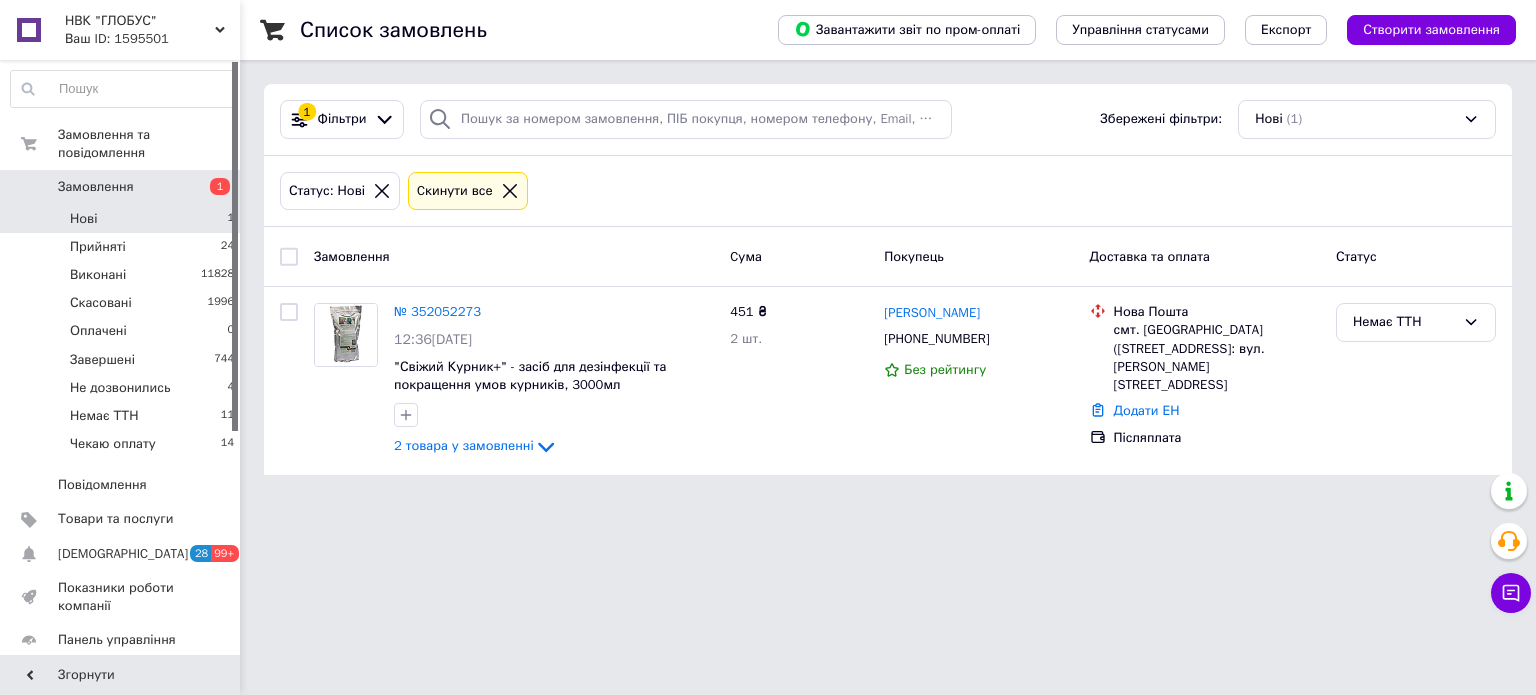 click on "Нові 1" at bounding box center [123, 219] 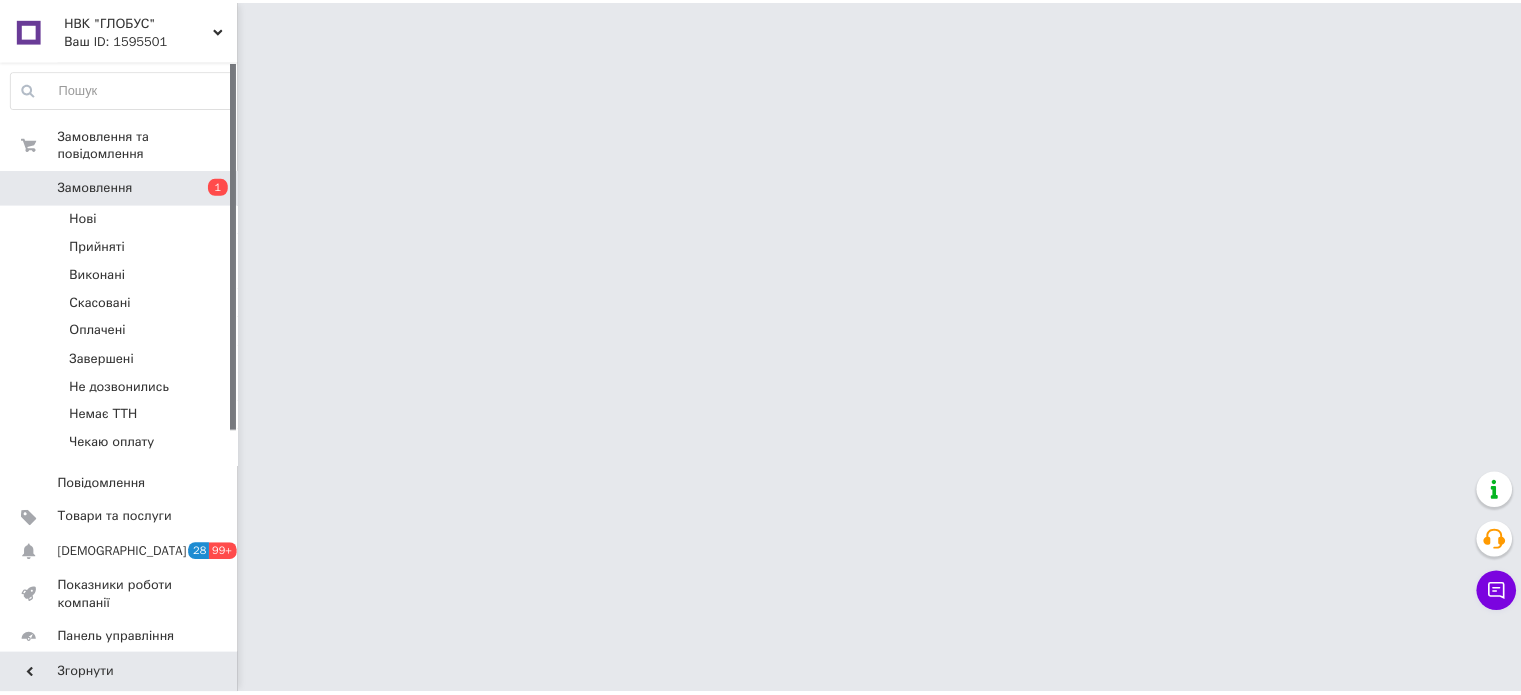 scroll, scrollTop: 0, scrollLeft: 0, axis: both 